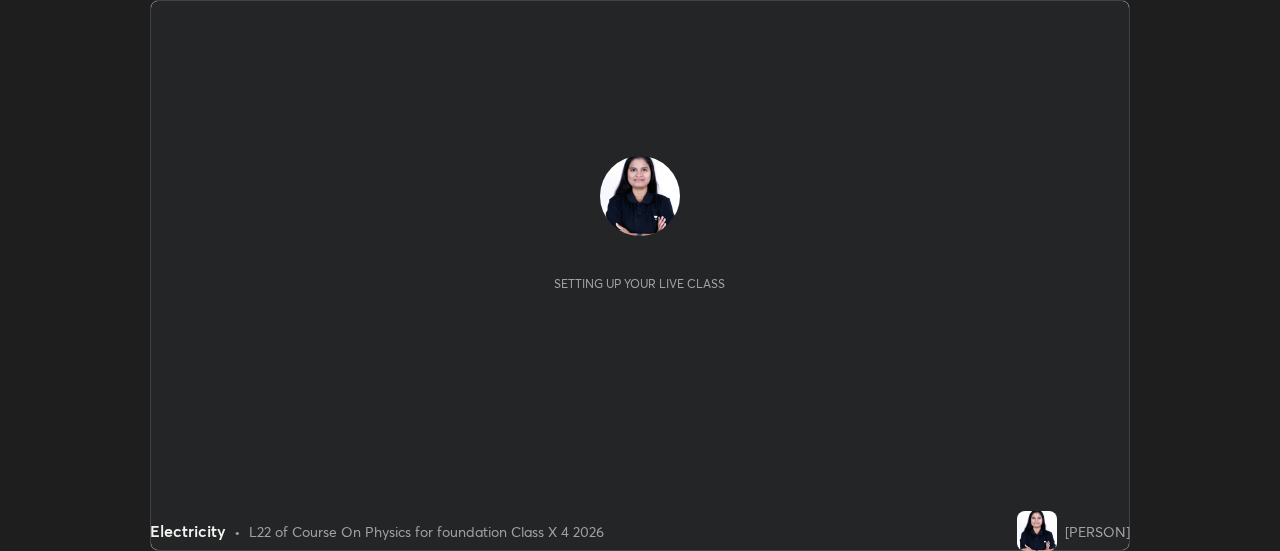 scroll, scrollTop: 0, scrollLeft: 0, axis: both 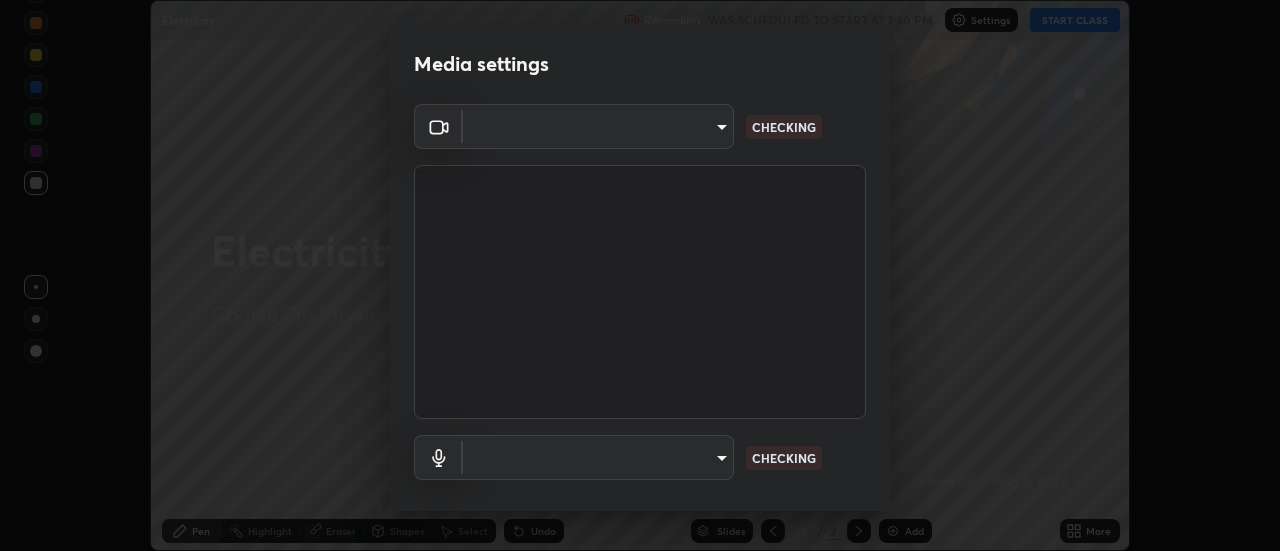 type on "c0318c2169e97be91d29acf291416a88c84fbbb6e6132cf31ff648c8cca26c2a" 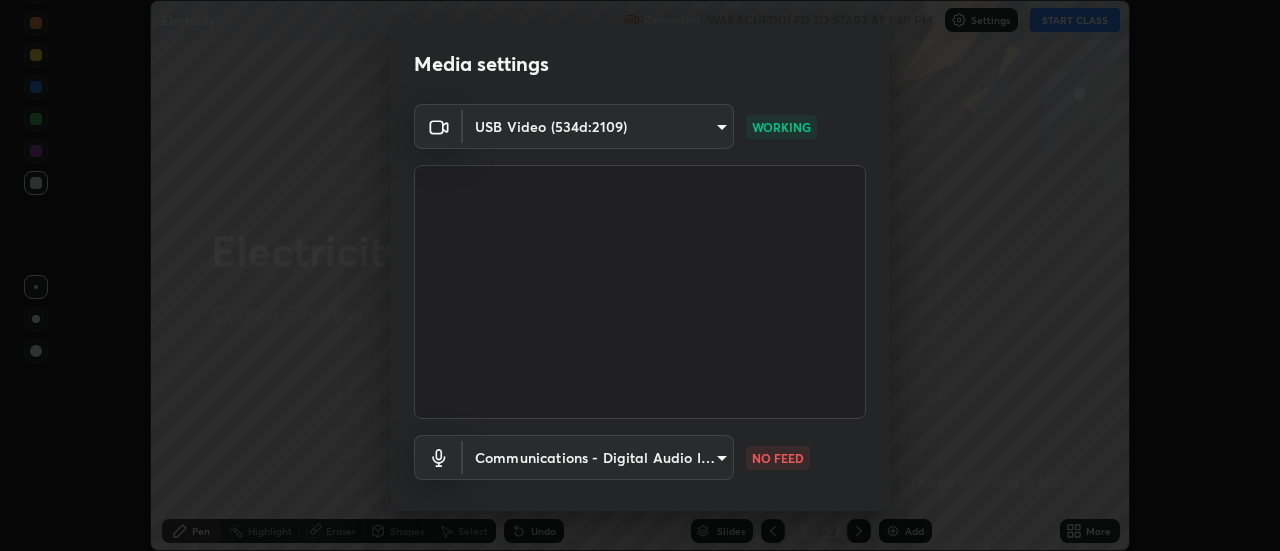 scroll, scrollTop: 105, scrollLeft: 0, axis: vertical 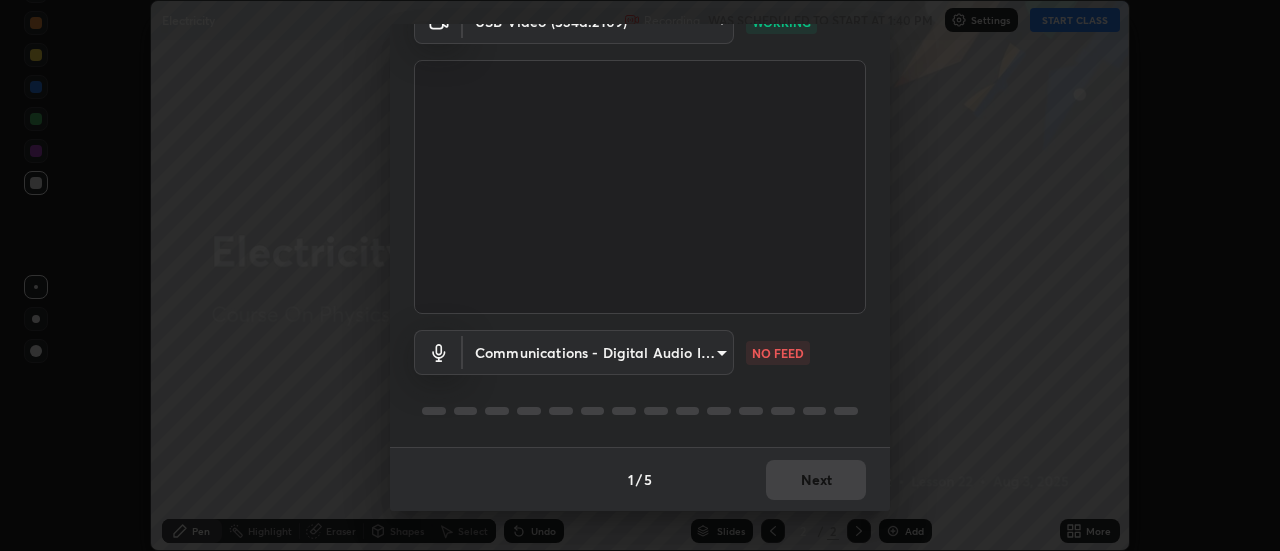 click on "Erase all Electricity Recording WAS SCHEDULED TO START AT  1:40 PM Settings START CLASS Setting up your live class Electricity • L22 of Course On Physics for foundation Class X 4 2026 [PERSON] Pen Highlight Eraser Shapes Select Undo Slides 2 / 2 Add More No doubts shared Encourage your learners to ask a doubt for better clarity Report an issue Reason for reporting Buffering Chat not working Audio - Video sync issue Educator video quality low ​ Attach an image Report Media settings USB Video (534d:2109) c0318c2169e97be91d29acf291416a88c84fbbb6e6132cf31ff648c8cca26c2a WORKING Communications - Digital Audio Interface (2- USB Digital Audio) communications NO FEED 1 / 5 Next" at bounding box center [640, 275] 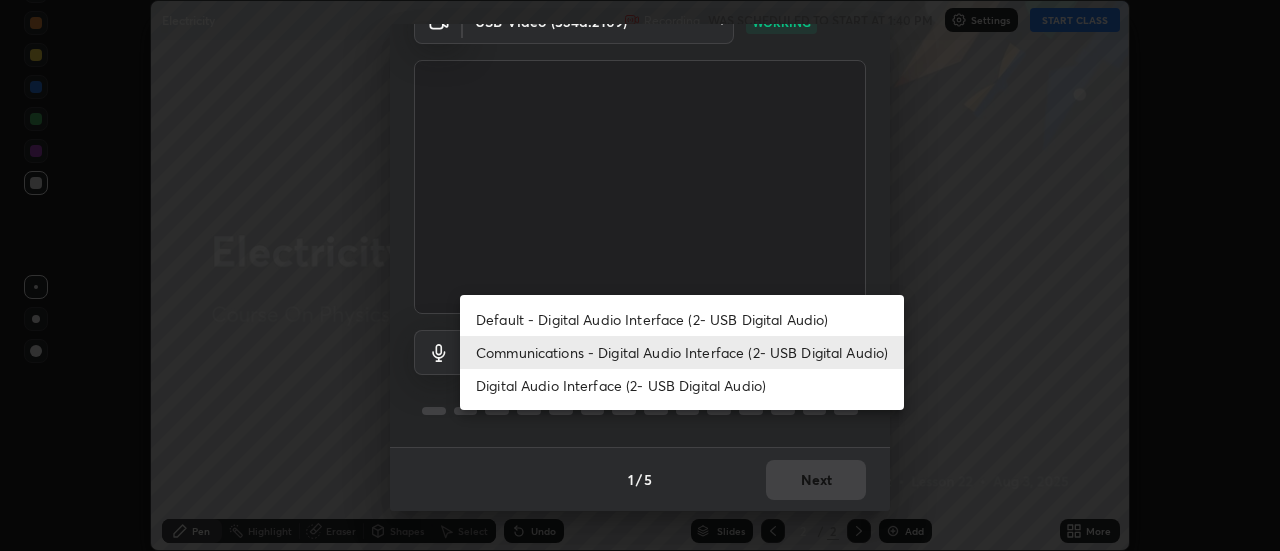 click on "Default - Digital Audio Interface (2- USB Digital Audio)" at bounding box center [682, 319] 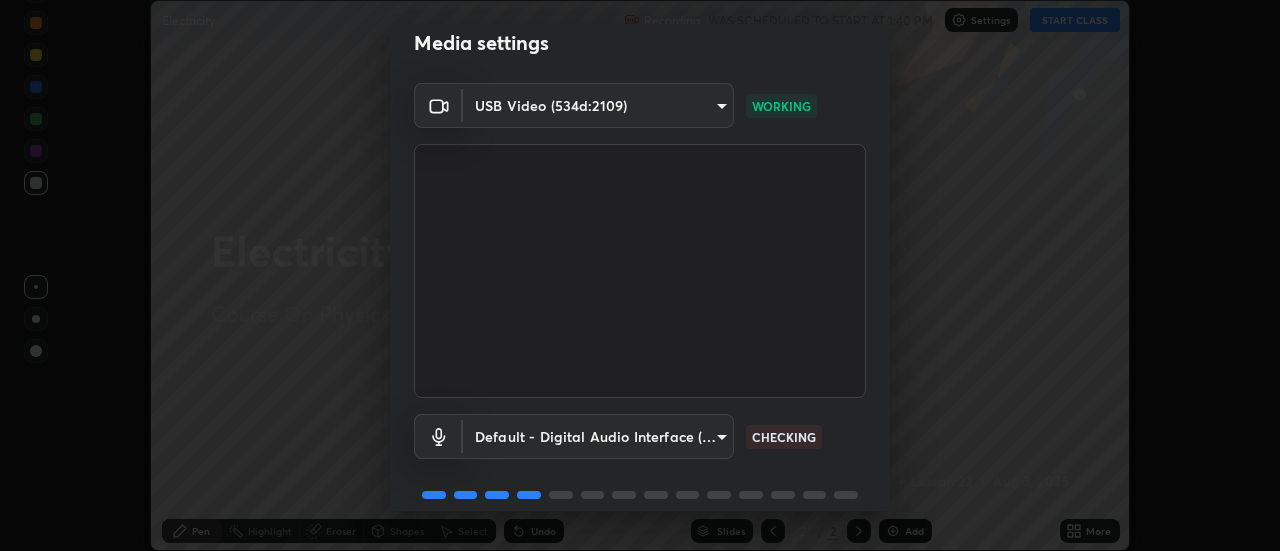 scroll, scrollTop: 21, scrollLeft: 0, axis: vertical 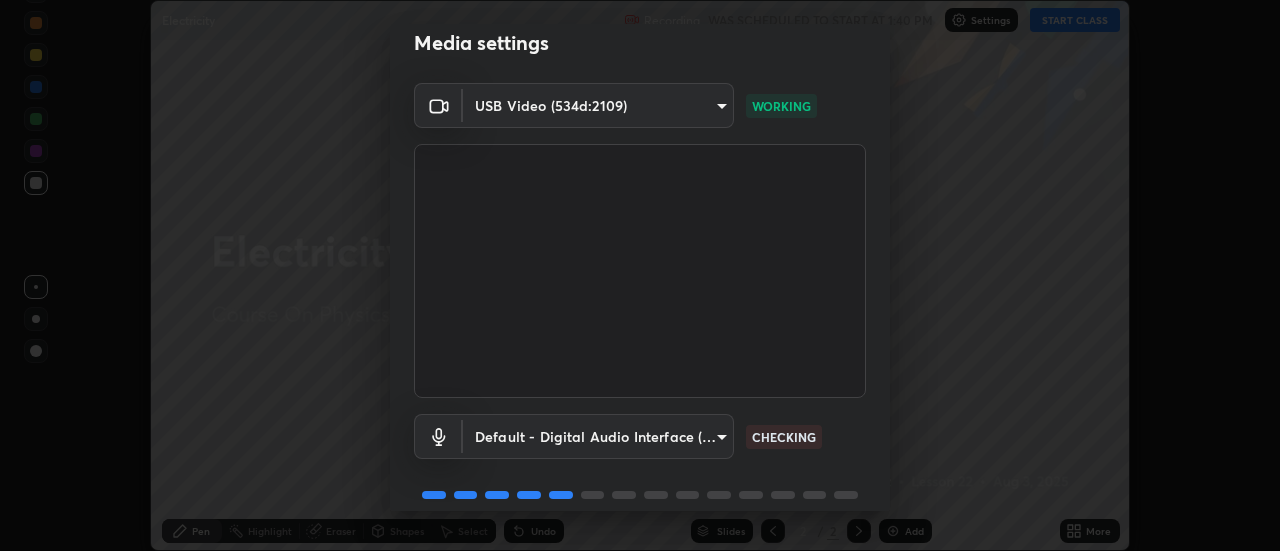 click on "Erase all Electricity Recording WAS SCHEDULED TO START AT  1:40 PM Settings START CLASS Setting up your live class Electricity • L22 of Course On Physics for foundation Class X 4 2026 [PERSON] Pen Highlight Eraser Shapes Select Undo Slides 2 / 2 Add More No doubts shared Encourage your learners to ask a doubt for better clarity Report an issue Reason for reporting Buffering Chat not working Audio - Video sync issue Educator video quality low ​ Attach an image Report Media settings USB Video (534d:2109) c0318c2169e97be91d29acf291416a88c84fbbb6e6132cf31ff648c8cca26c2a WORKING Default - Digital Audio Interface (2- USB Digital Audio) default CHECKING 1 / 5 Next" at bounding box center [640, 275] 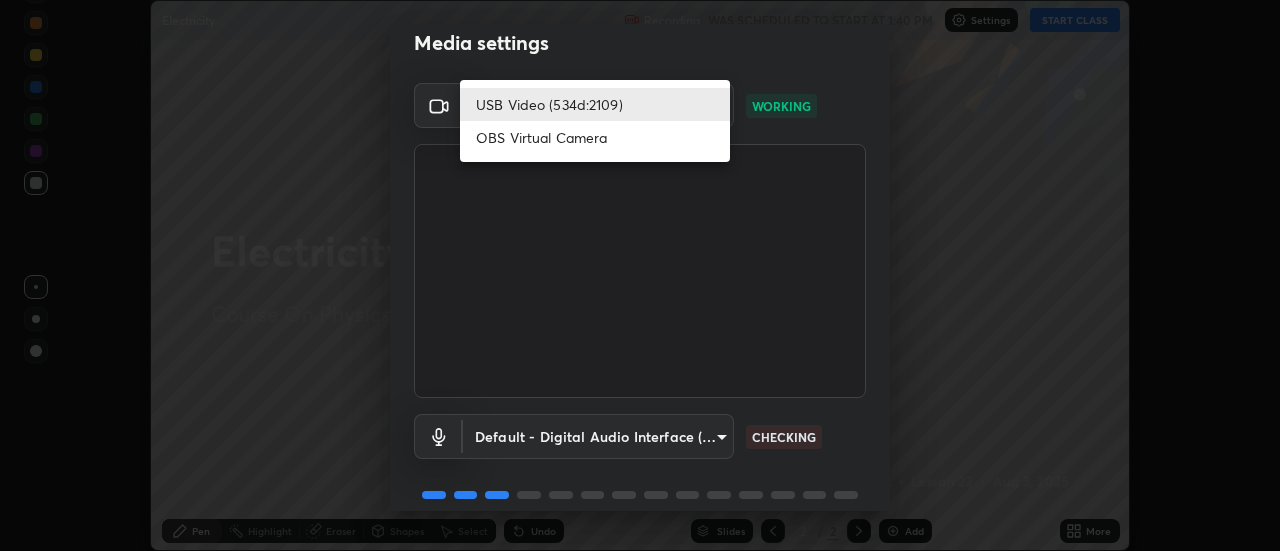 click on "OBS Virtual Camera" at bounding box center [595, 137] 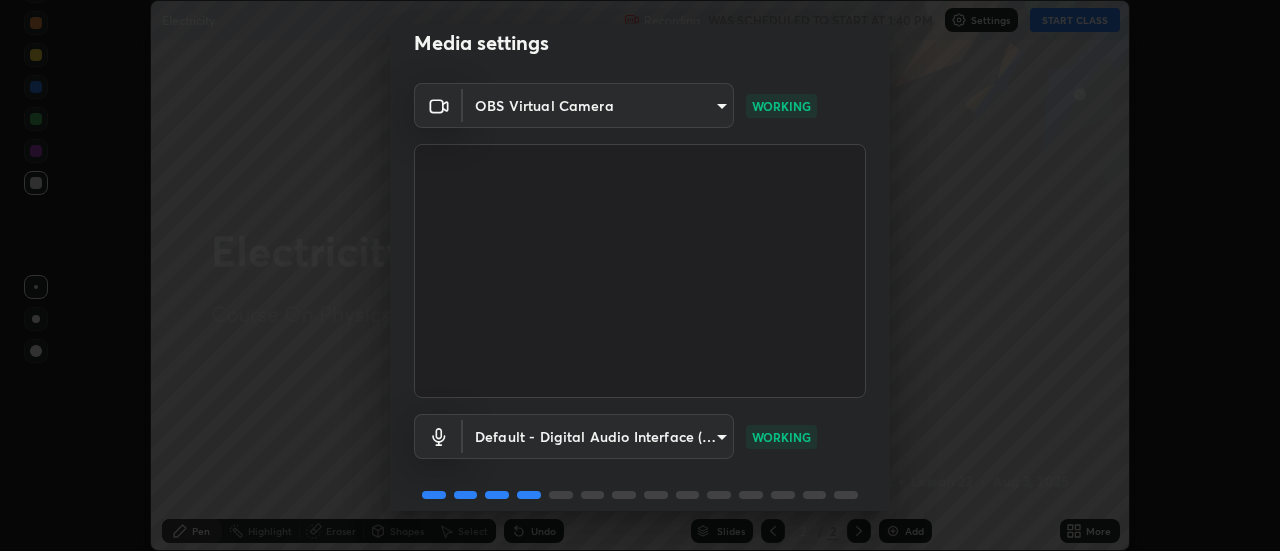 scroll, scrollTop: 105, scrollLeft: 0, axis: vertical 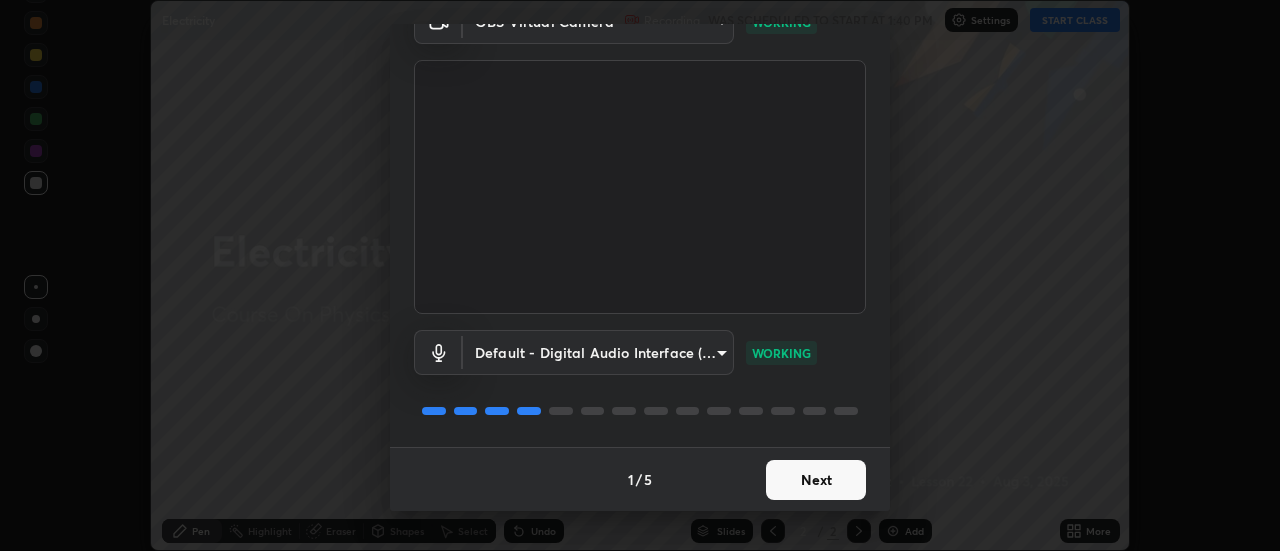 click on "Next" at bounding box center (816, 480) 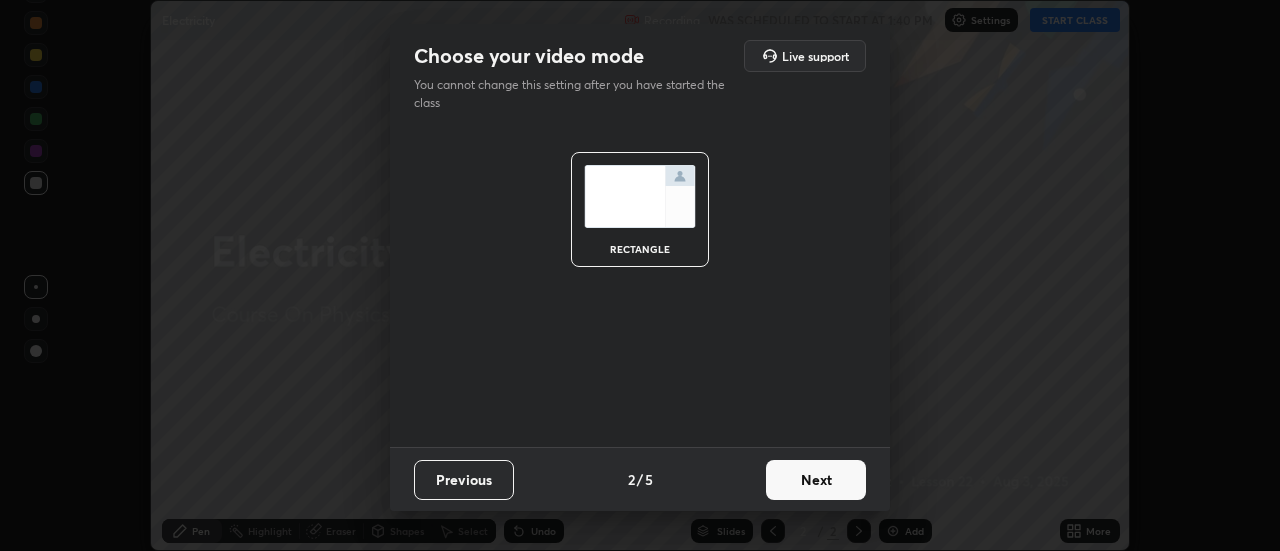 scroll, scrollTop: 0, scrollLeft: 0, axis: both 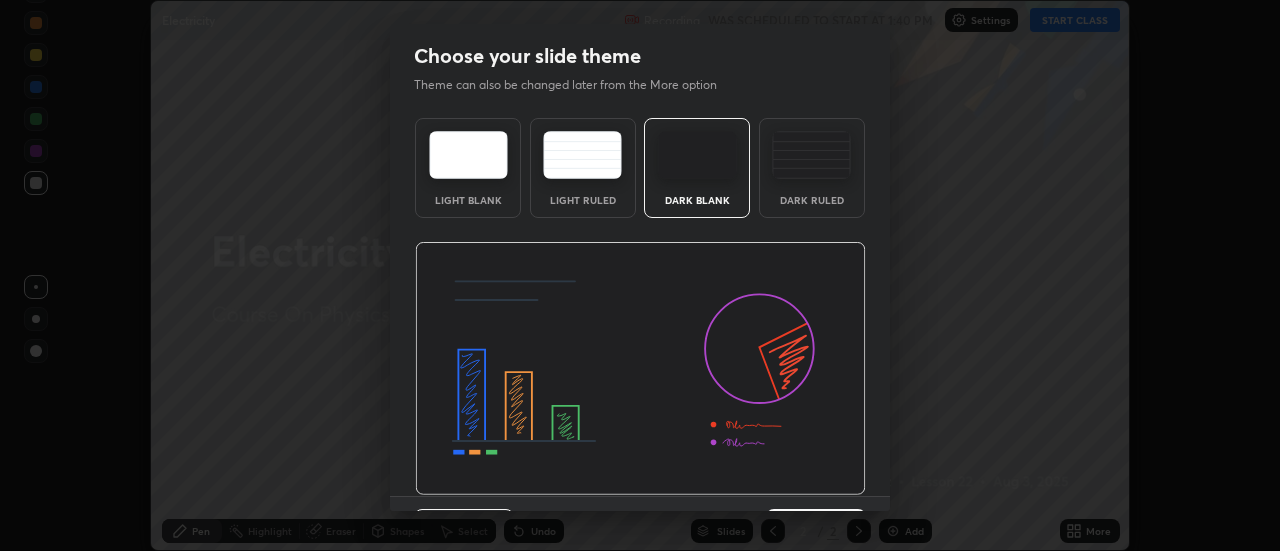 click at bounding box center (640, 369) 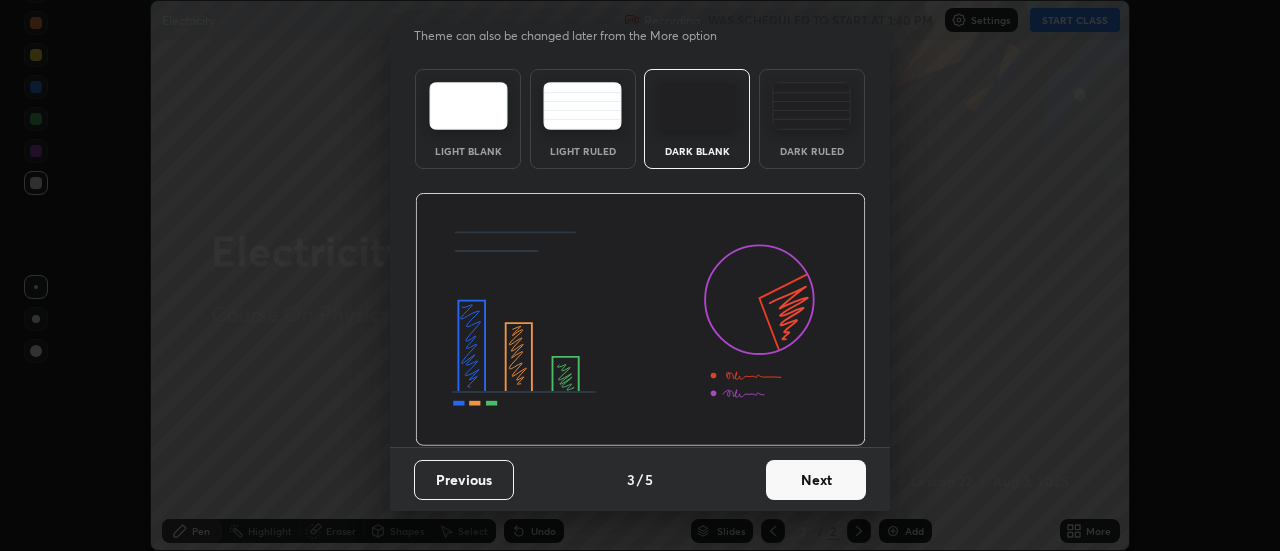 click on "Next" at bounding box center (816, 480) 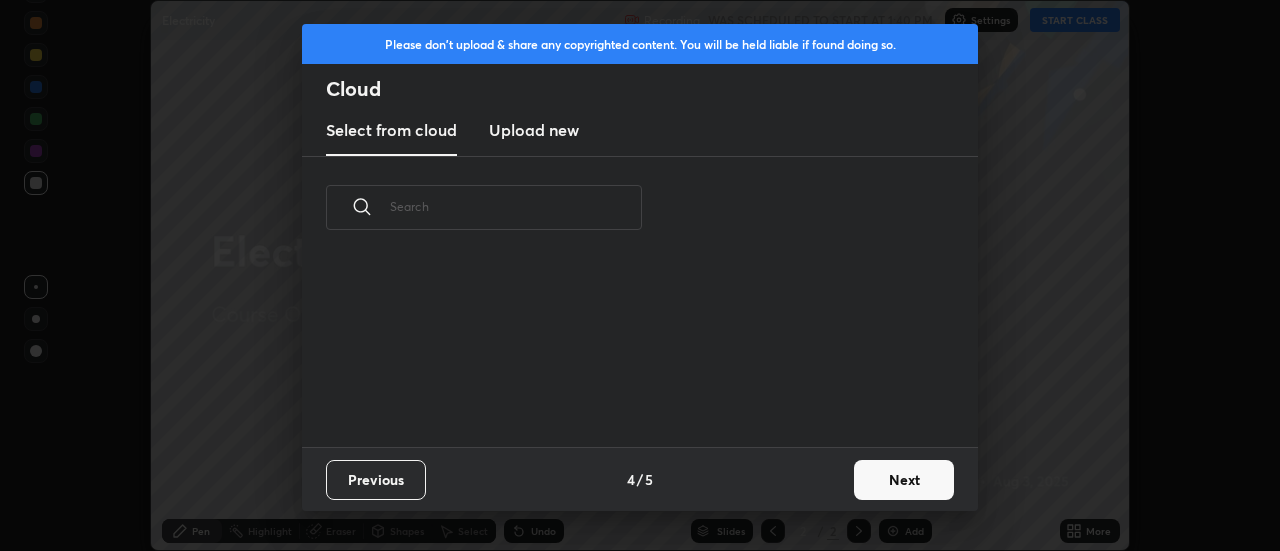 scroll, scrollTop: 0, scrollLeft: 0, axis: both 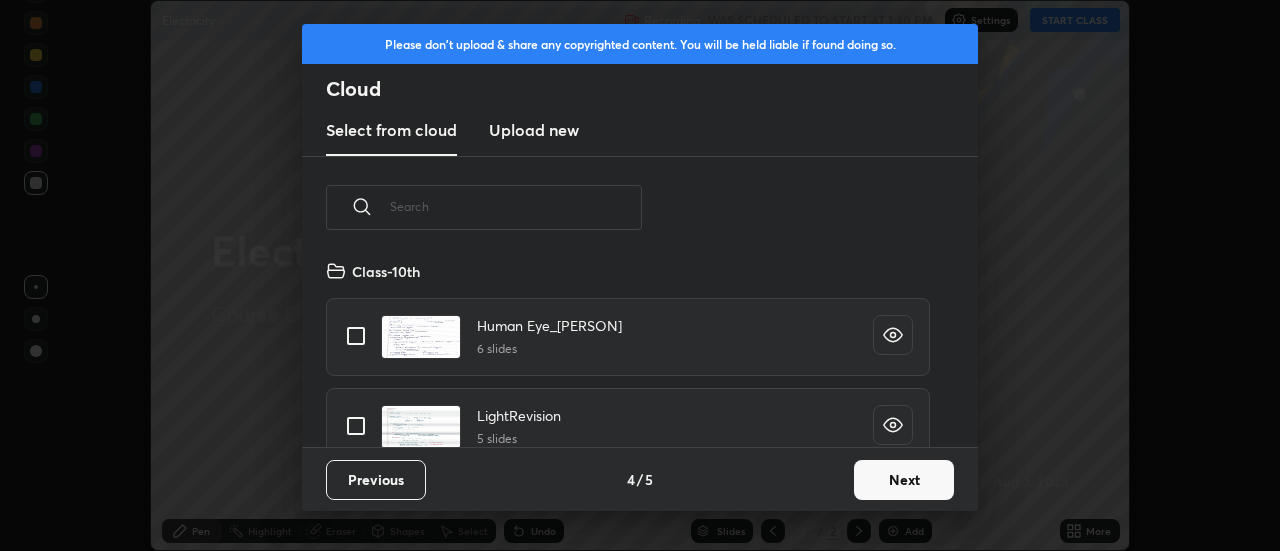 click on "Next" at bounding box center (904, 480) 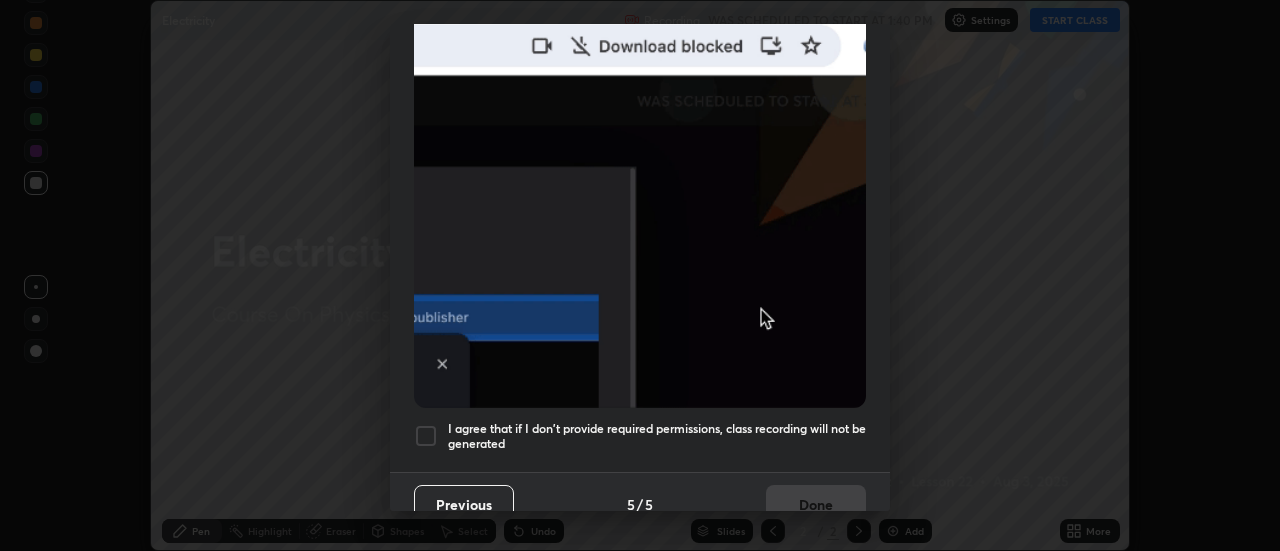 scroll, scrollTop: 513, scrollLeft: 0, axis: vertical 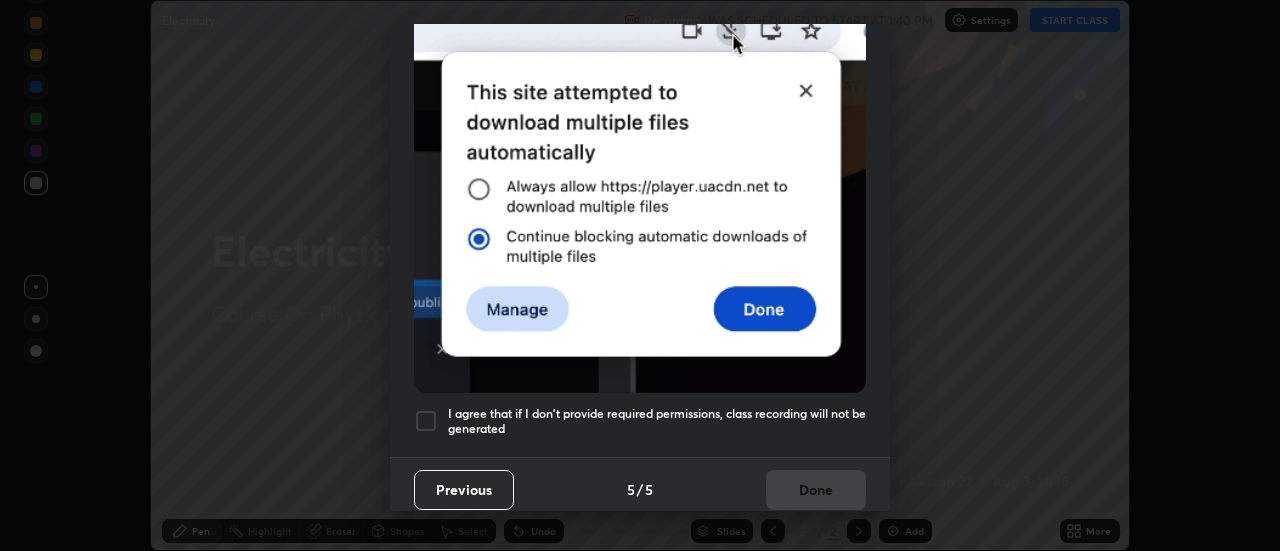 click on "Previous" at bounding box center (464, 490) 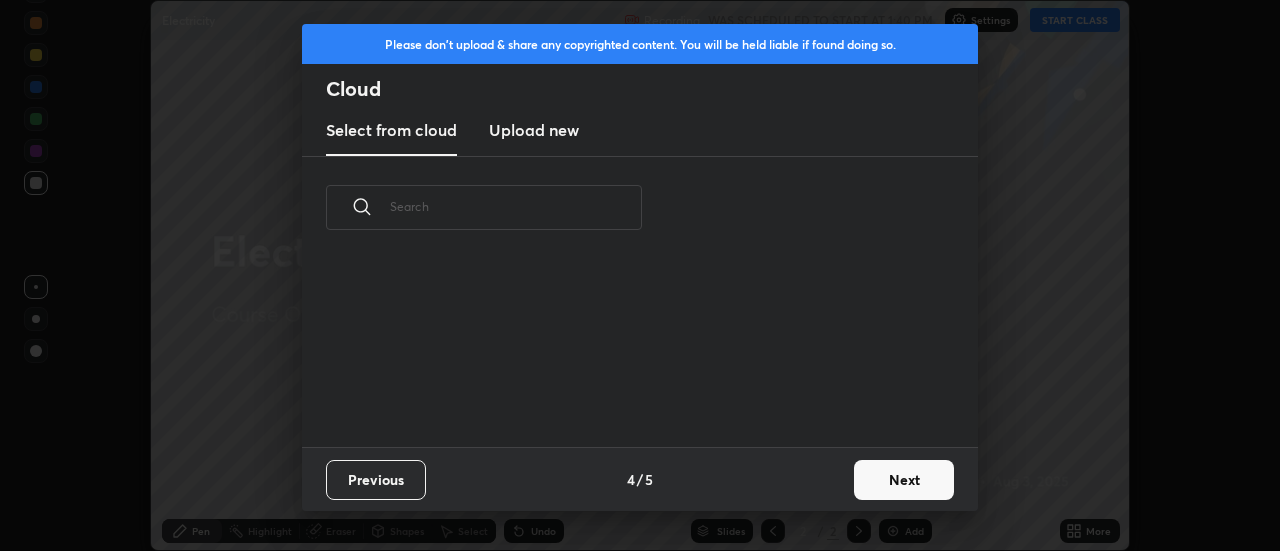 scroll, scrollTop: 0, scrollLeft: 0, axis: both 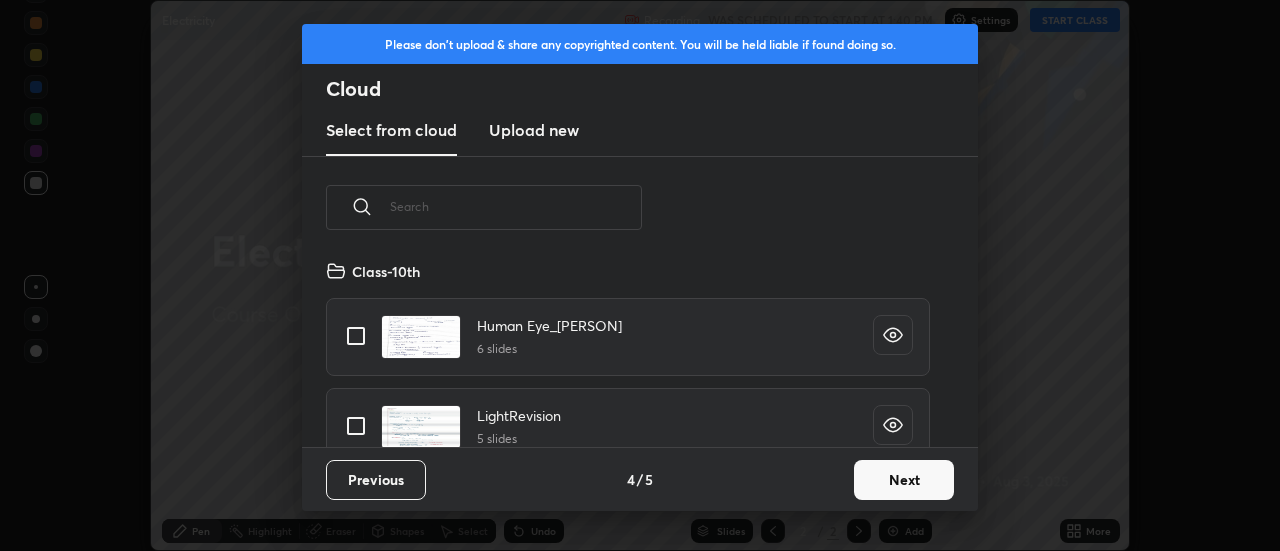 click at bounding box center [516, 206] 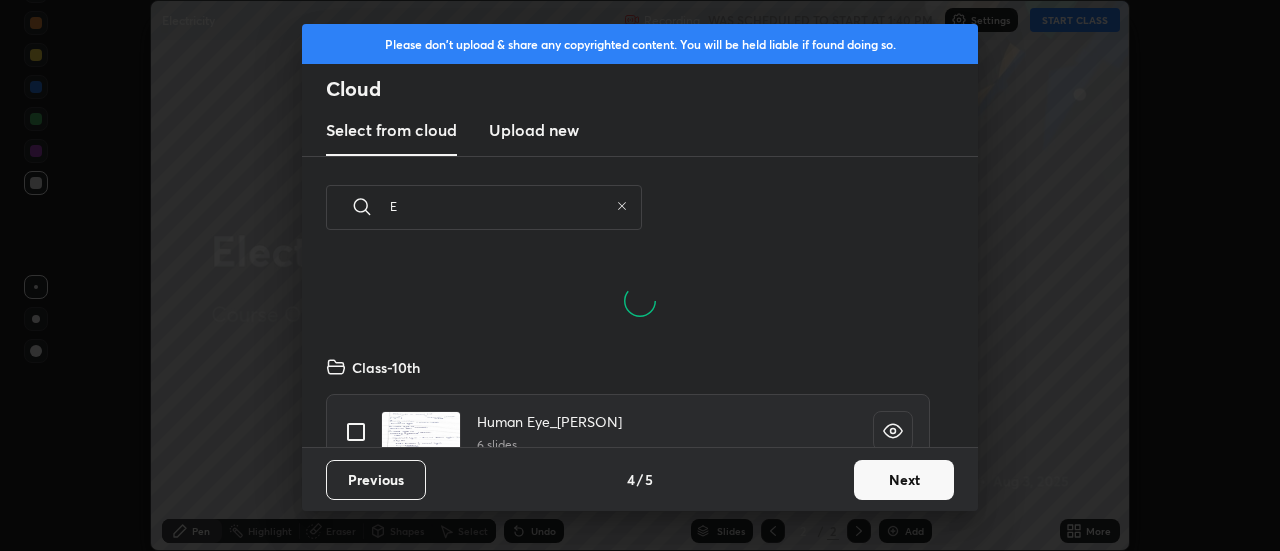 scroll, scrollTop: 92, scrollLeft: 642, axis: both 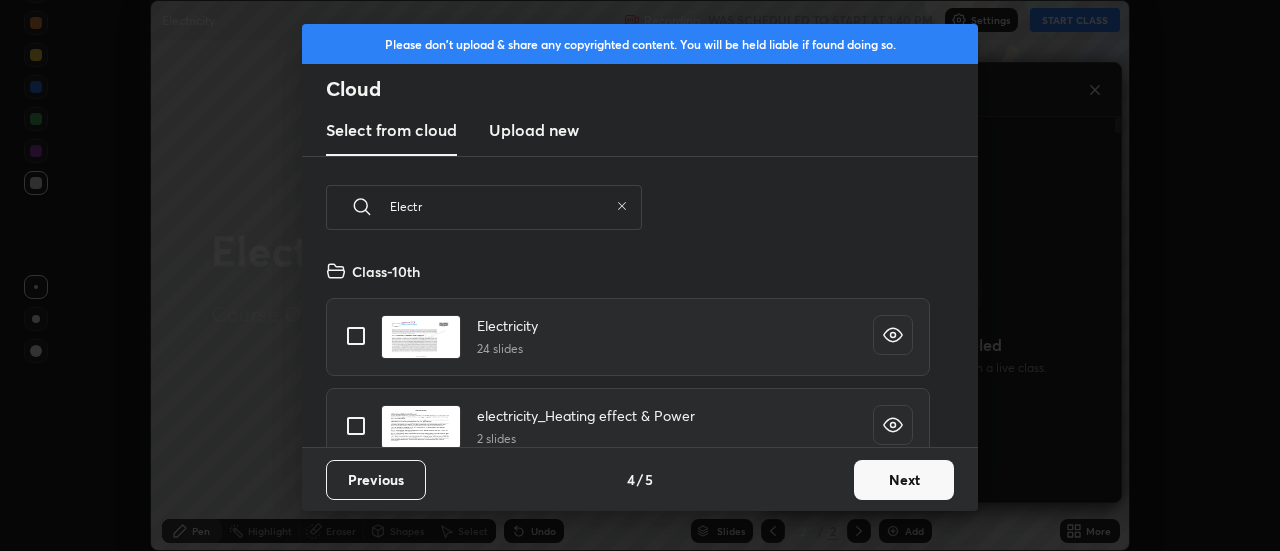 type on "Electr" 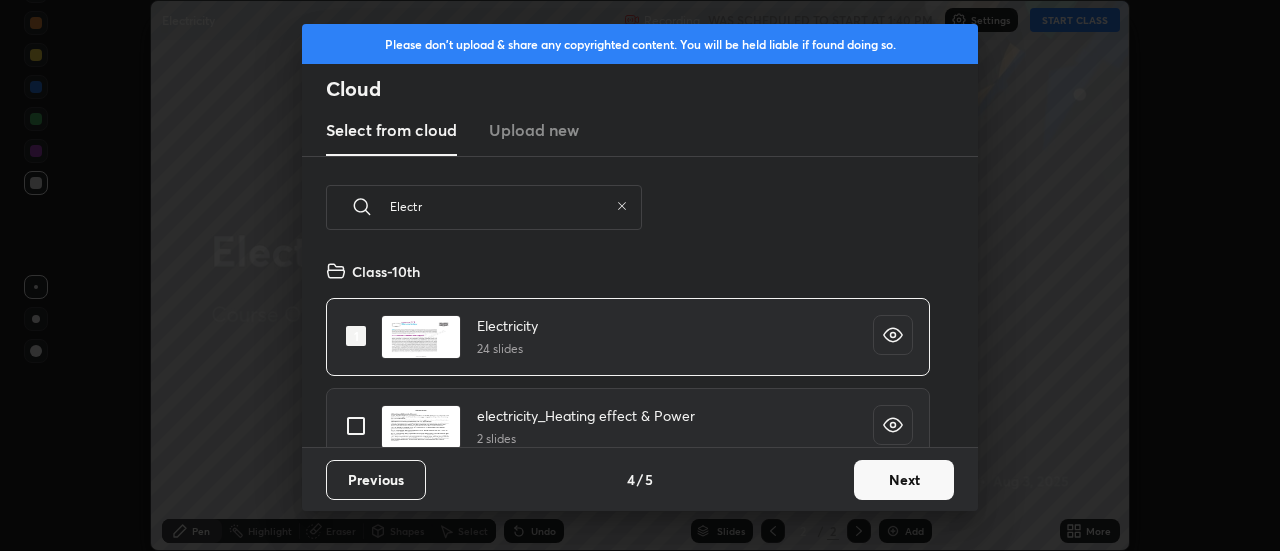 click on "Next" at bounding box center (904, 480) 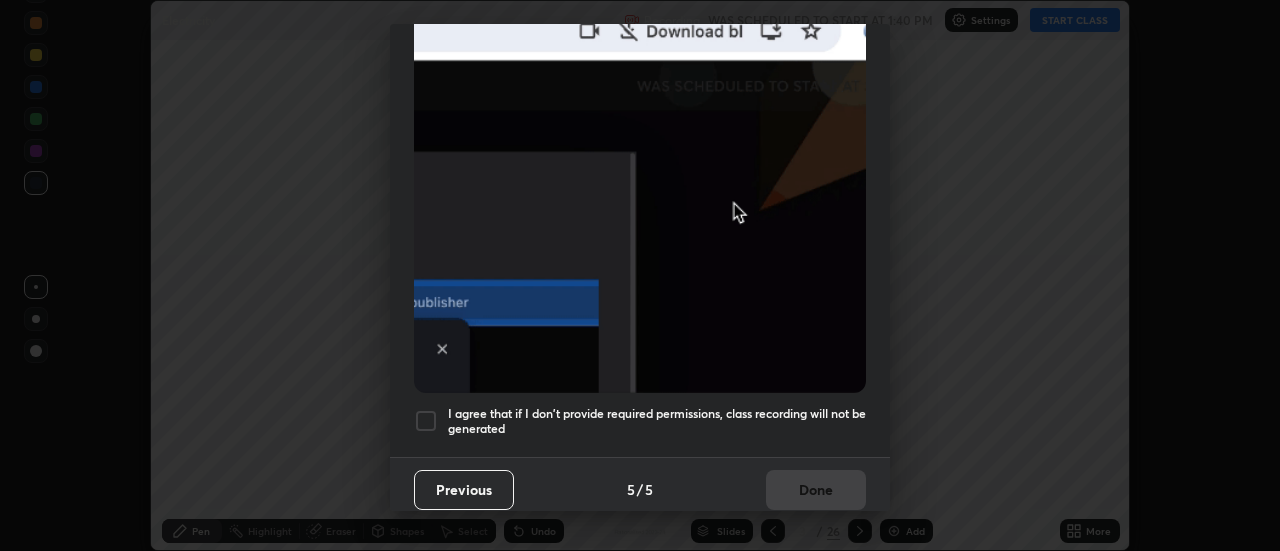click at bounding box center [426, 421] 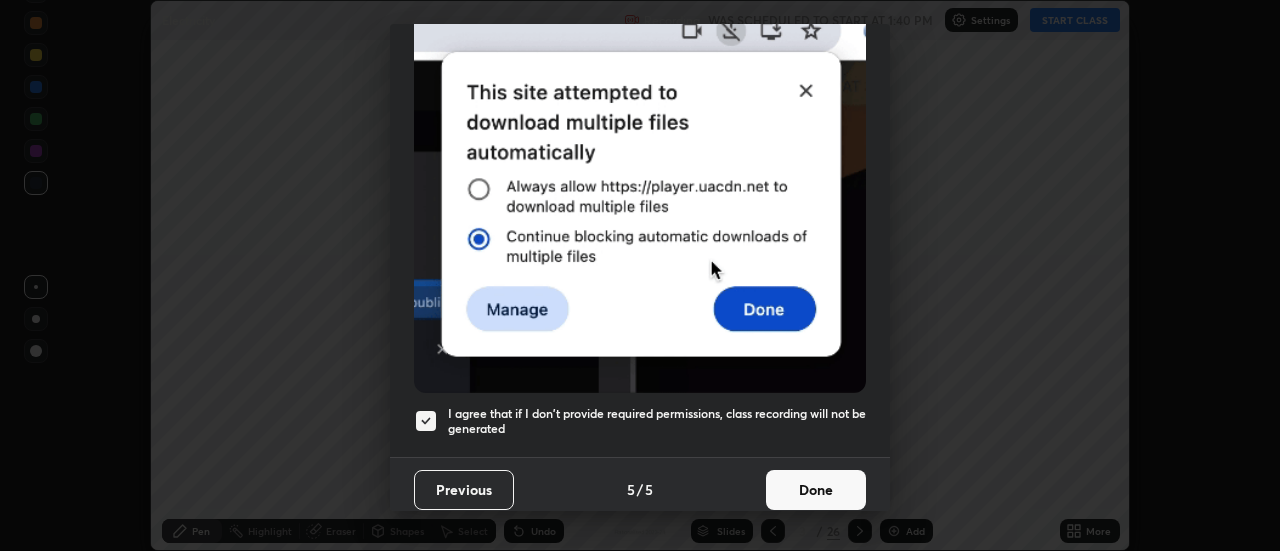 click on "Done" at bounding box center (816, 490) 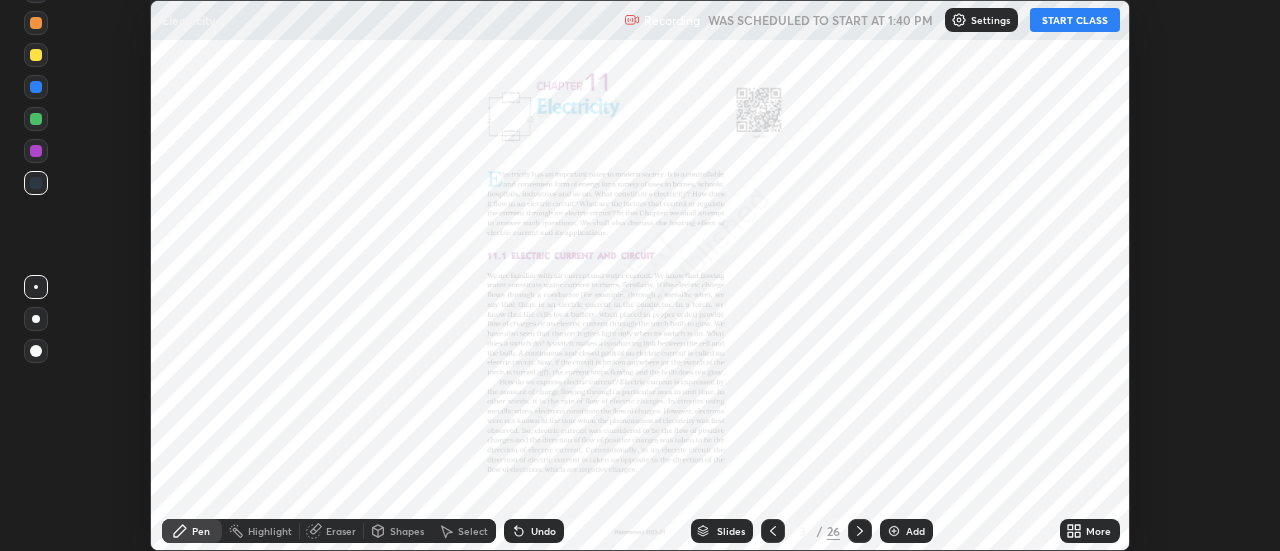 click on "START CLASS" at bounding box center [1075, 20] 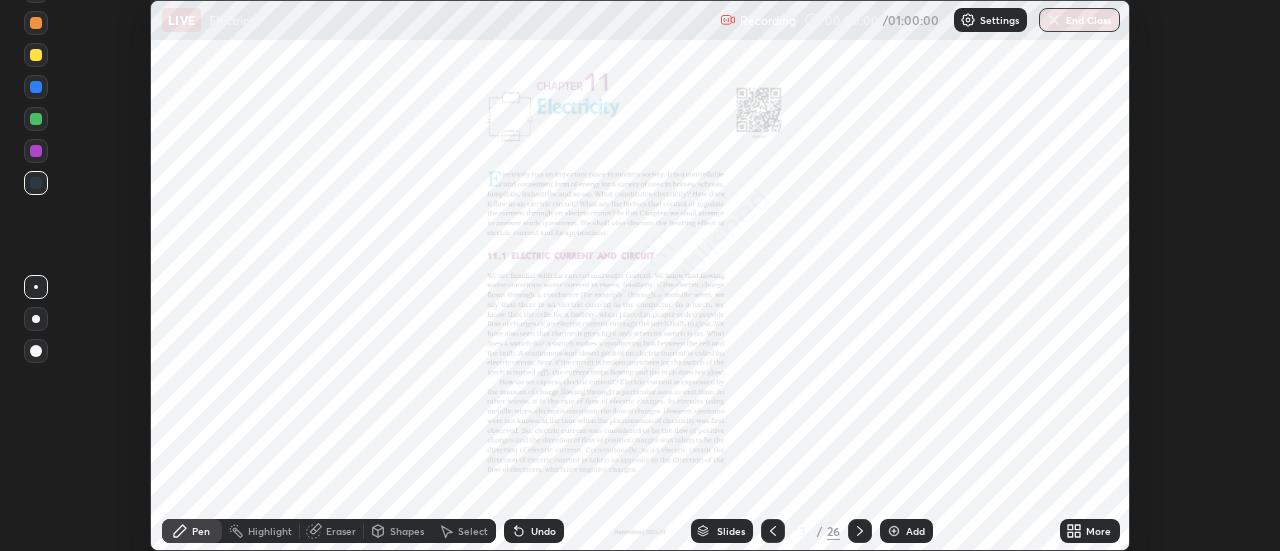 click 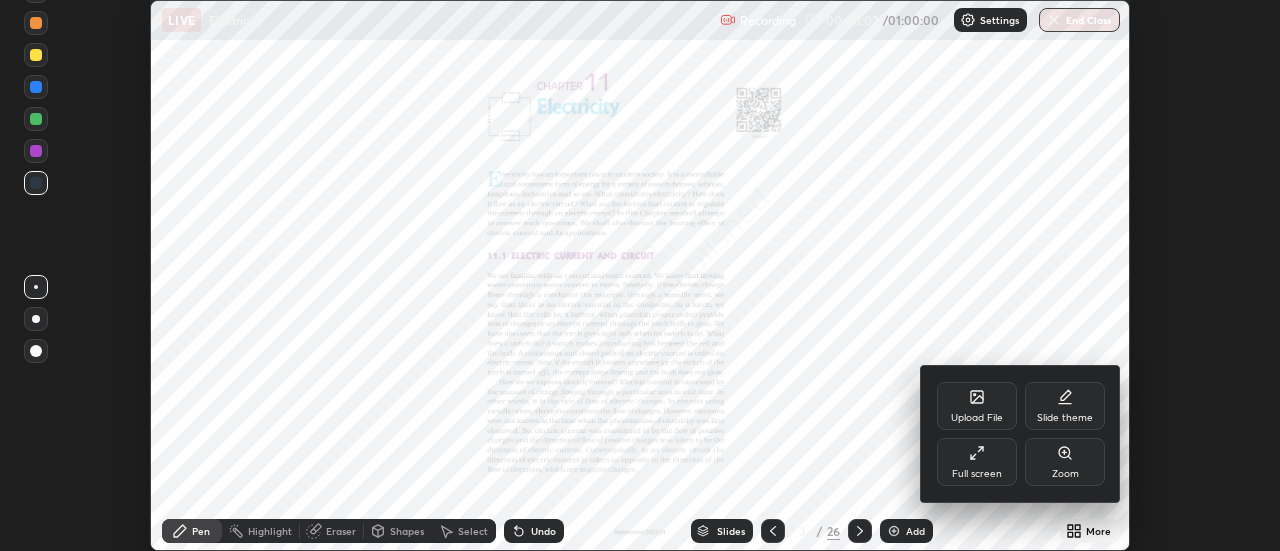 click on "Slide theme" at bounding box center [1065, 406] 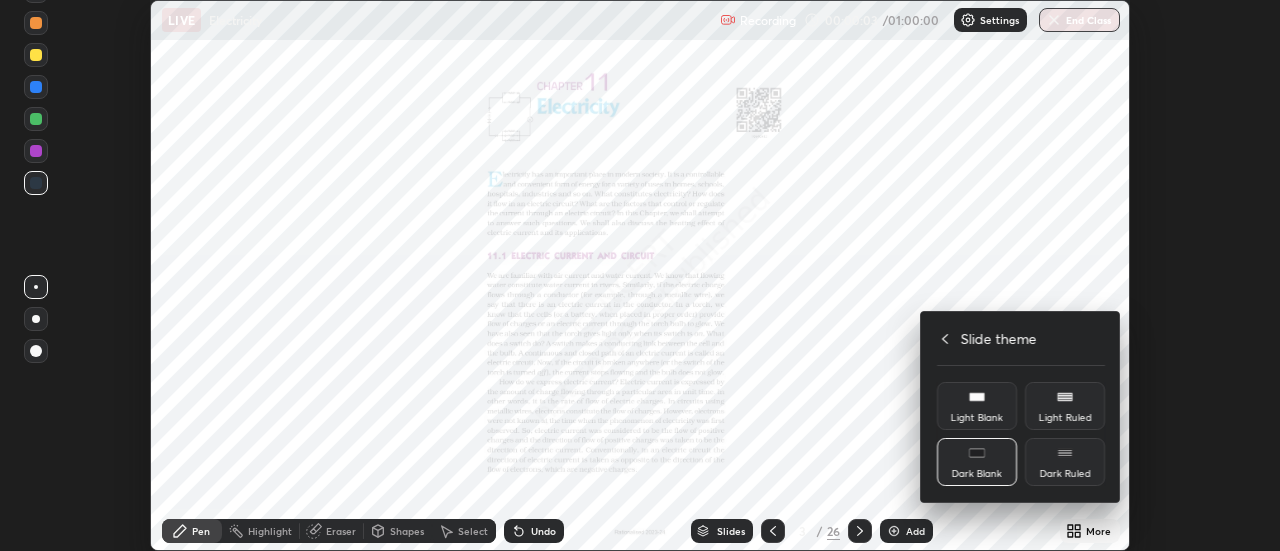 click at bounding box center [640, 275] 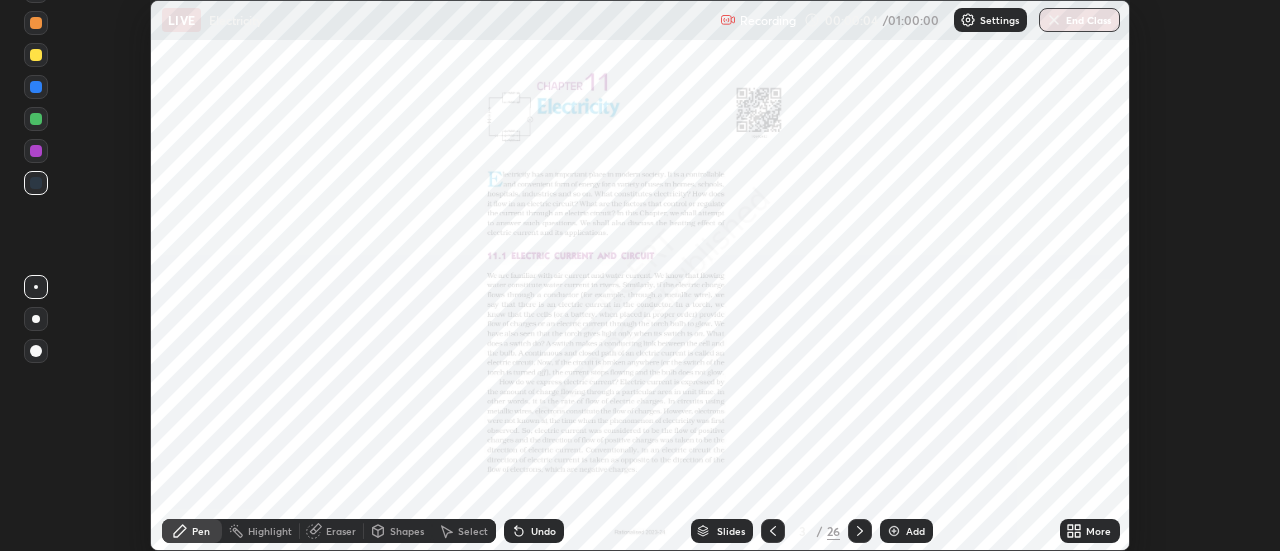 click on "Upload File Slide theme Full screen Zoom Slide theme Light Blank Light Ruled Dark Blank Dark Ruled" at bounding box center [640, 275] 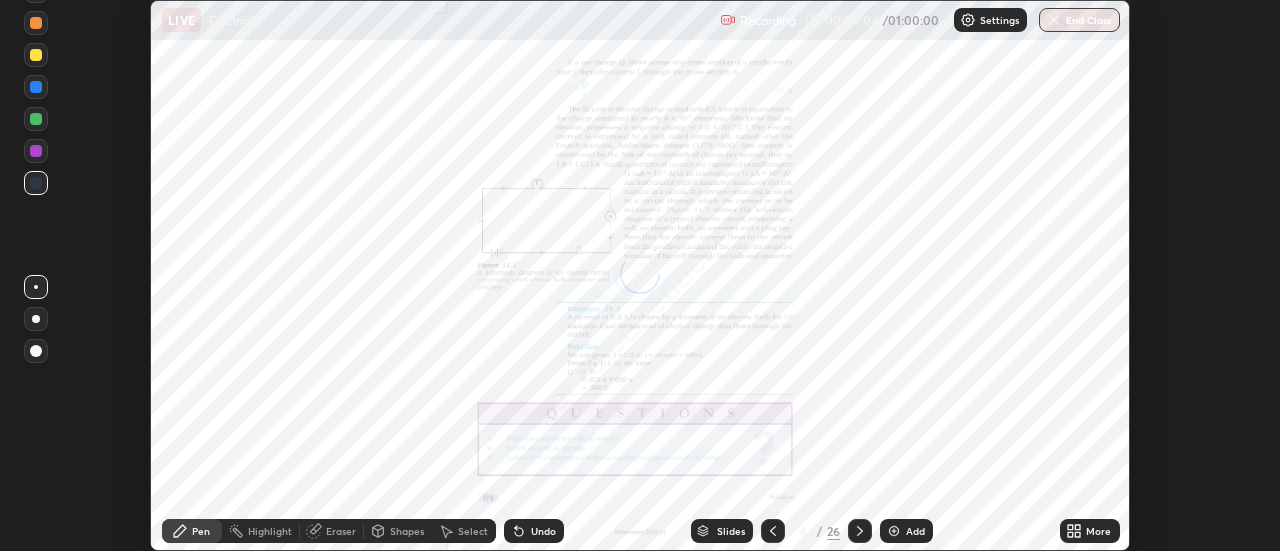 click 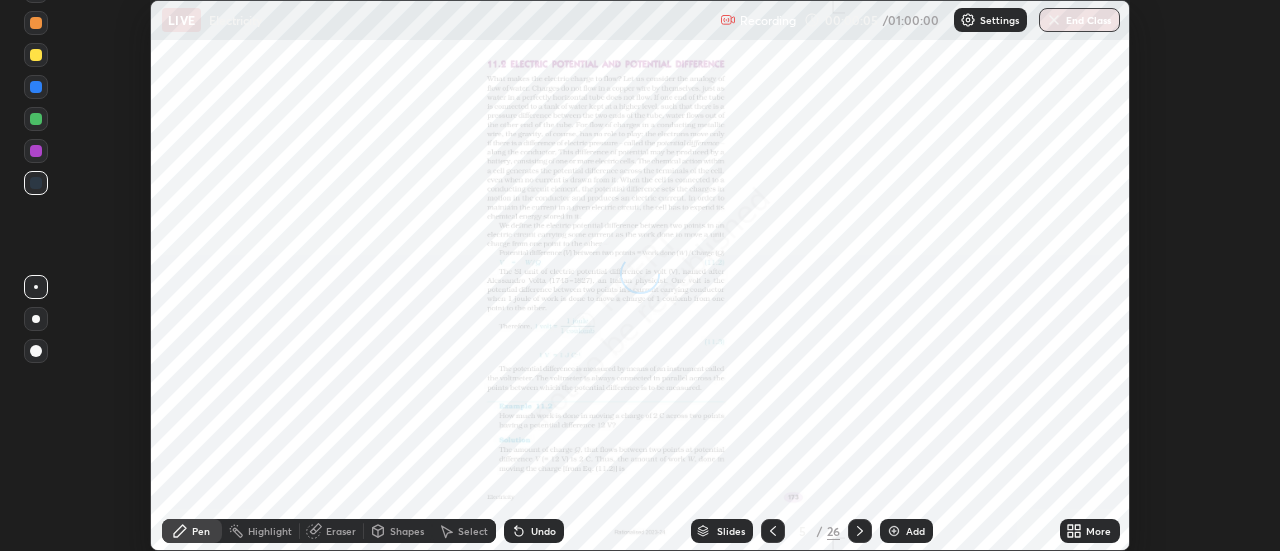 click 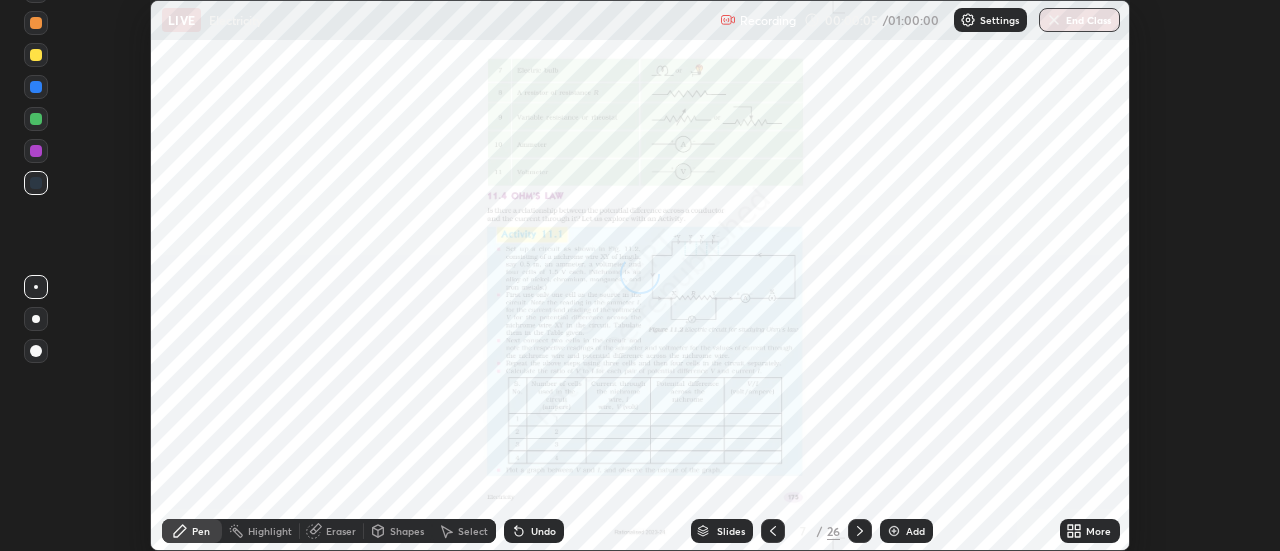click at bounding box center [860, 531] 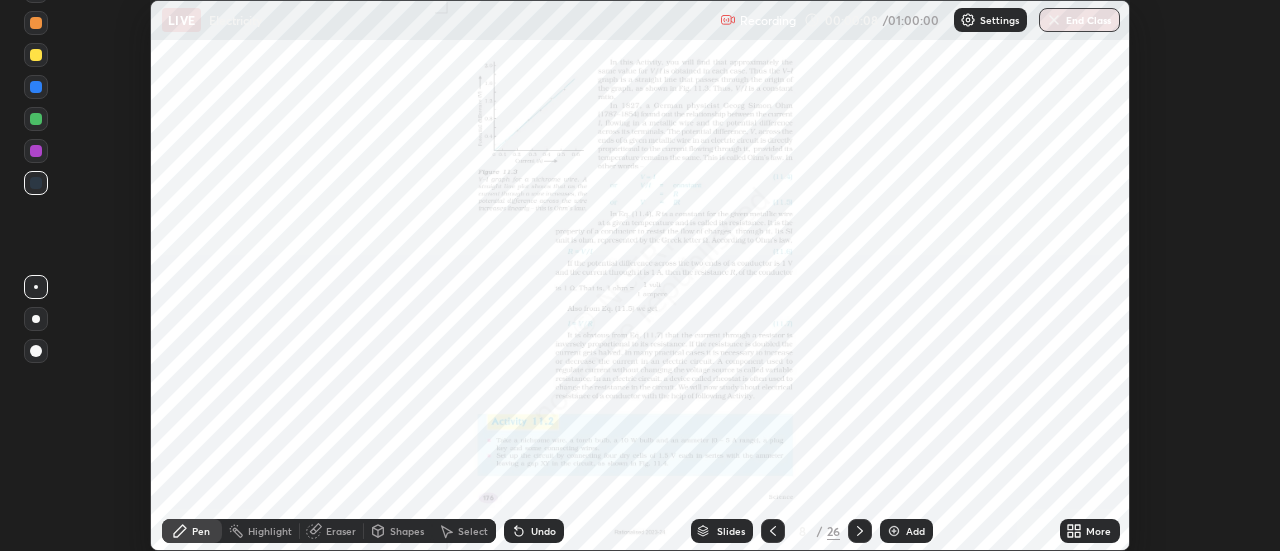 click 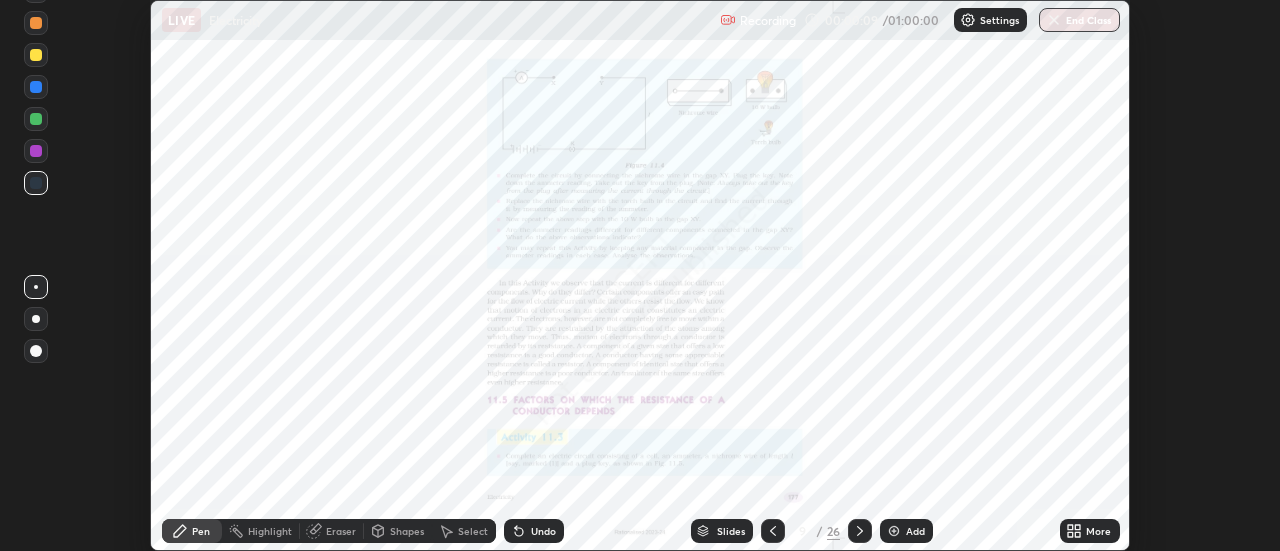 click 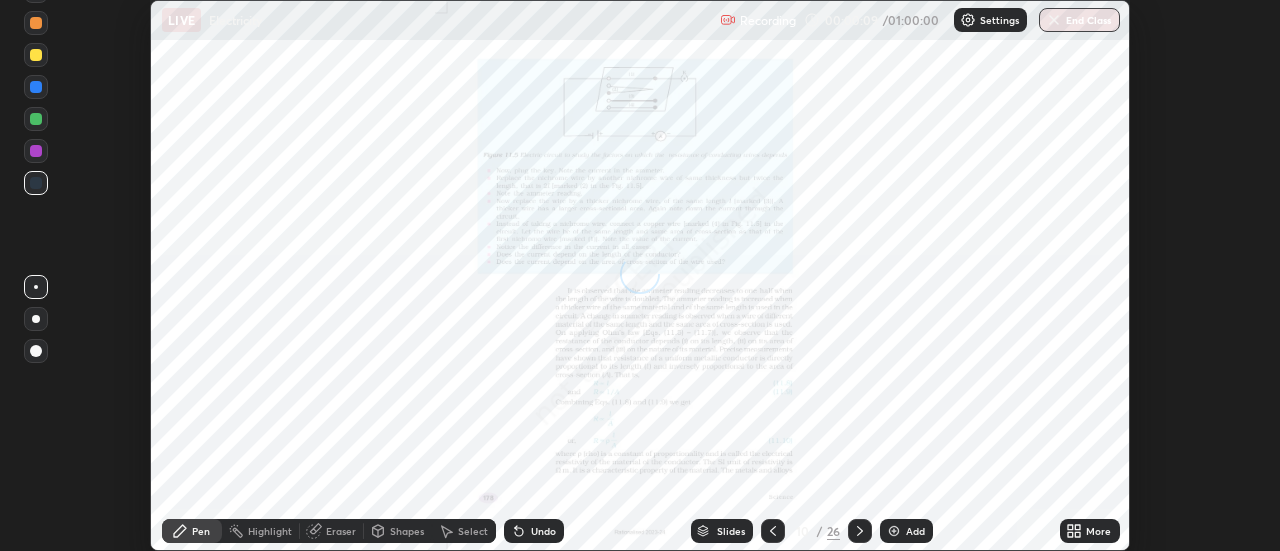 click 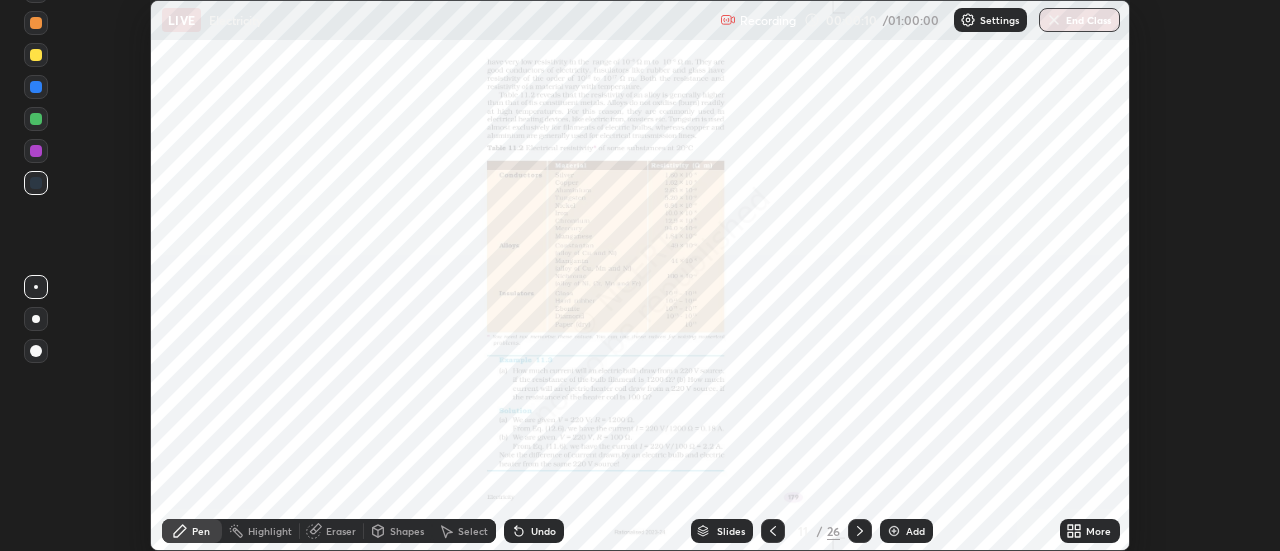 click 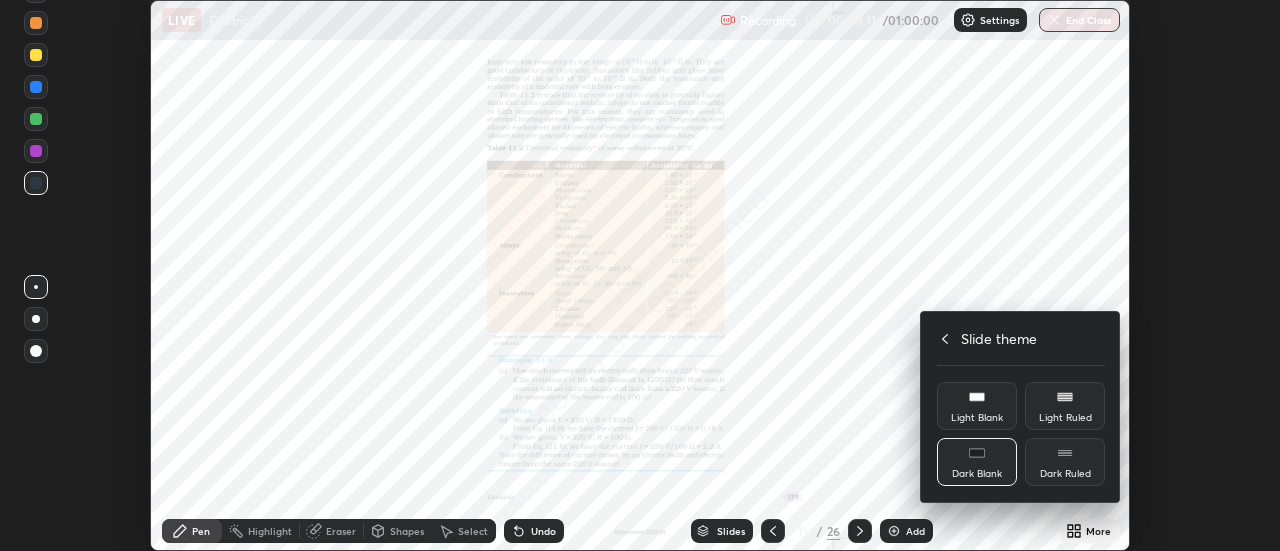 click 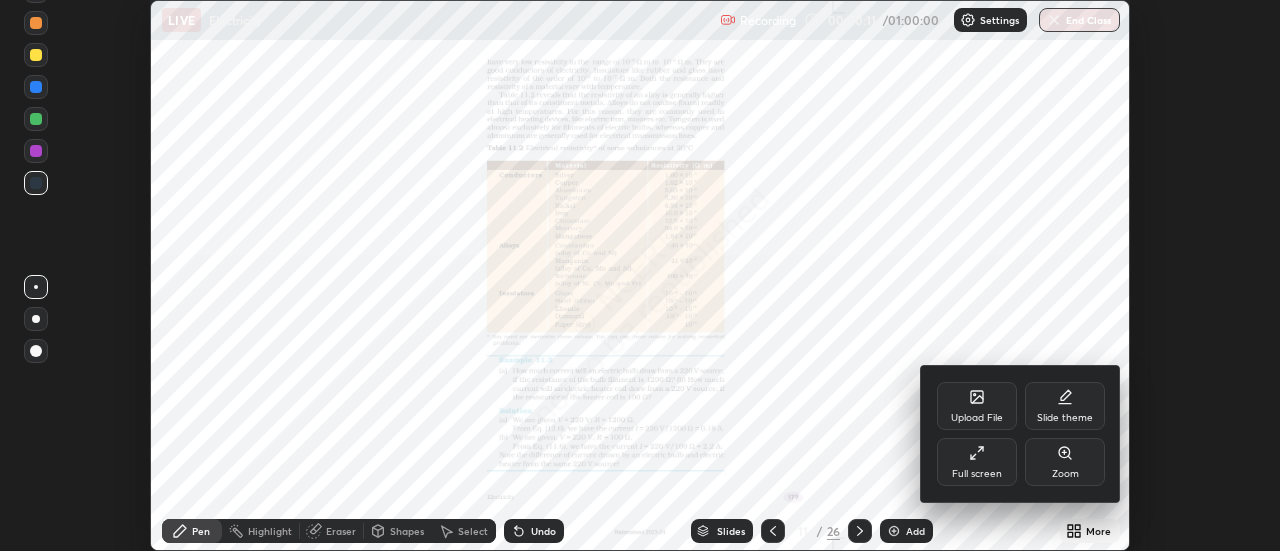 click on "Full screen" at bounding box center (977, 474) 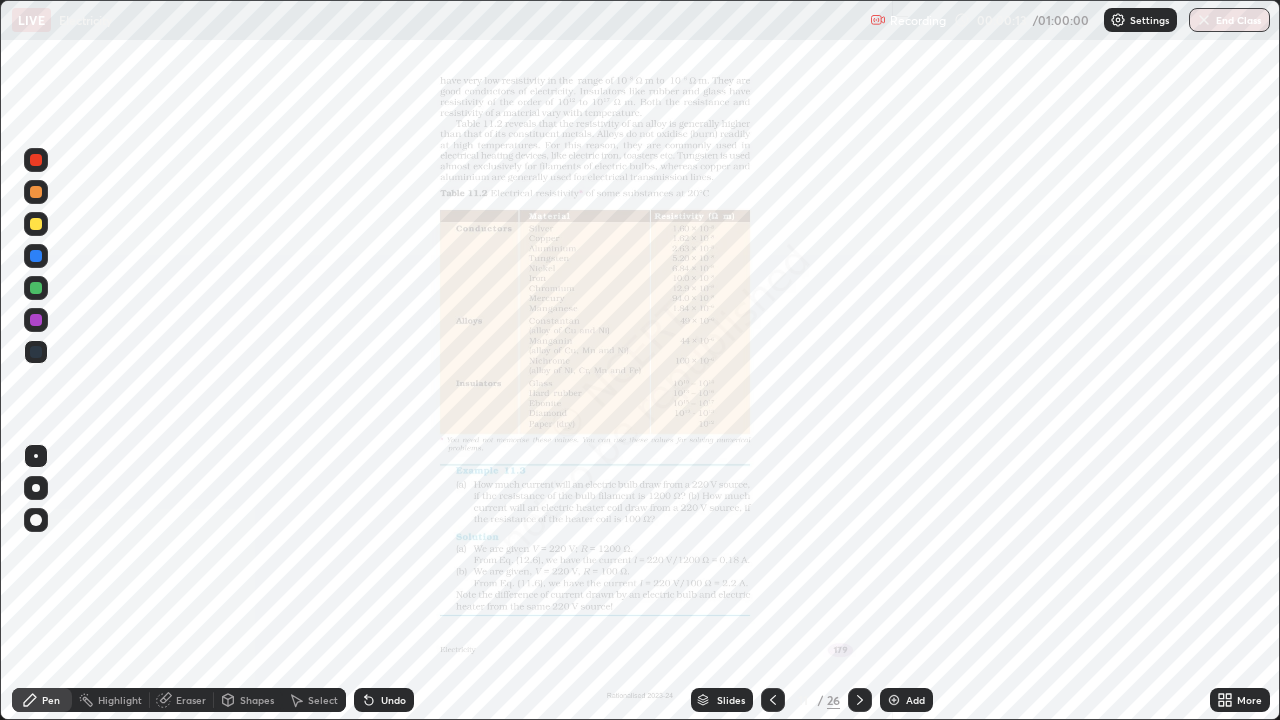 click 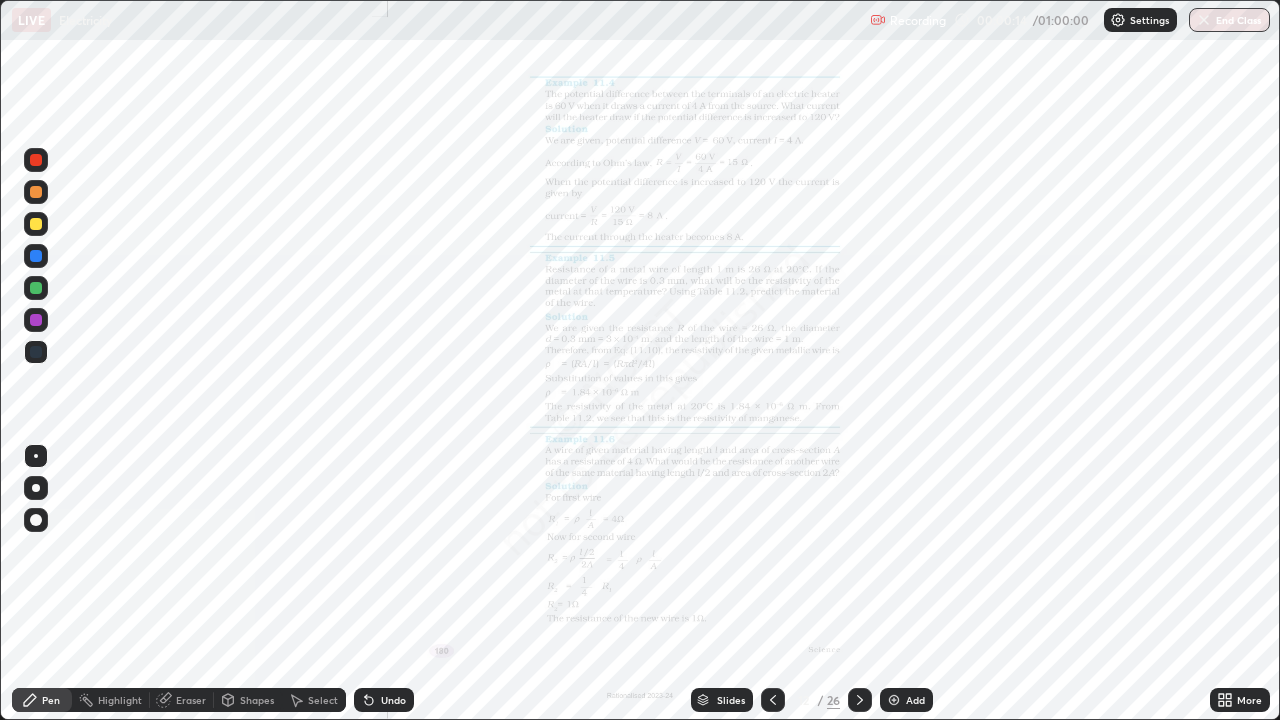 click 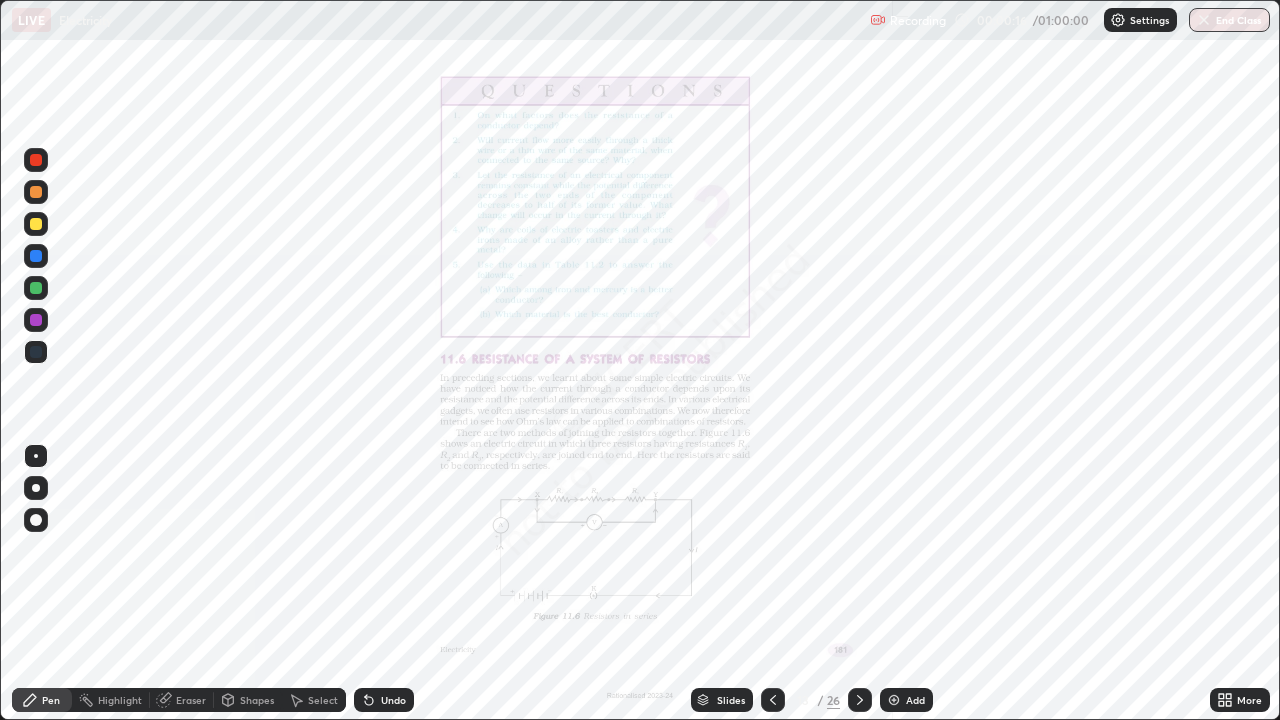 click 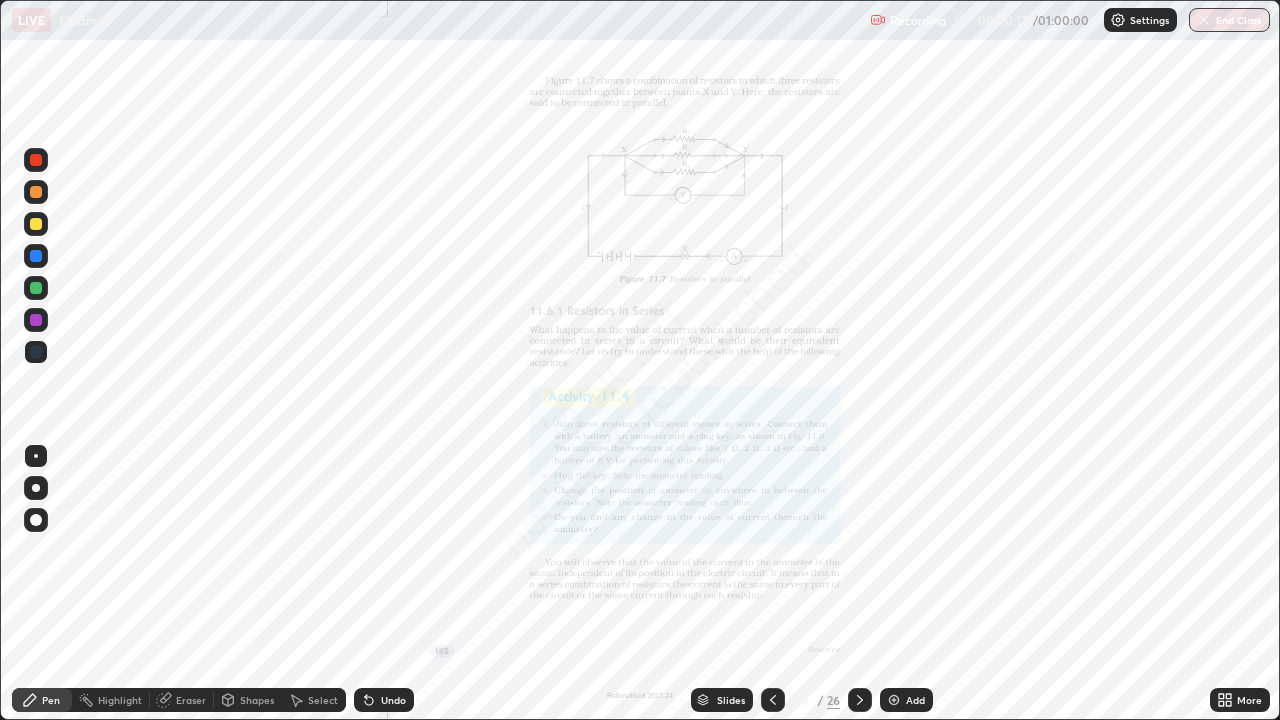 click 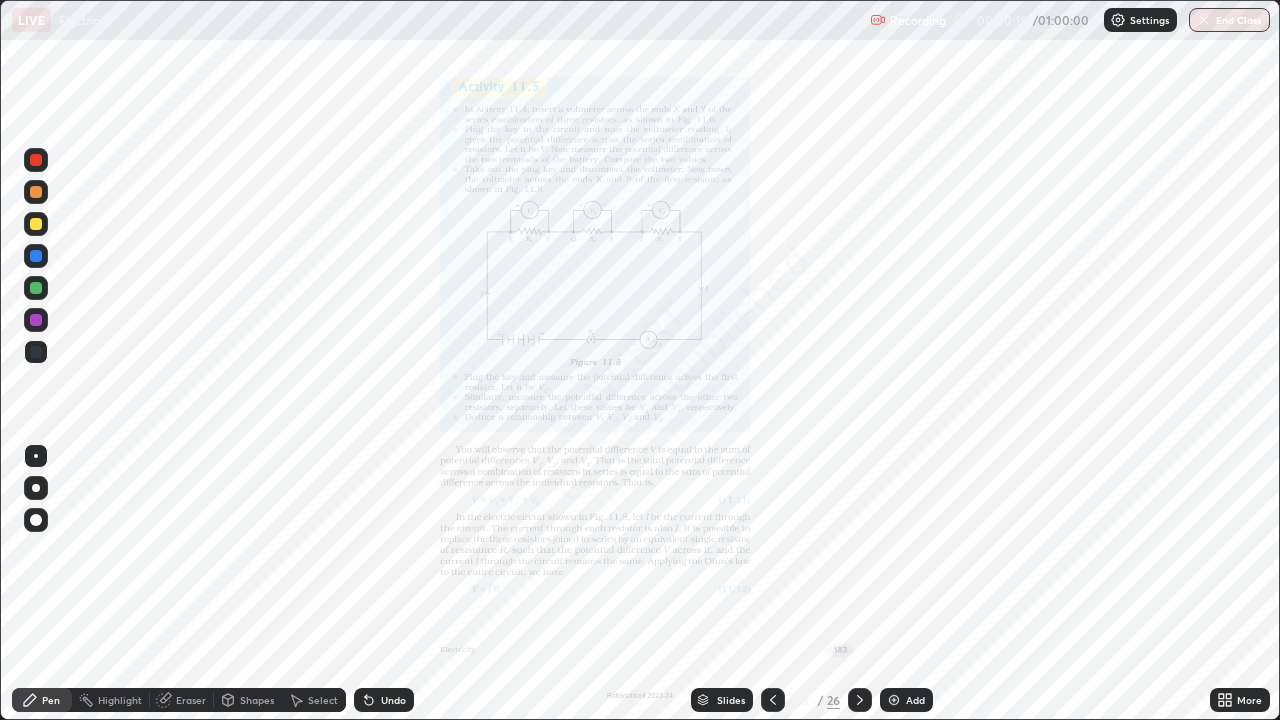 click 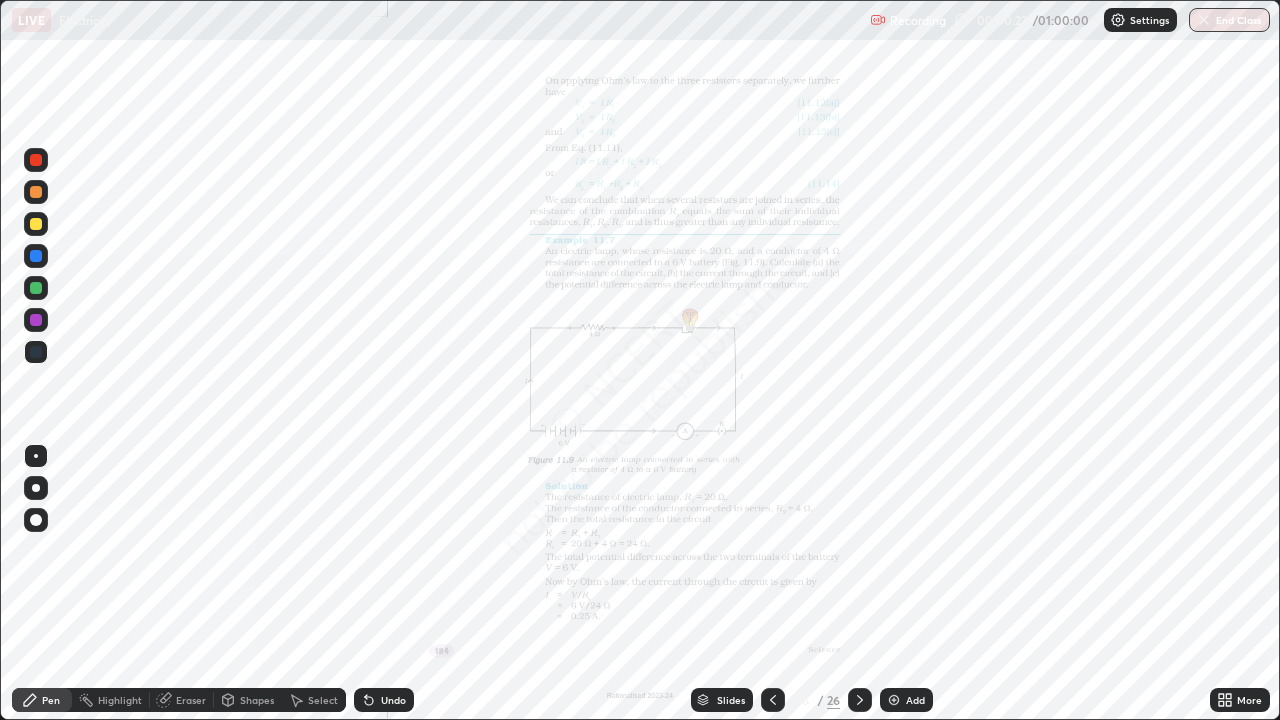 click 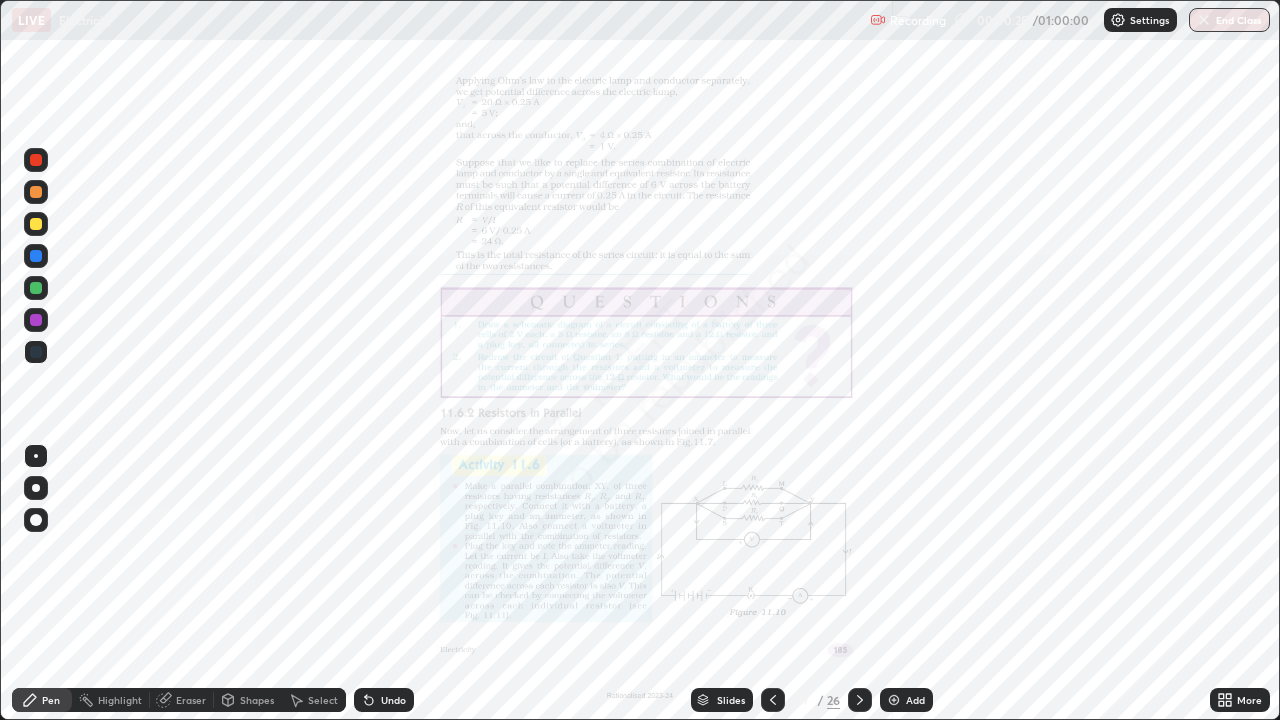 click 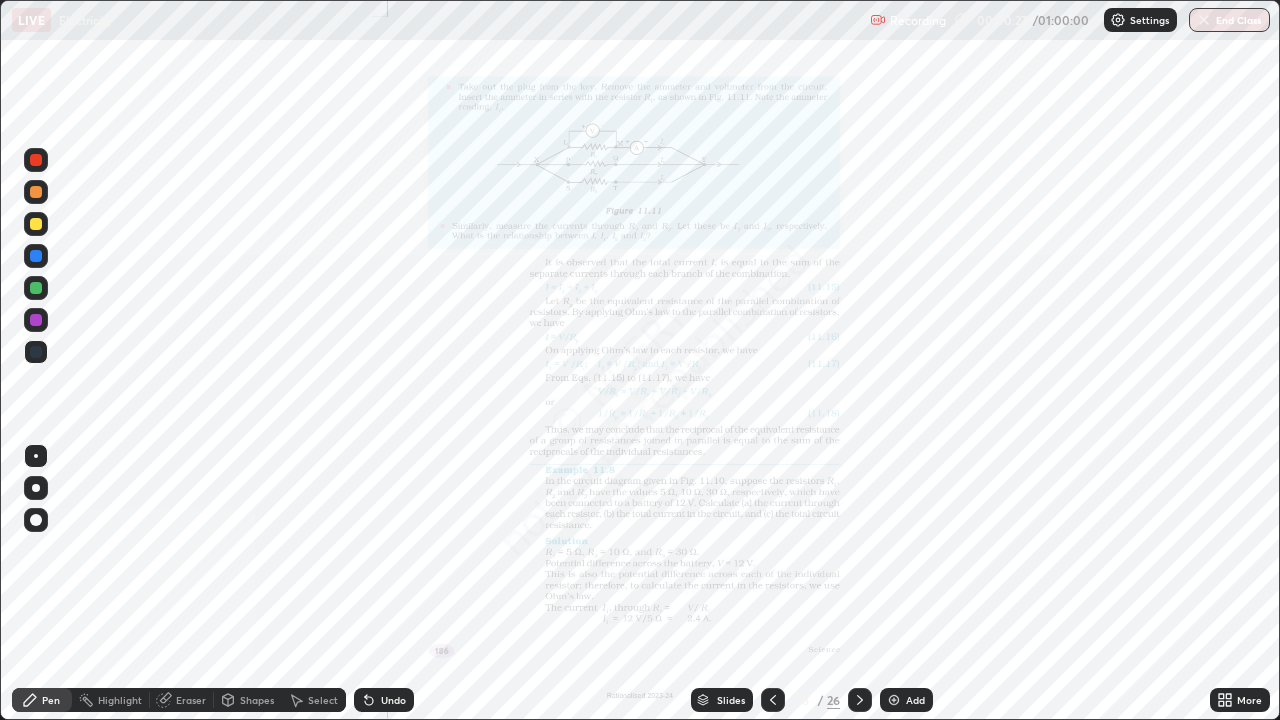 click 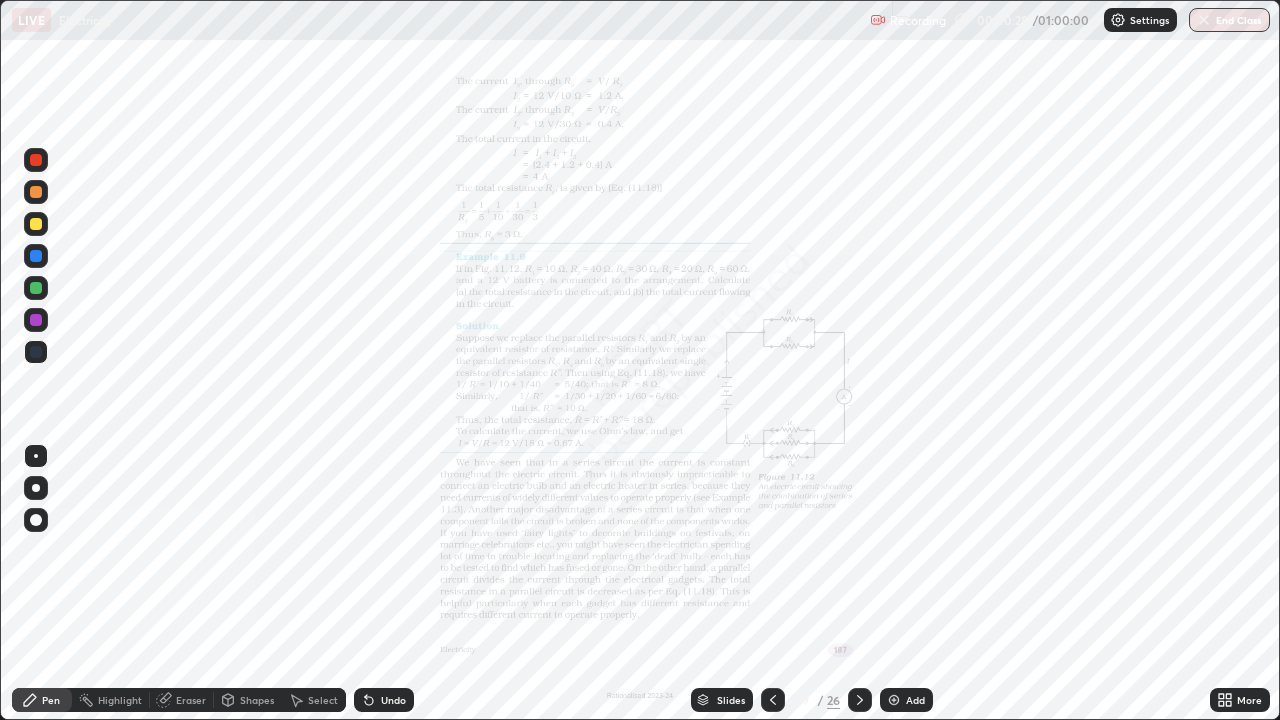 click at bounding box center (860, 700) 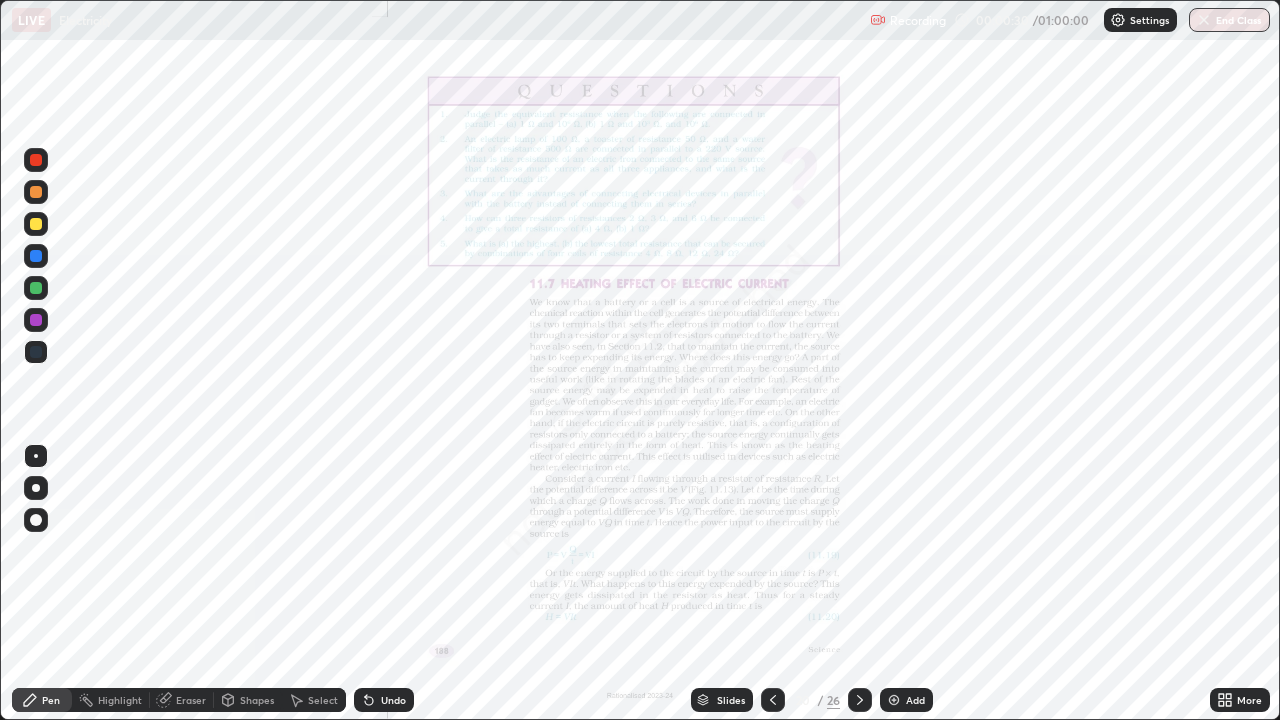 click 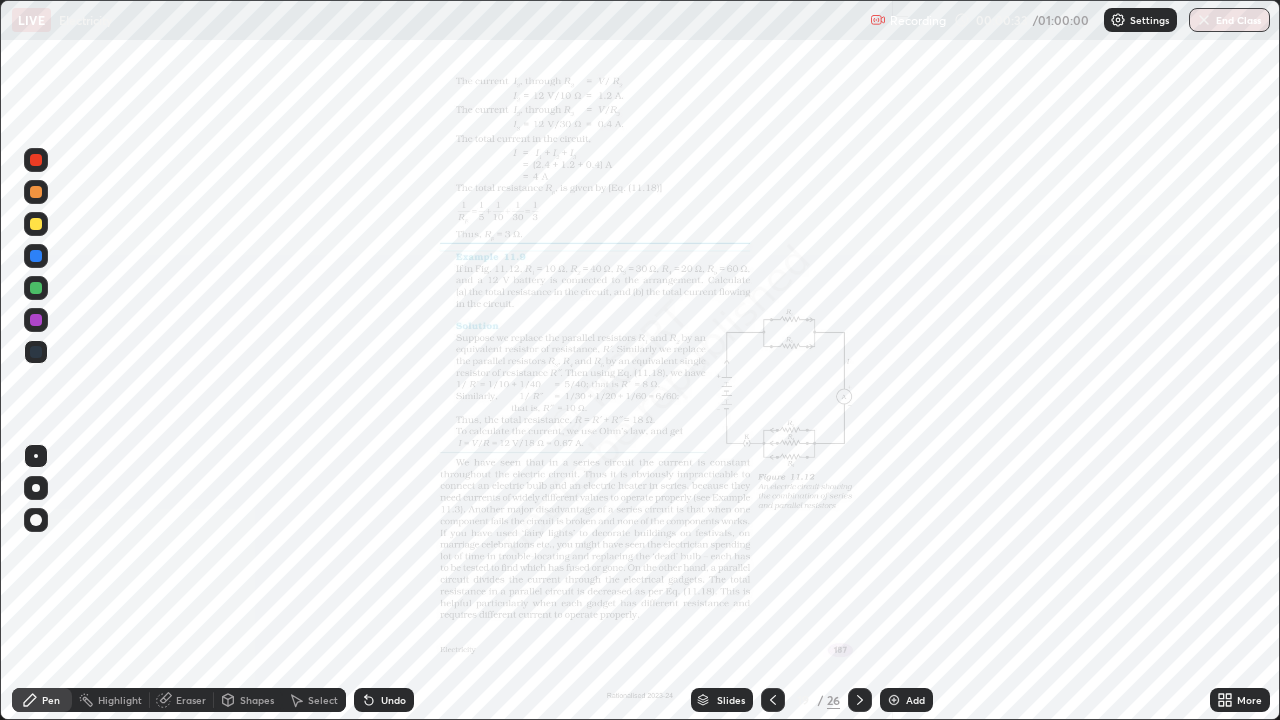 click 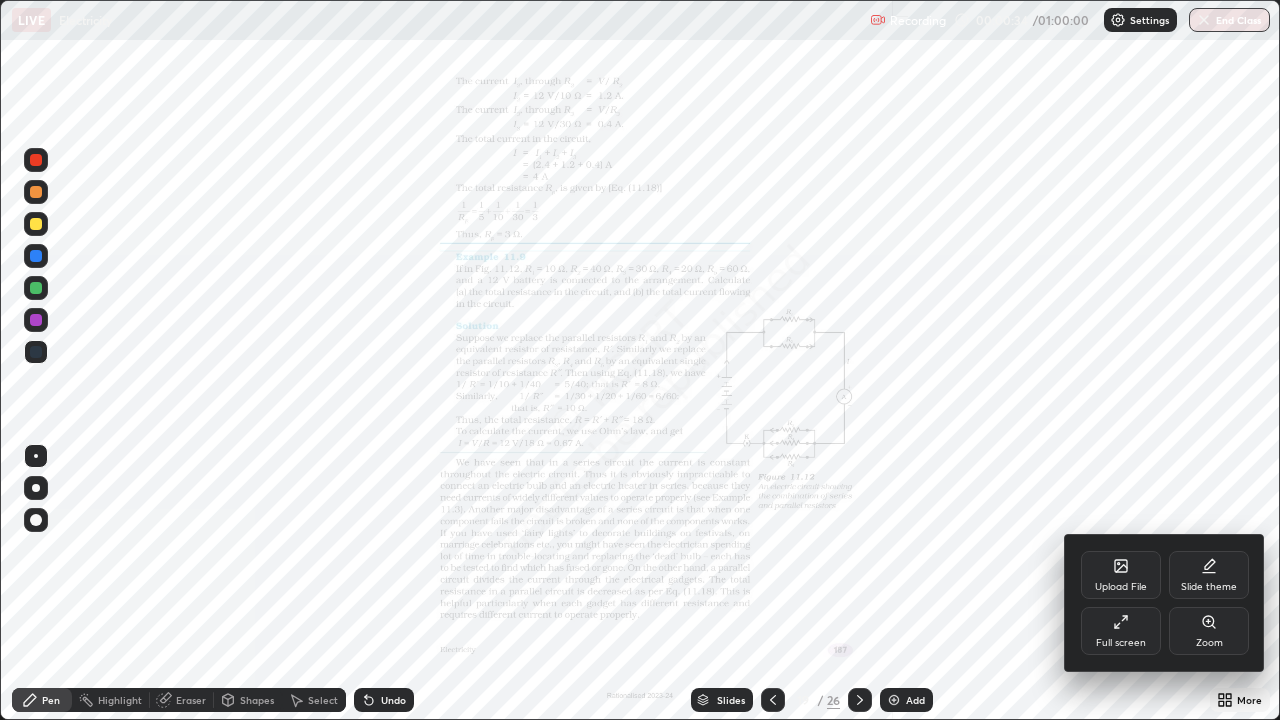 click 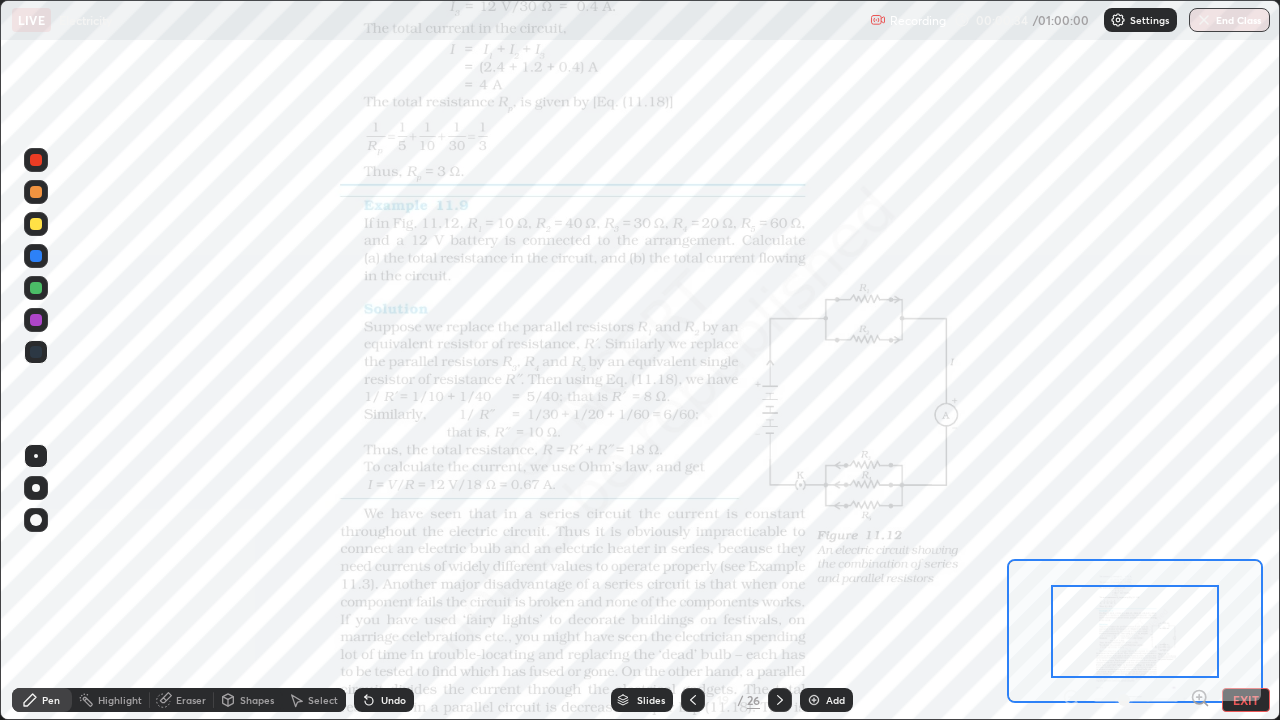 click 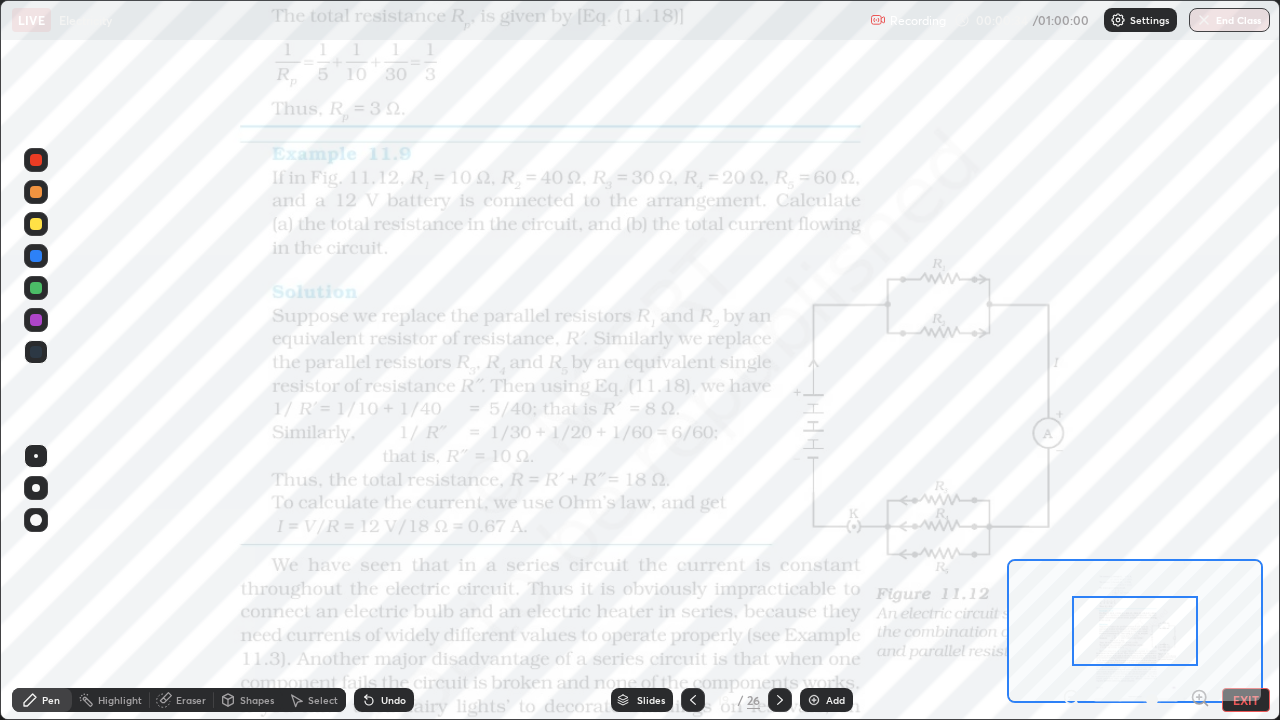 click 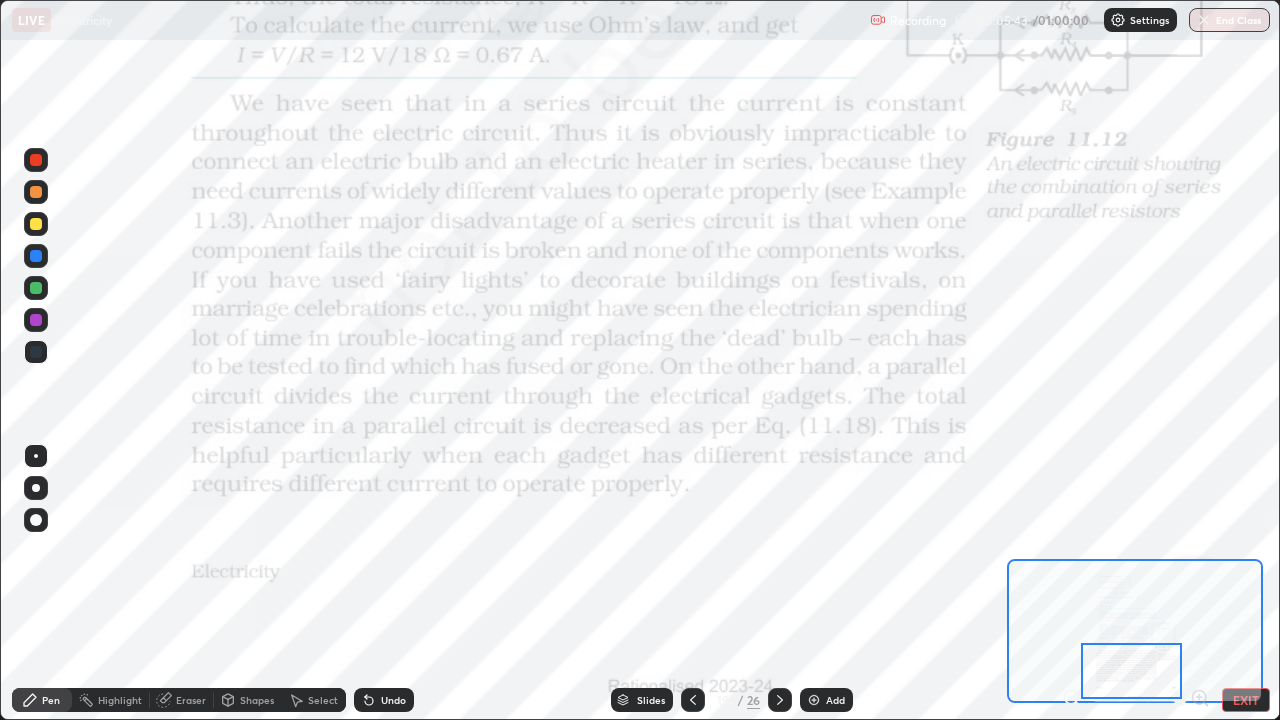 click on "Shapes" at bounding box center (248, 700) 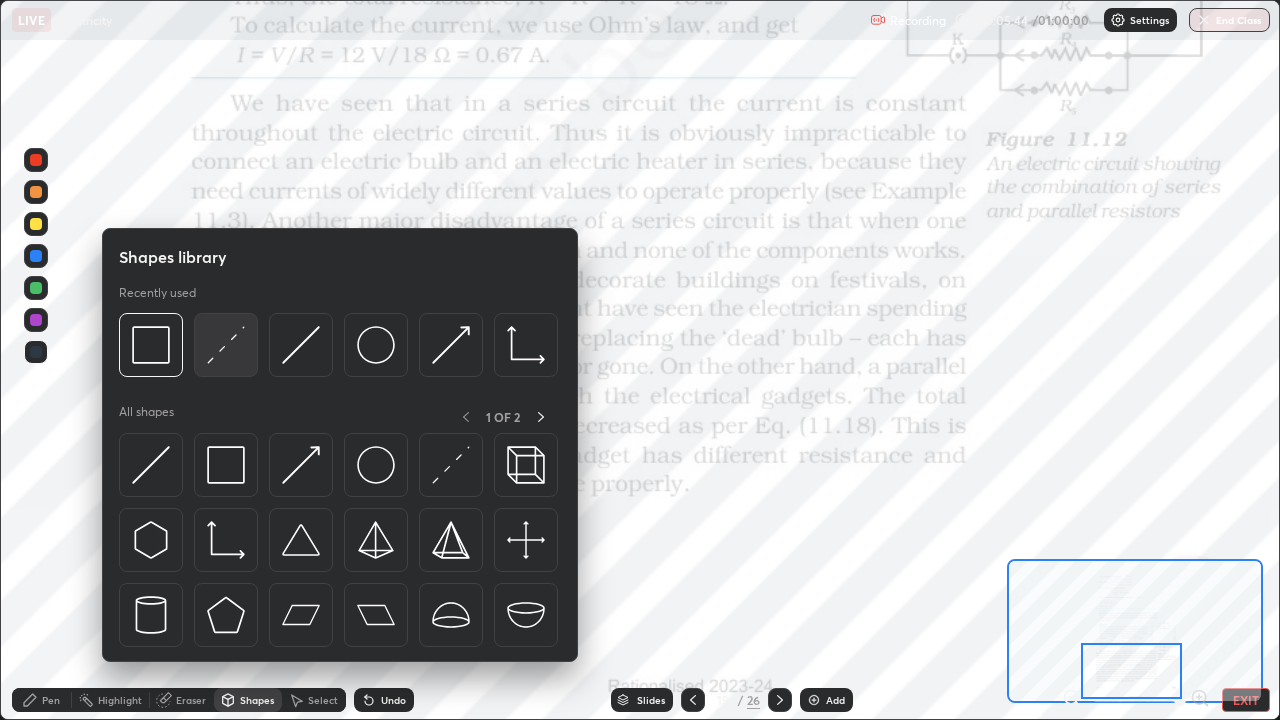 click at bounding box center (226, 345) 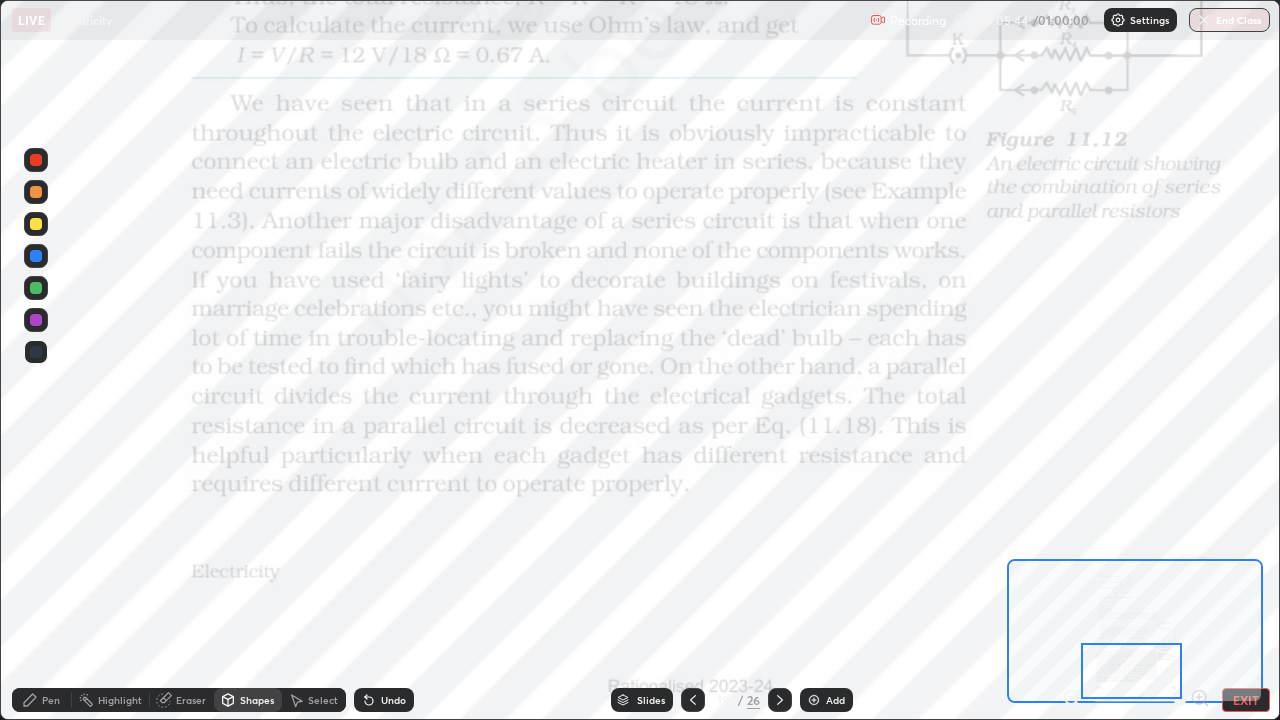 click at bounding box center (36, 320) 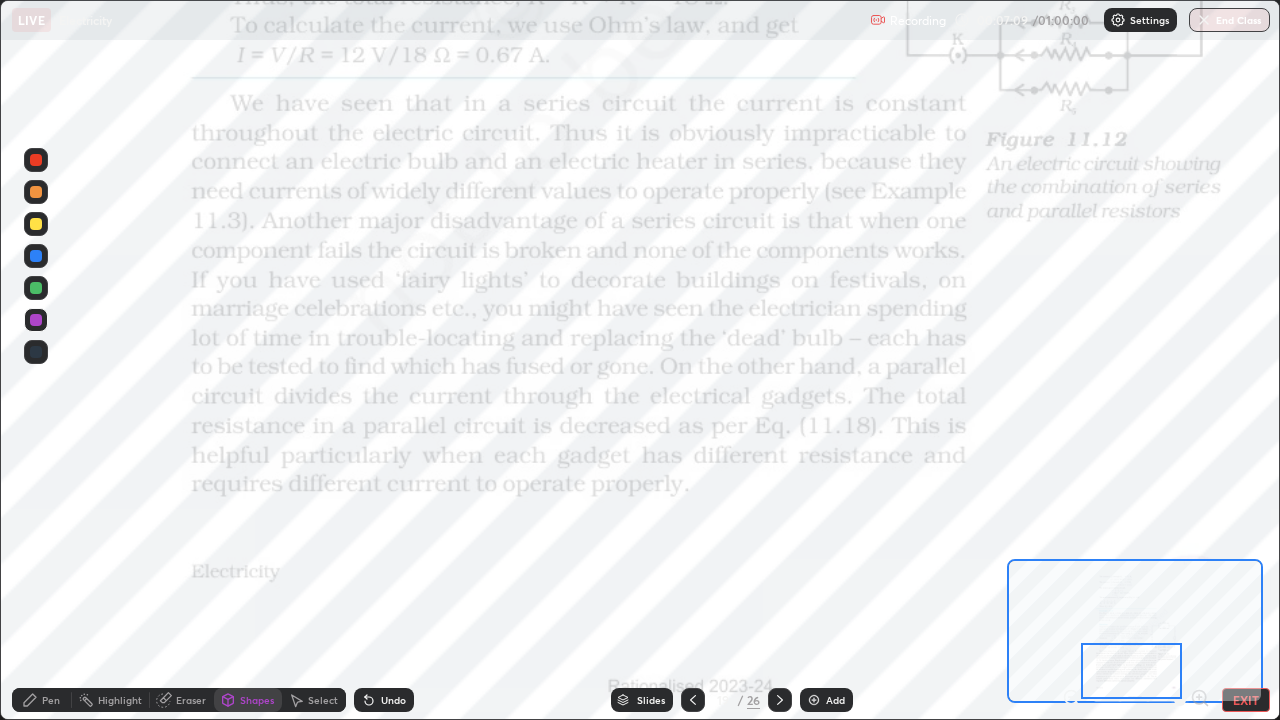 click 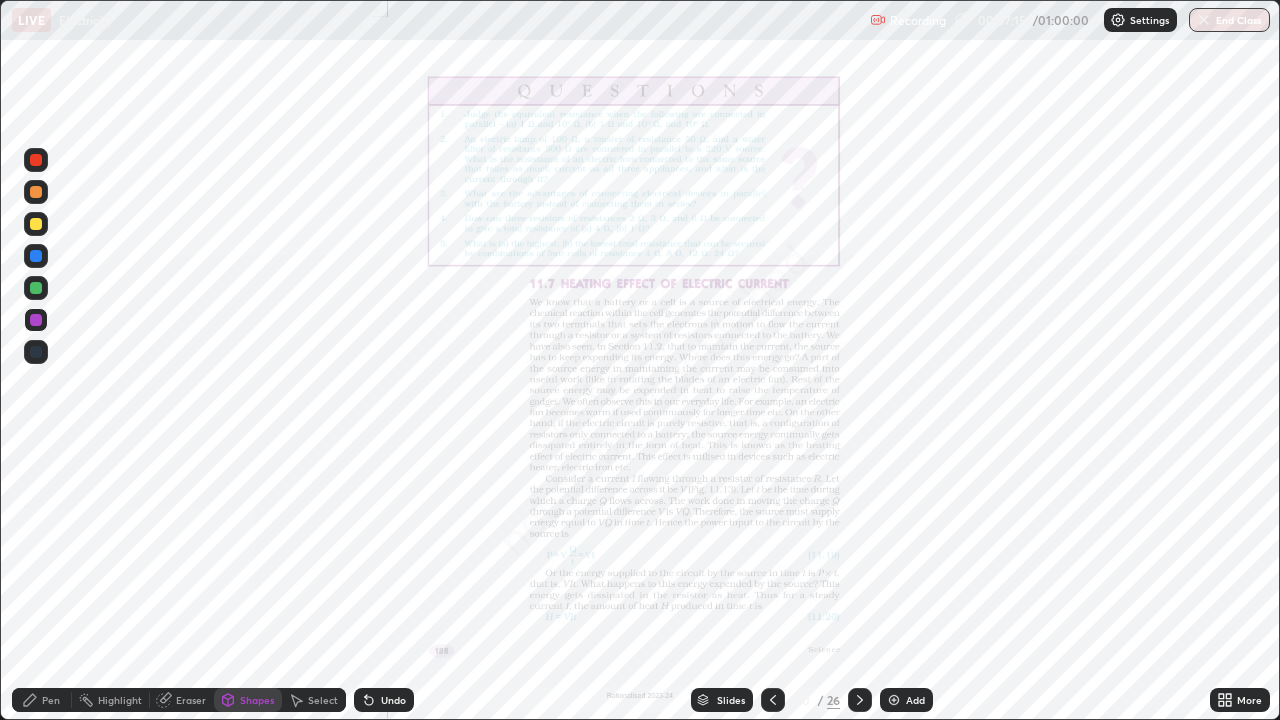 click 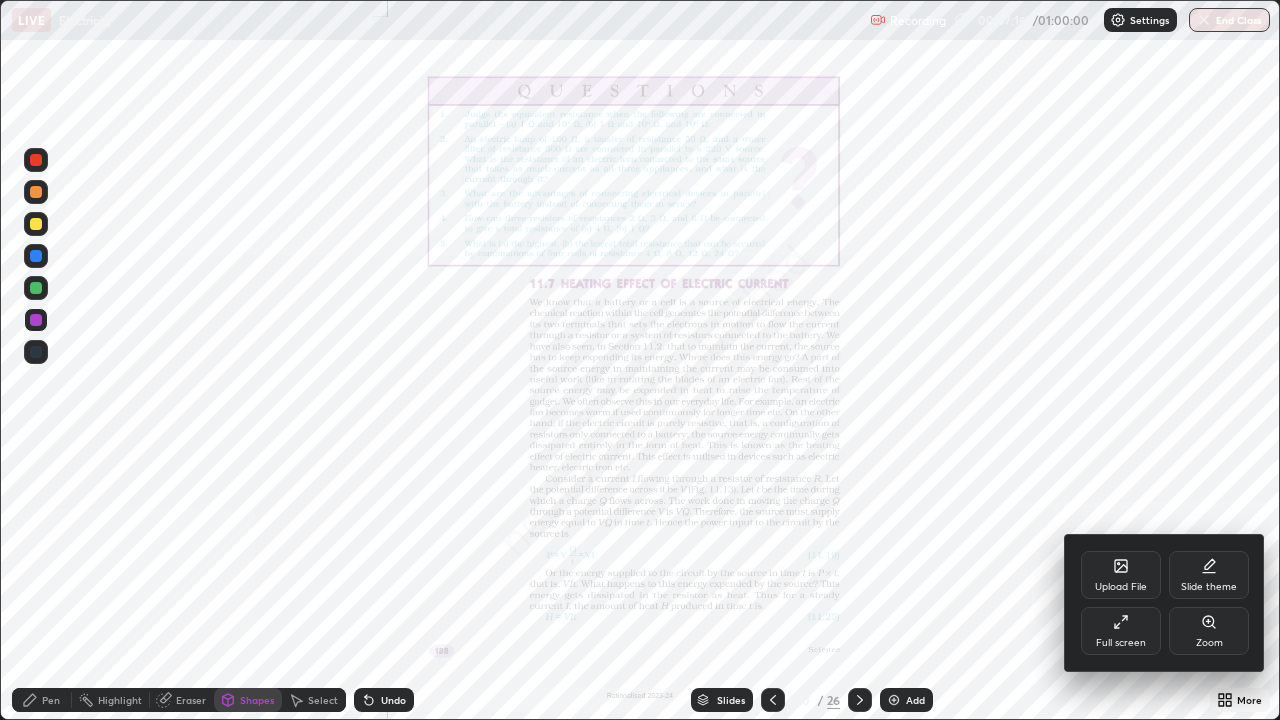 click 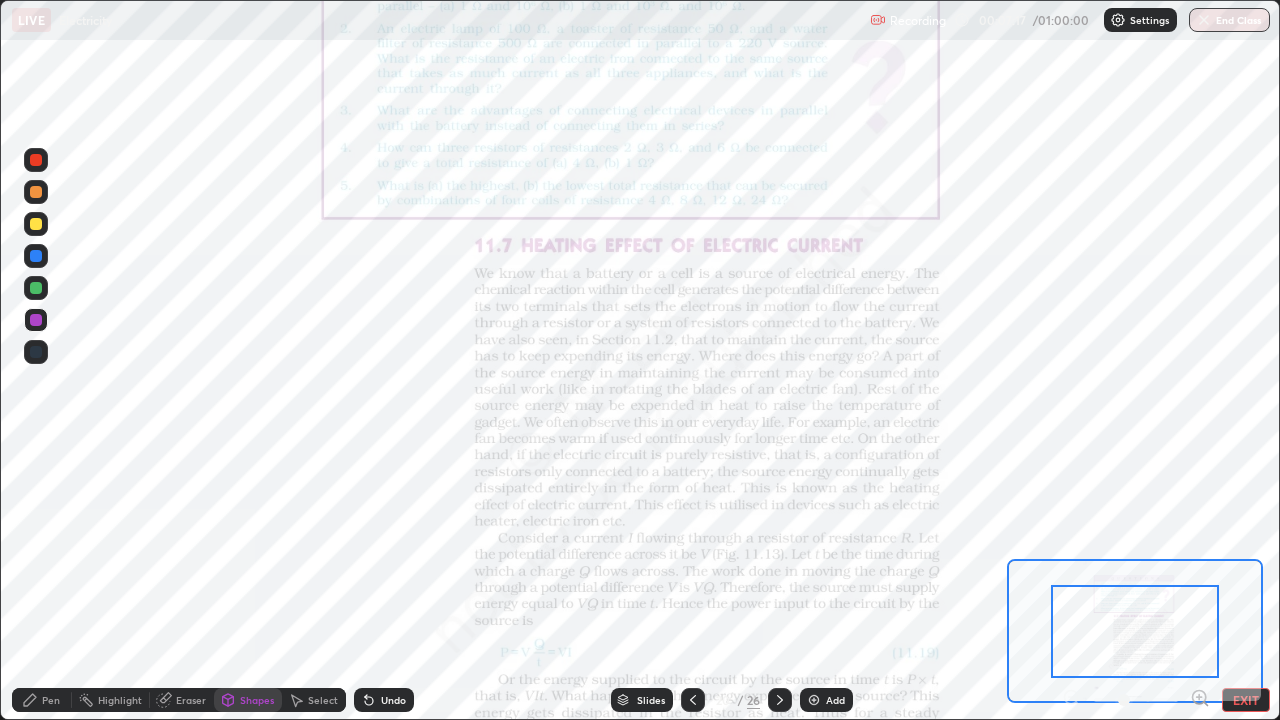 click 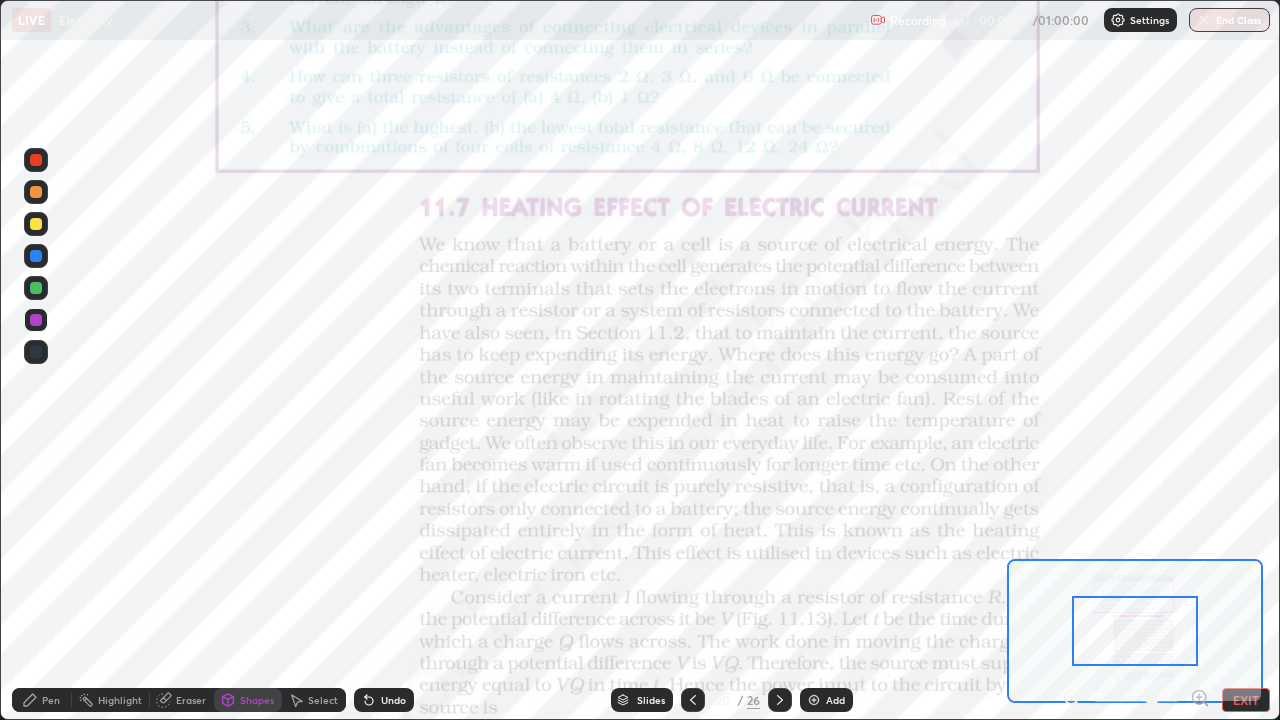 click 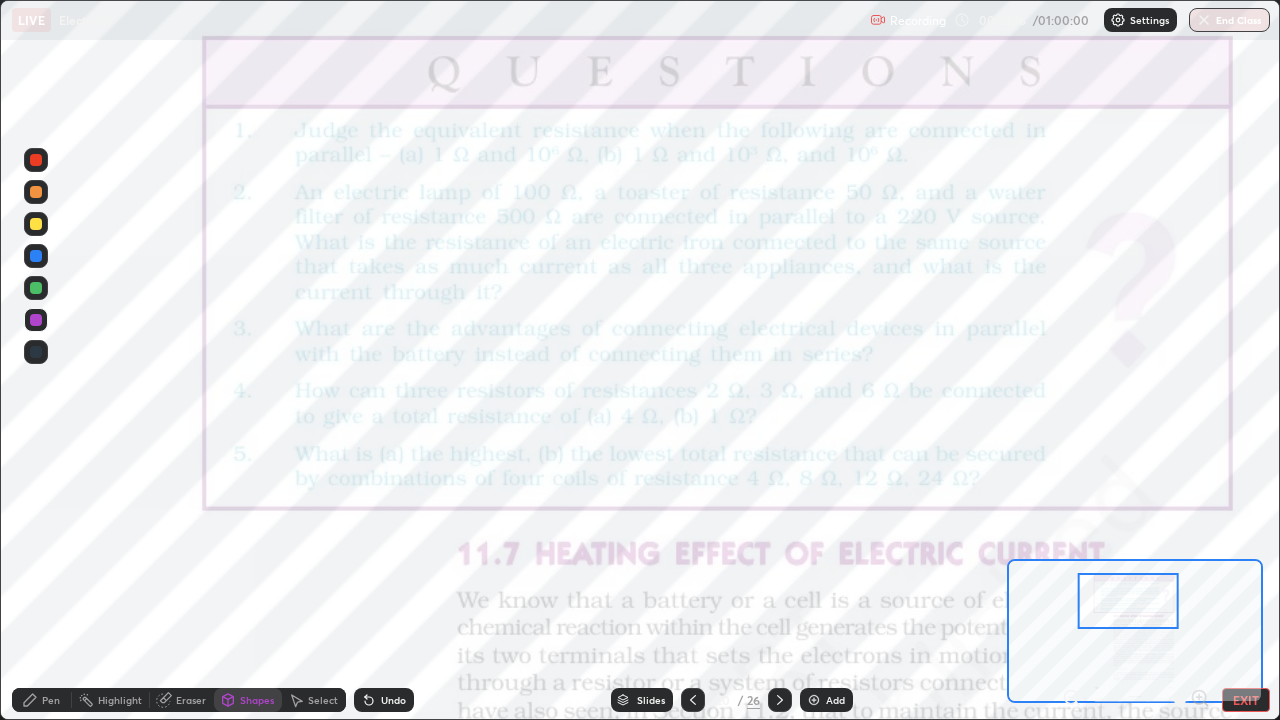 click on "Undo" at bounding box center [384, 700] 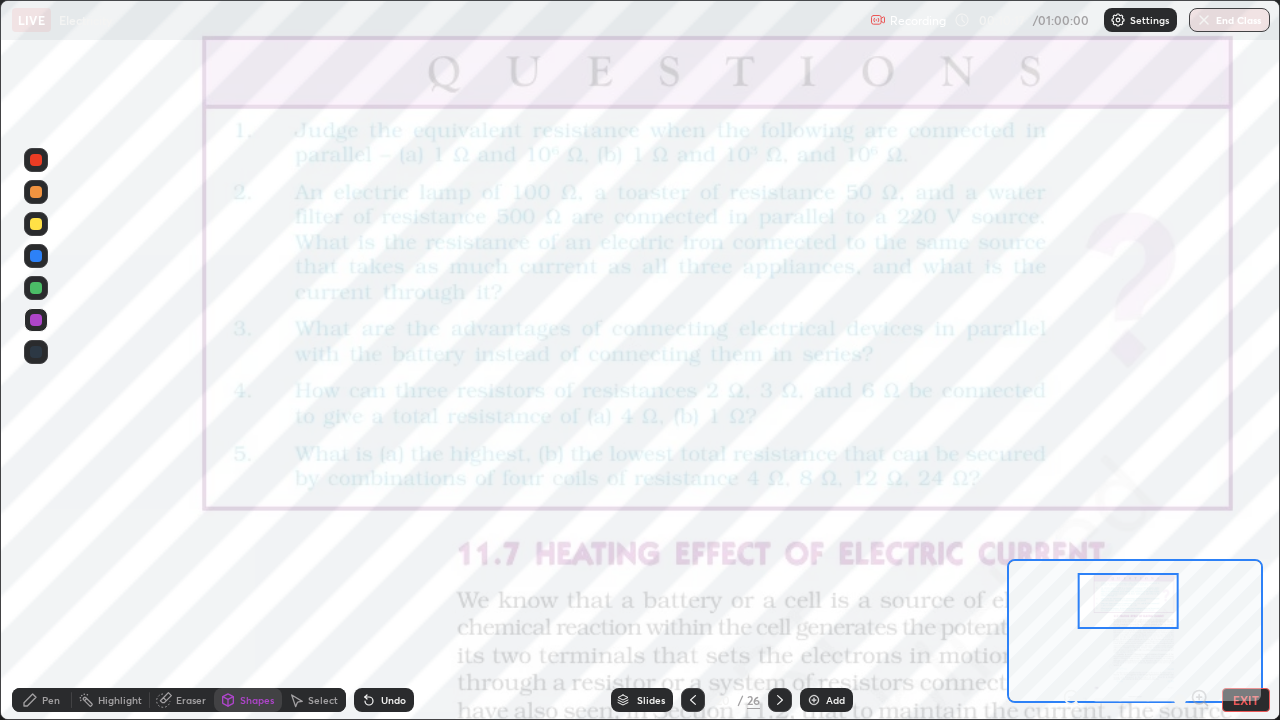 click on "Pen" at bounding box center [51, 700] 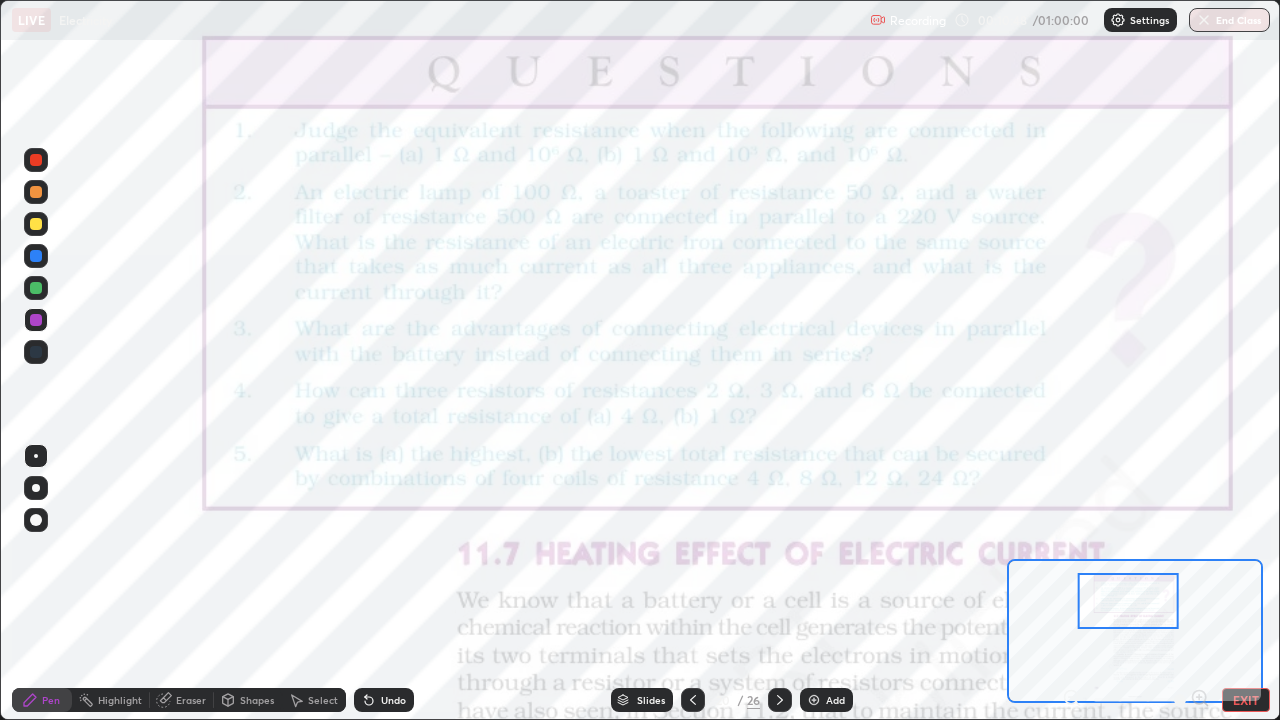 click on "Select" at bounding box center (314, 700) 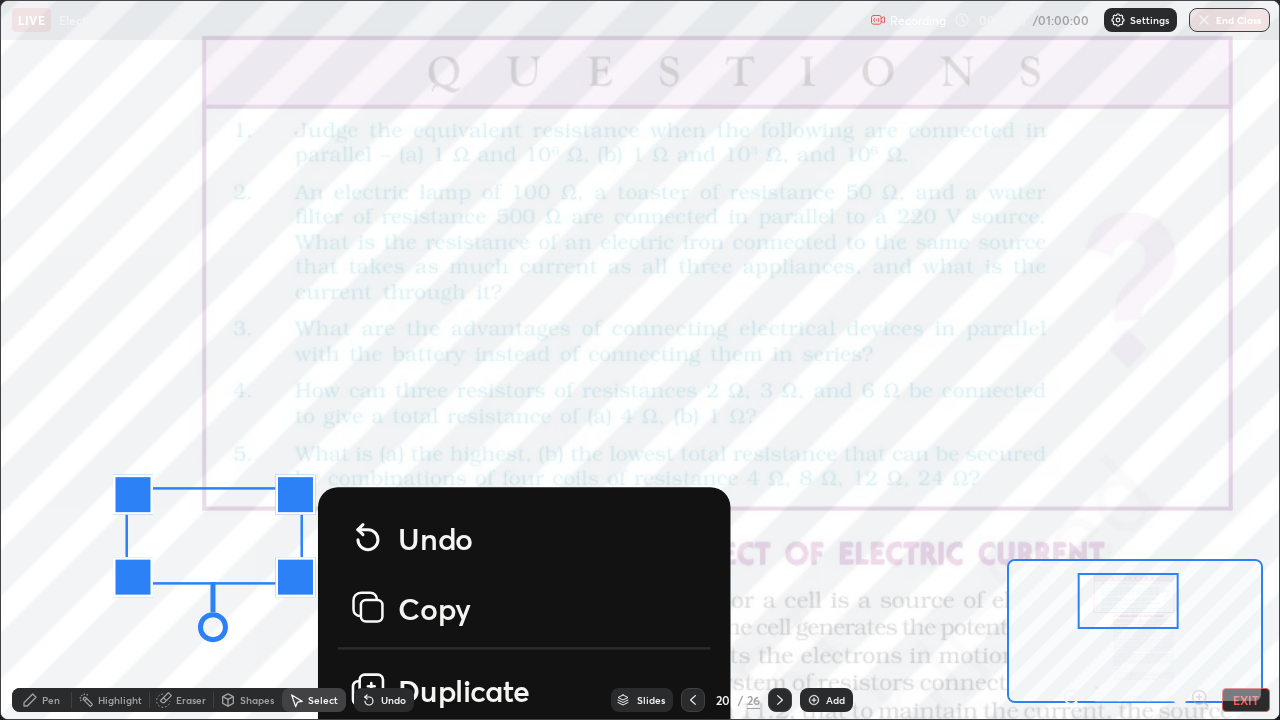 click on "0 ° Undo Copy Duplicate Duplicate to new slide Delete" at bounding box center [732, 744] 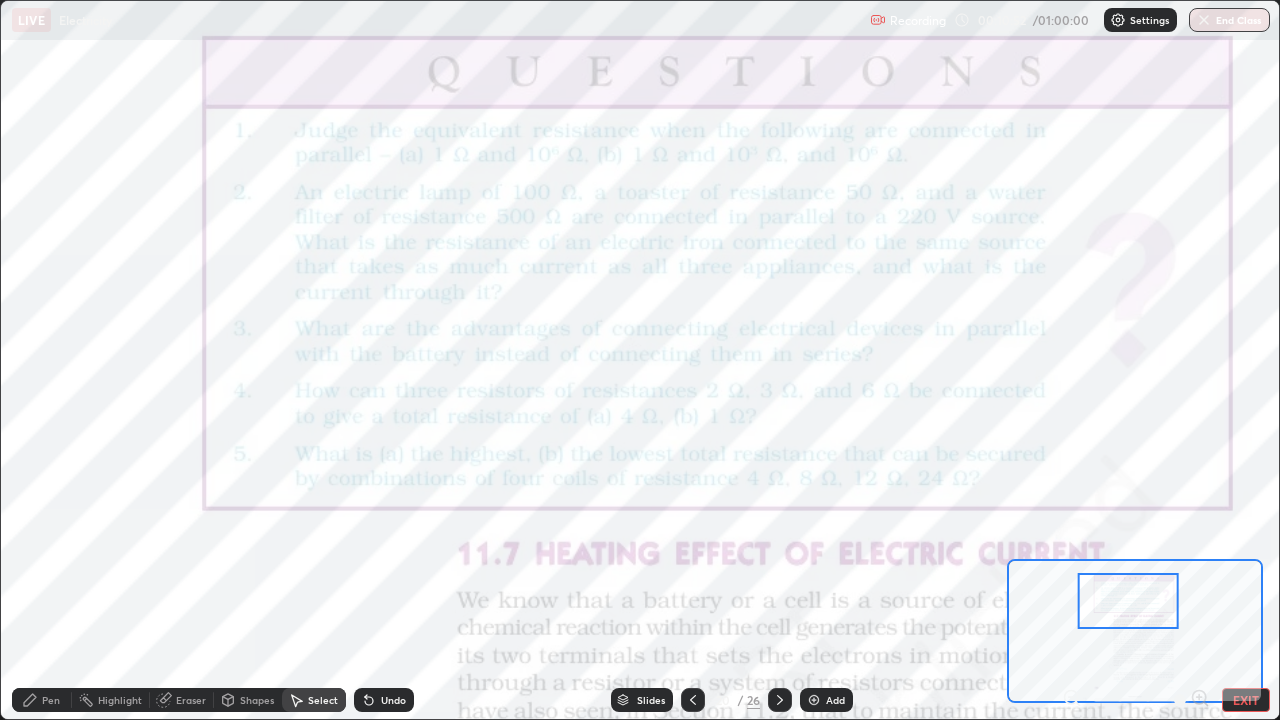 click on "Pen" at bounding box center (51, 700) 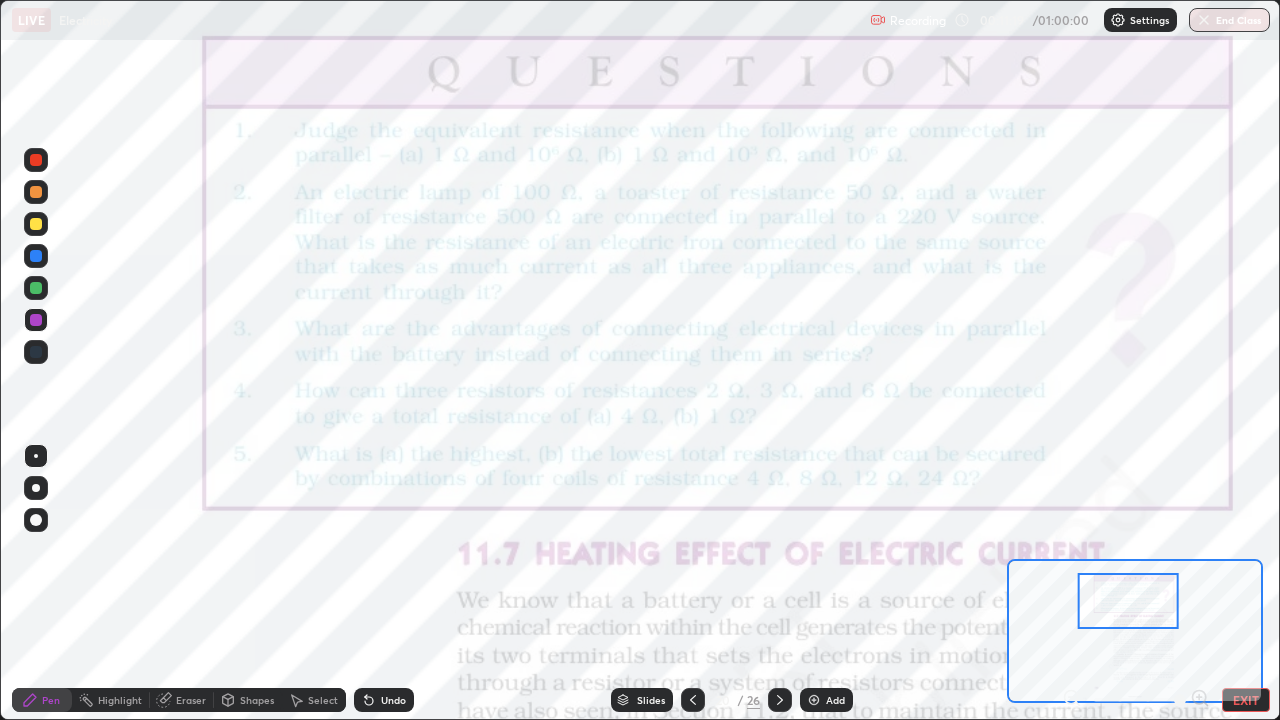 click on "Select" at bounding box center [314, 700] 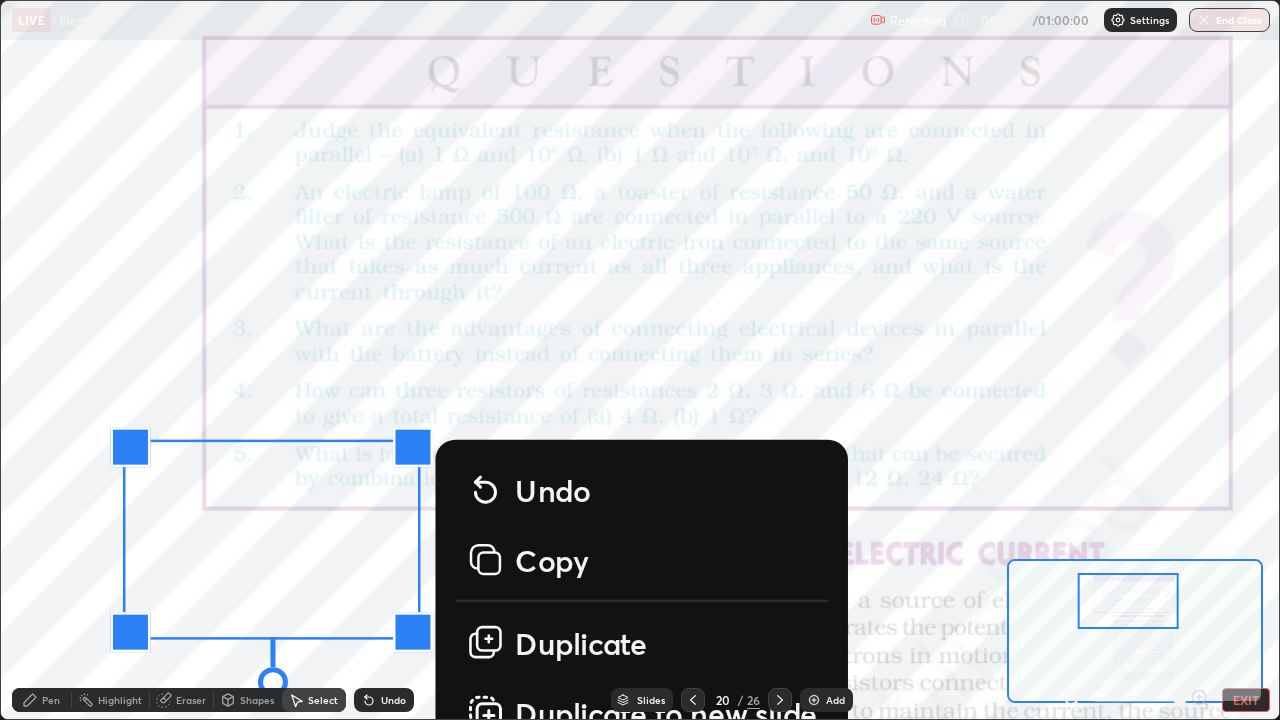 click 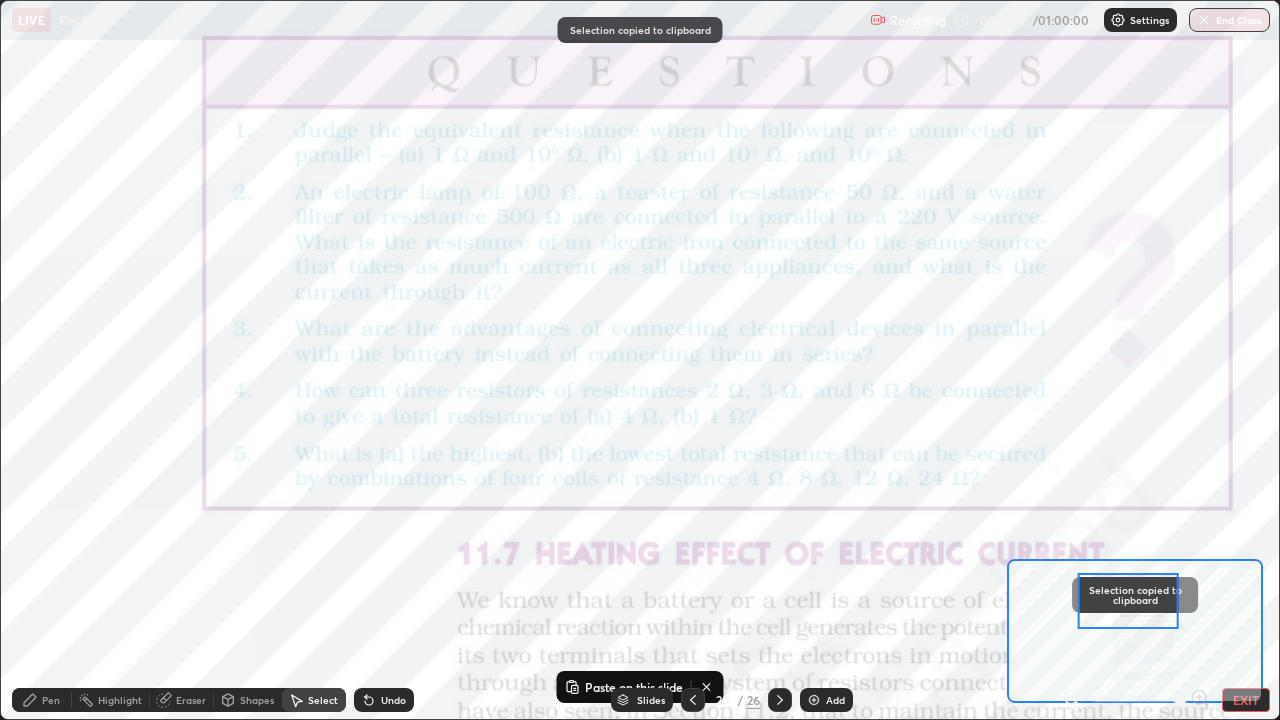 click at bounding box center [814, 700] 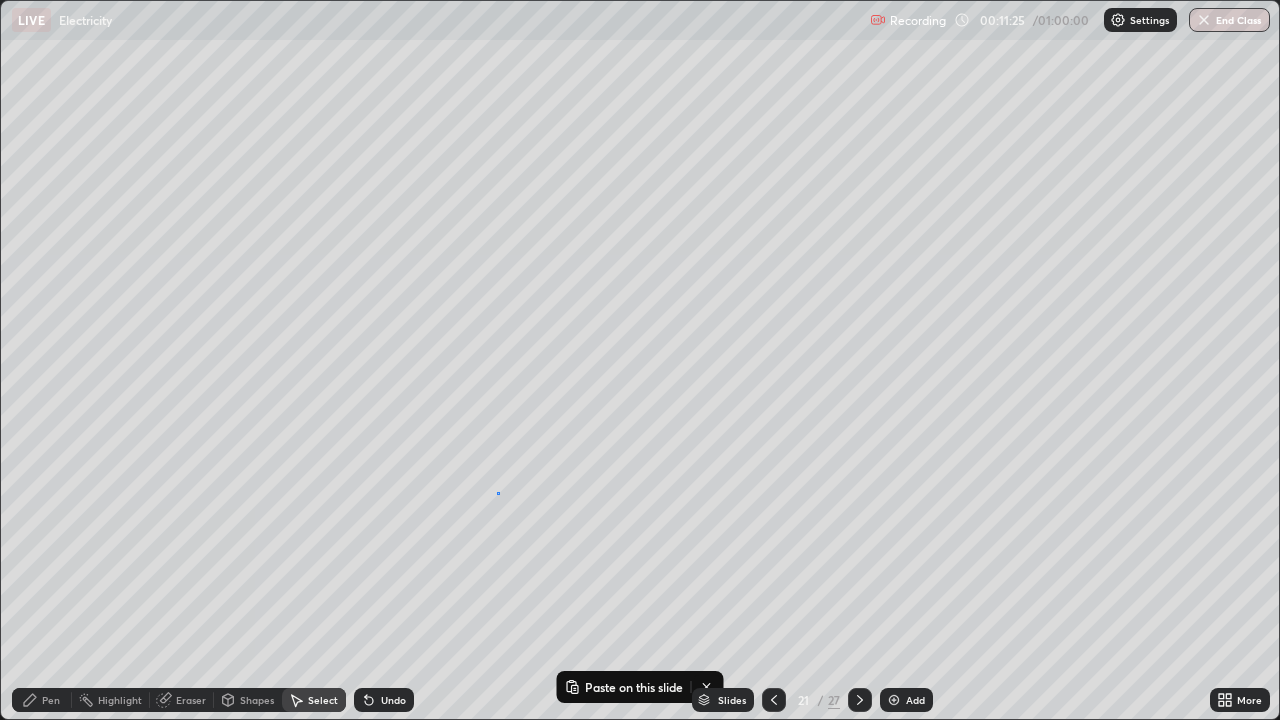 click on "0 ° Undo Copy Paste here Duplicate Duplicate to new slide Delete" at bounding box center [640, 360] 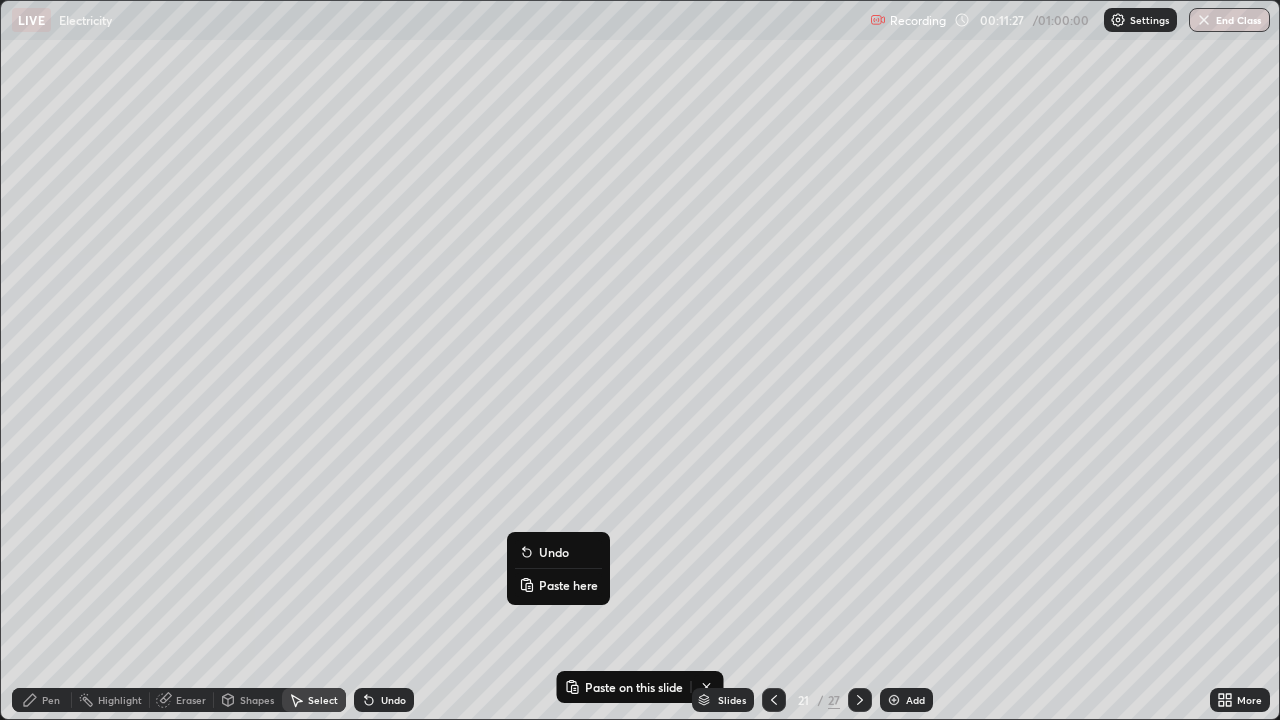click on "Paste here" at bounding box center (558, 585) 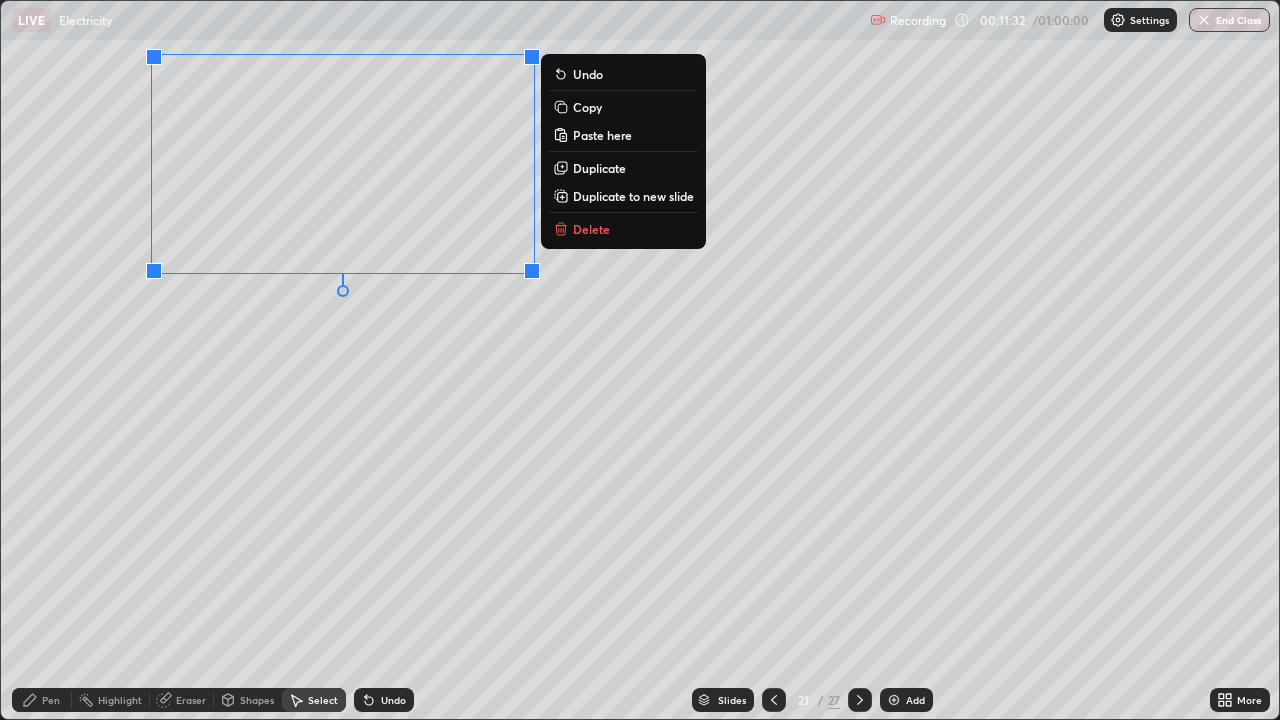 click on "0 ° Undo Copy Paste here Duplicate Duplicate to new slide Delete" at bounding box center (640, 360) 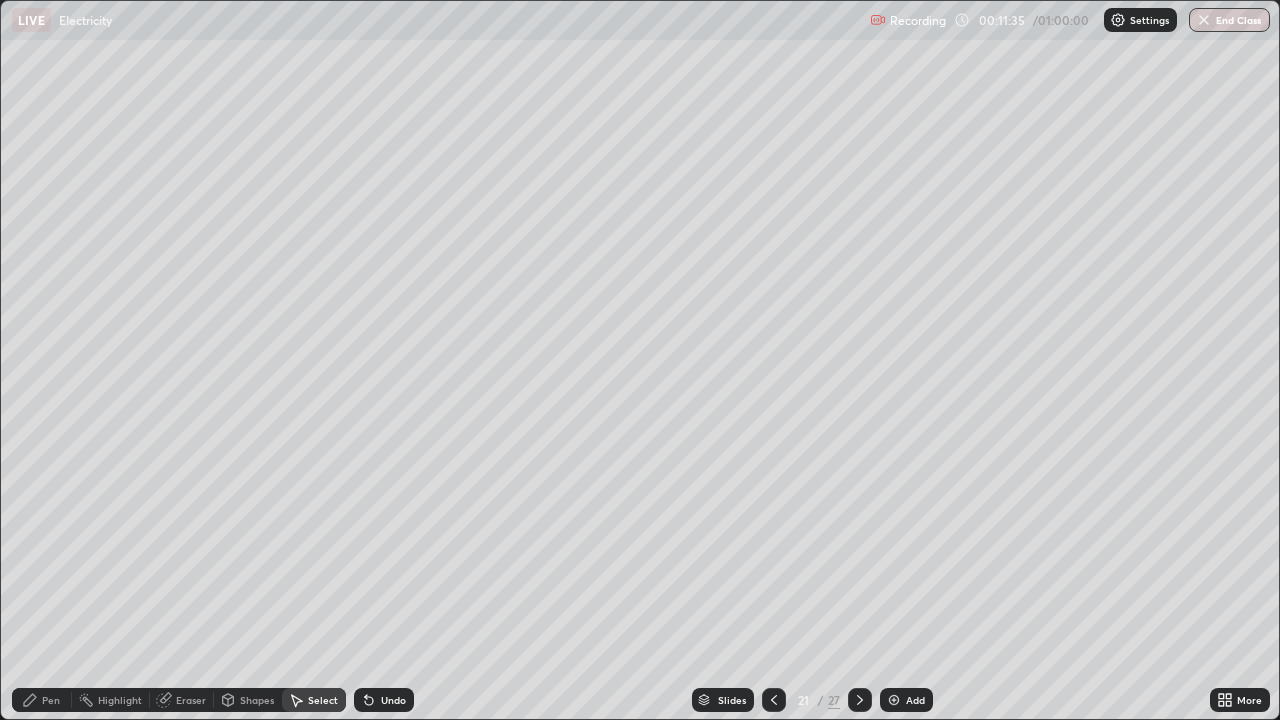 click on "Shapes" at bounding box center (248, 700) 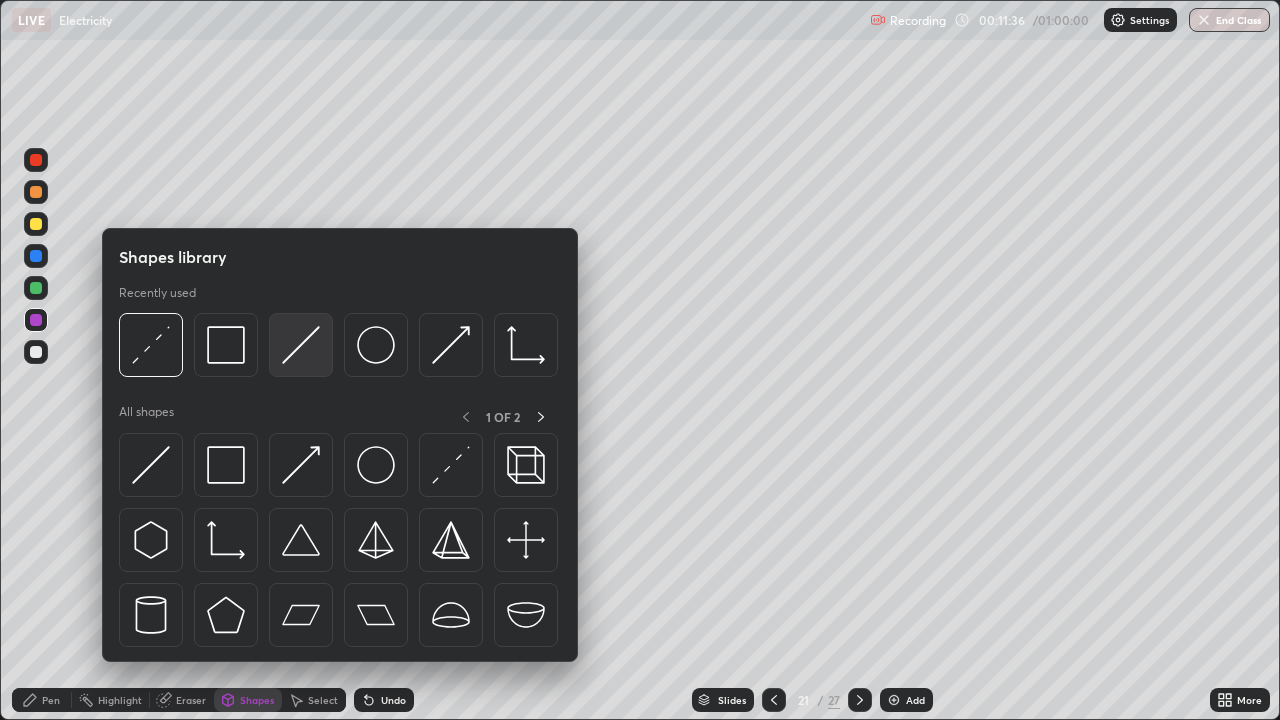 click at bounding box center (301, 345) 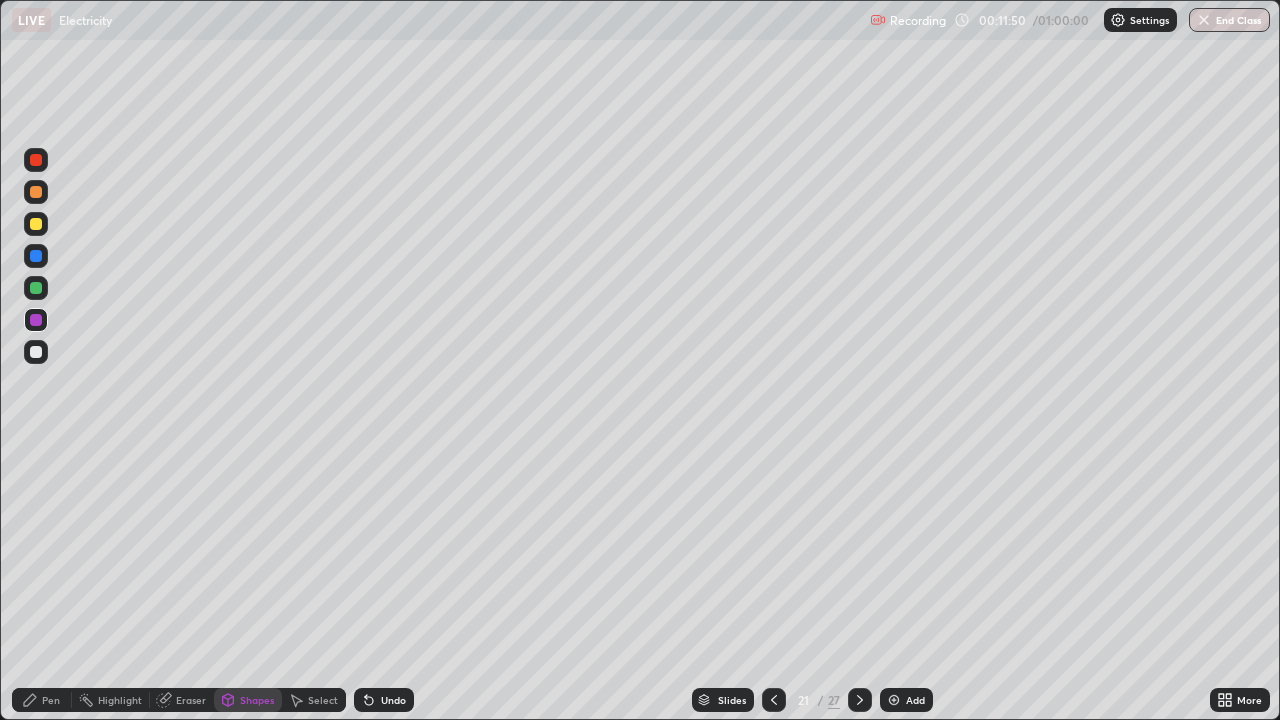 click on "Eraser" at bounding box center (182, 700) 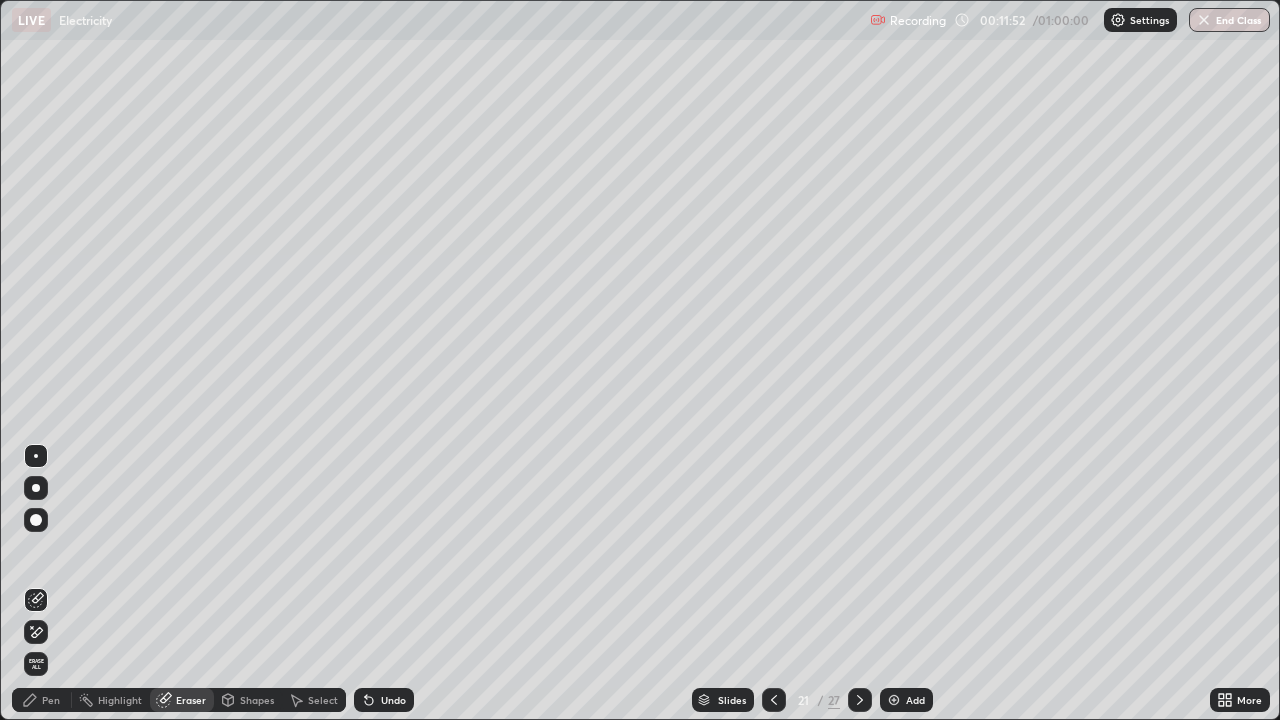 click on "Pen" at bounding box center (42, 700) 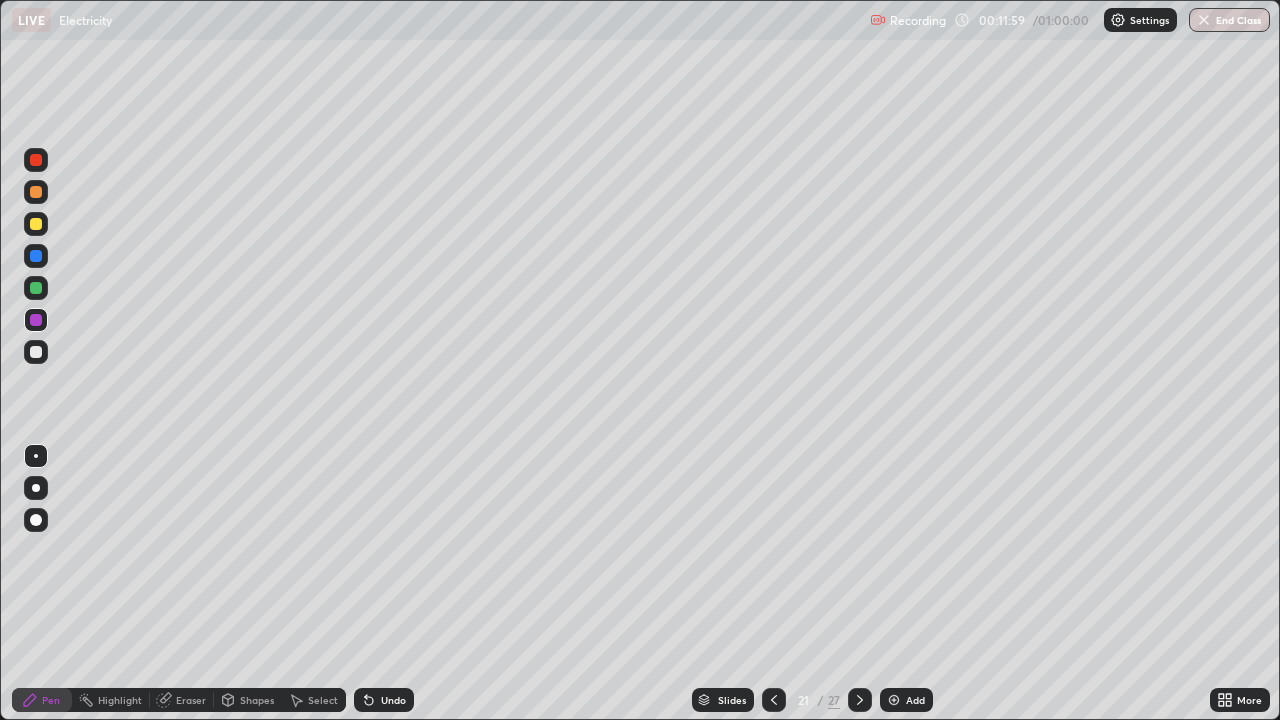 click at bounding box center [36, 224] 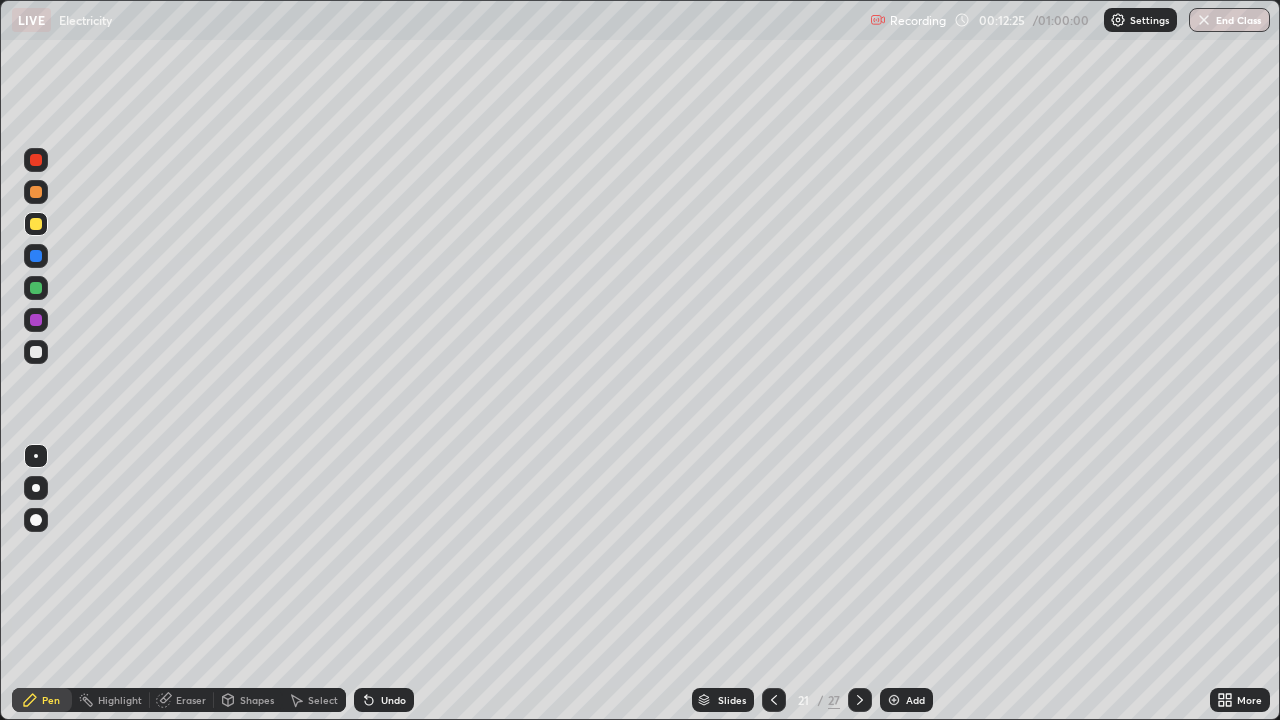 click 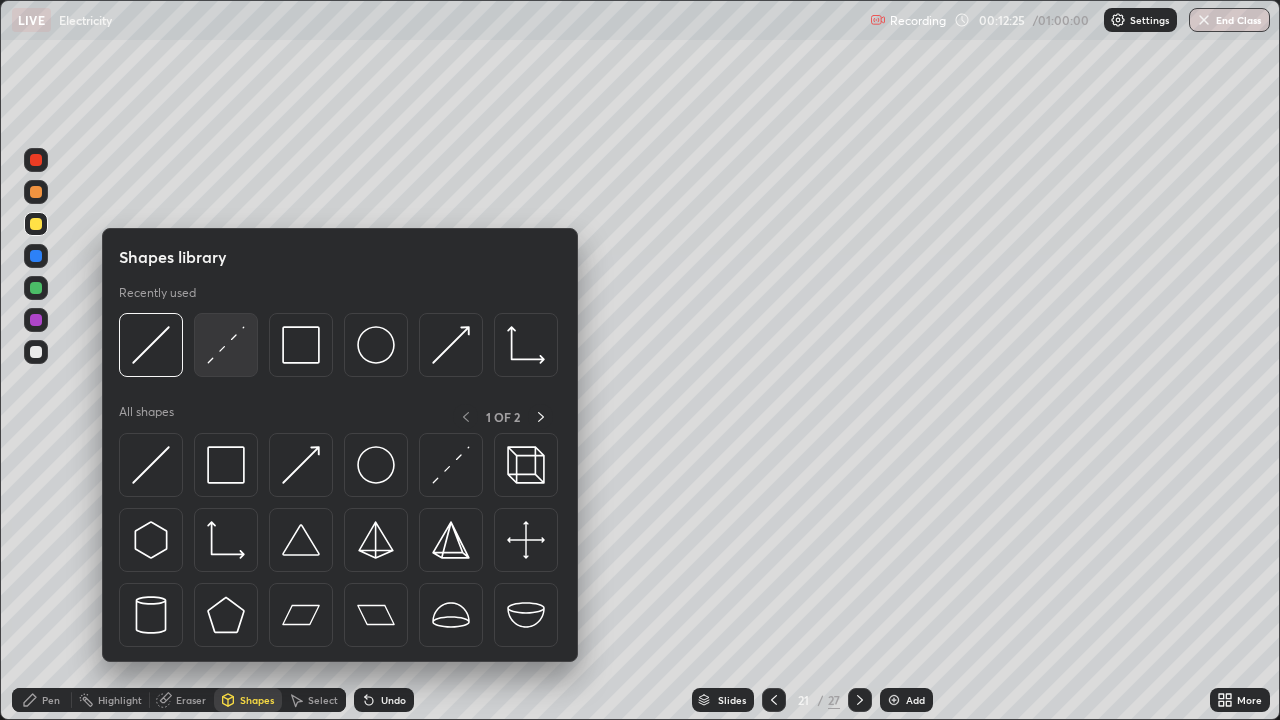 click at bounding box center (226, 345) 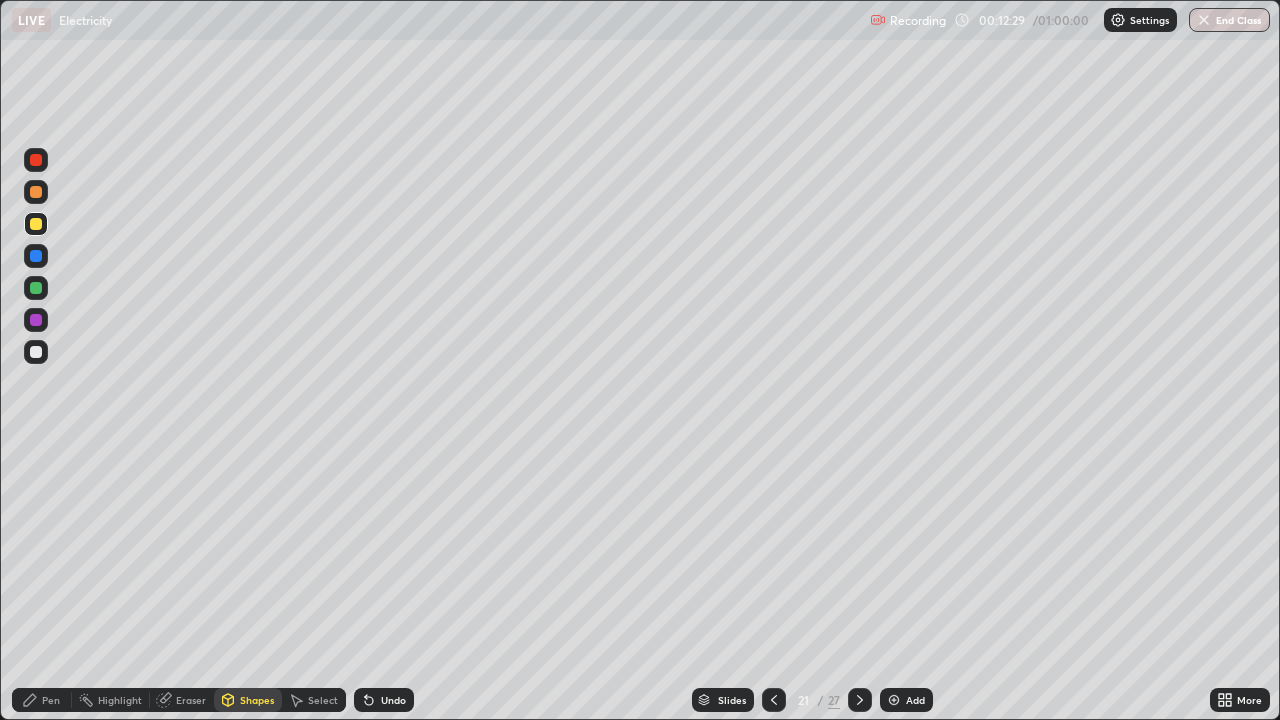 click on "Pen" at bounding box center [42, 700] 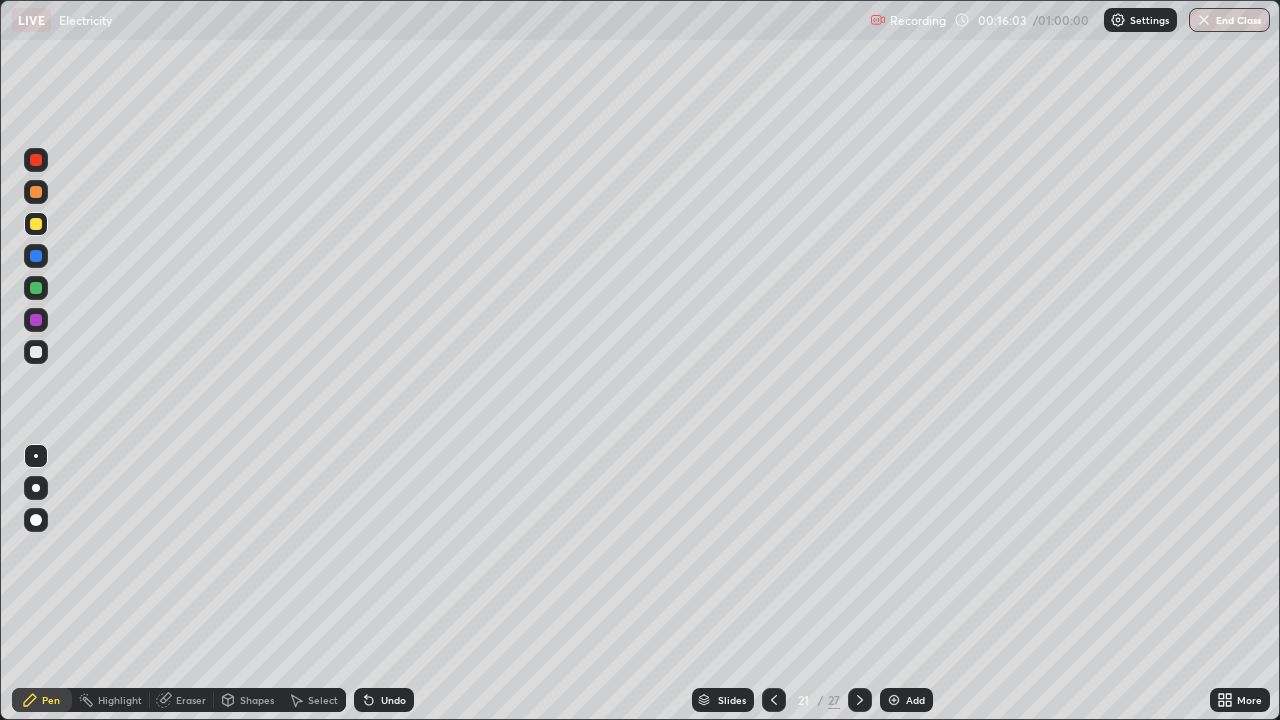 click on "Undo" at bounding box center [393, 700] 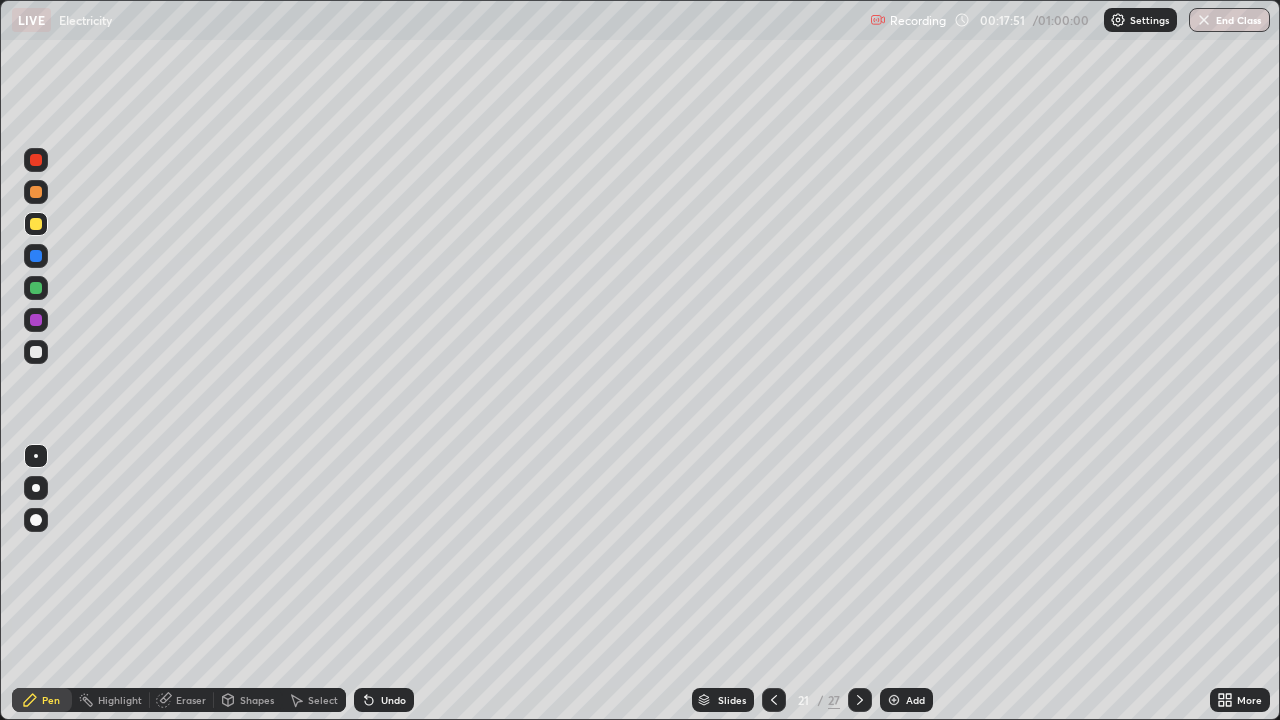 click on "Eraser" at bounding box center (191, 700) 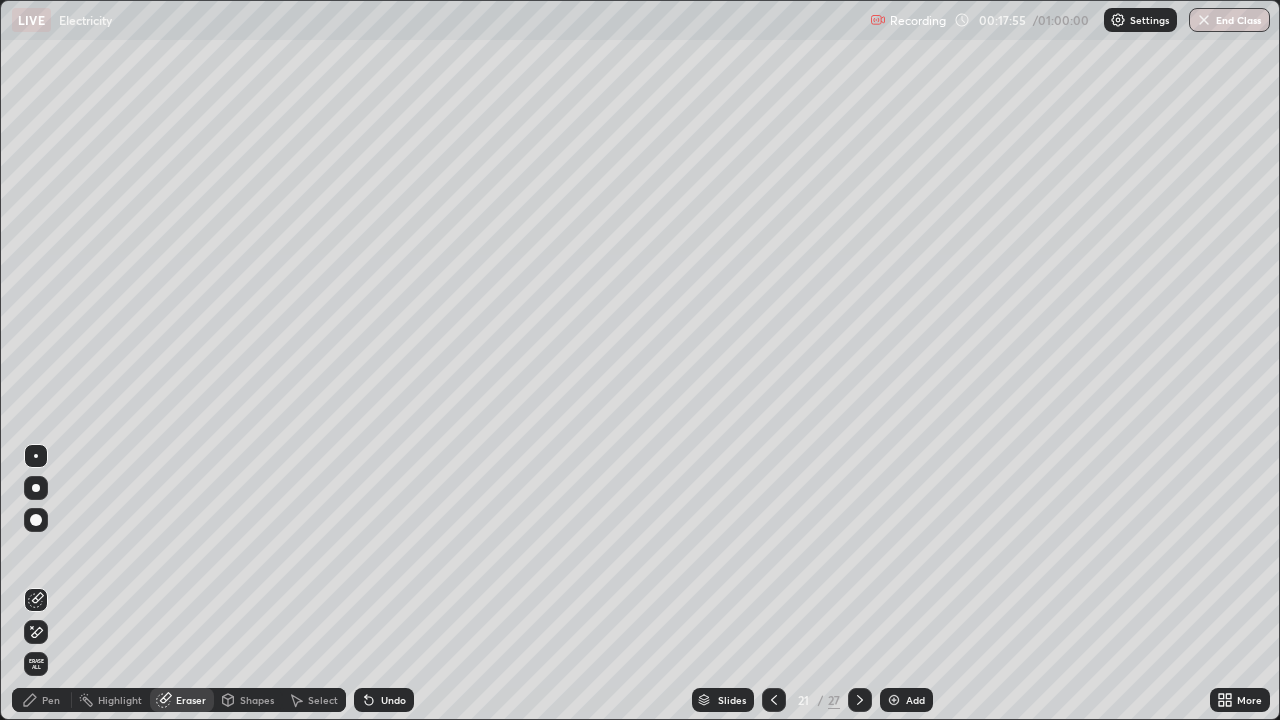 click on "Pen" at bounding box center (51, 700) 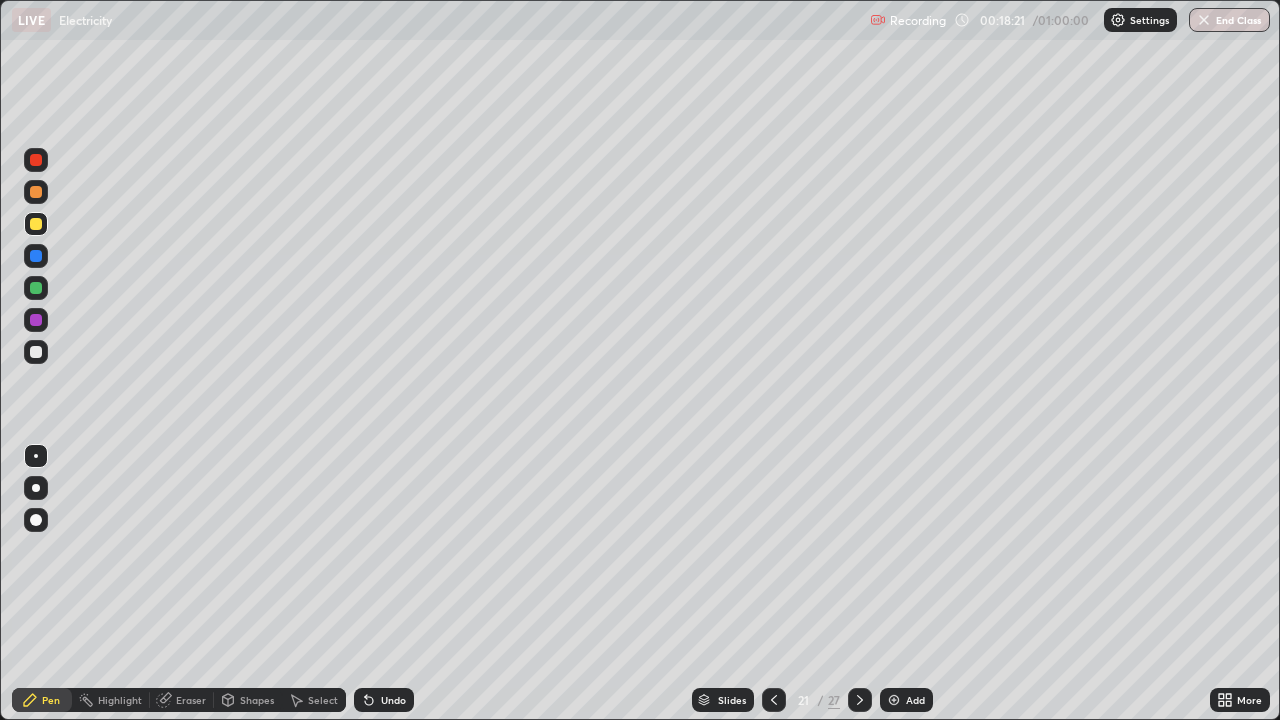 click 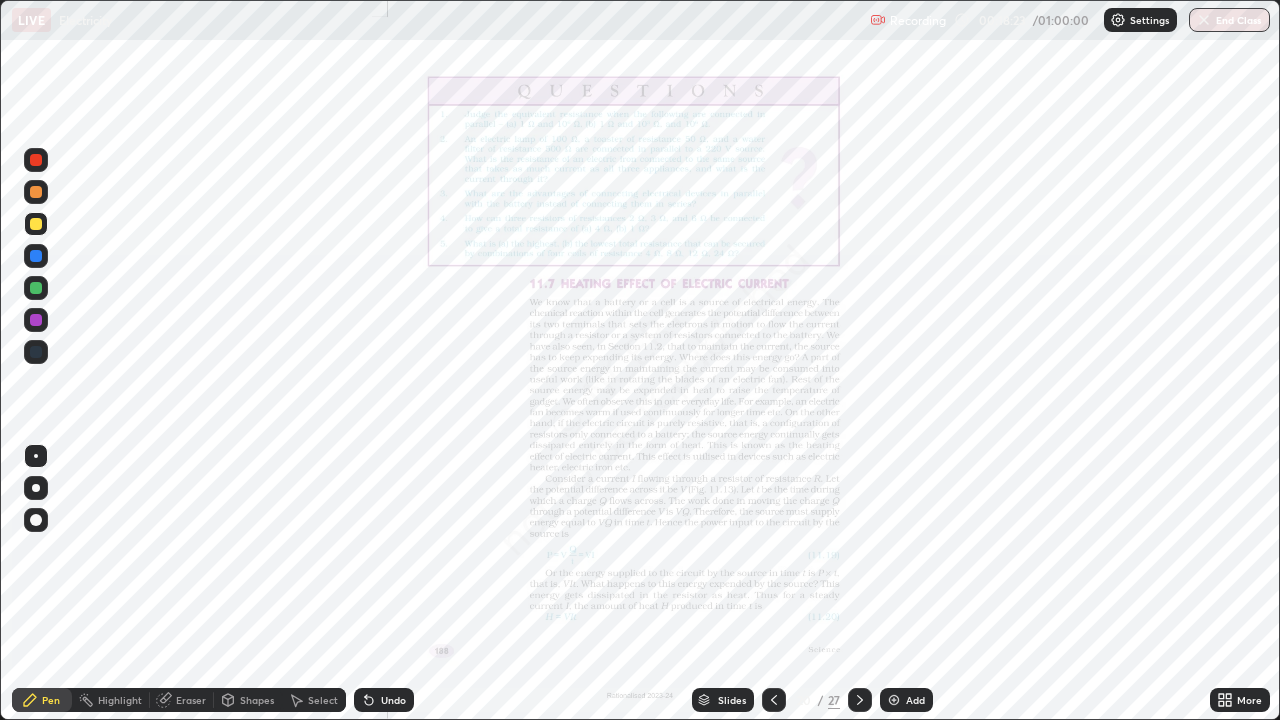 click 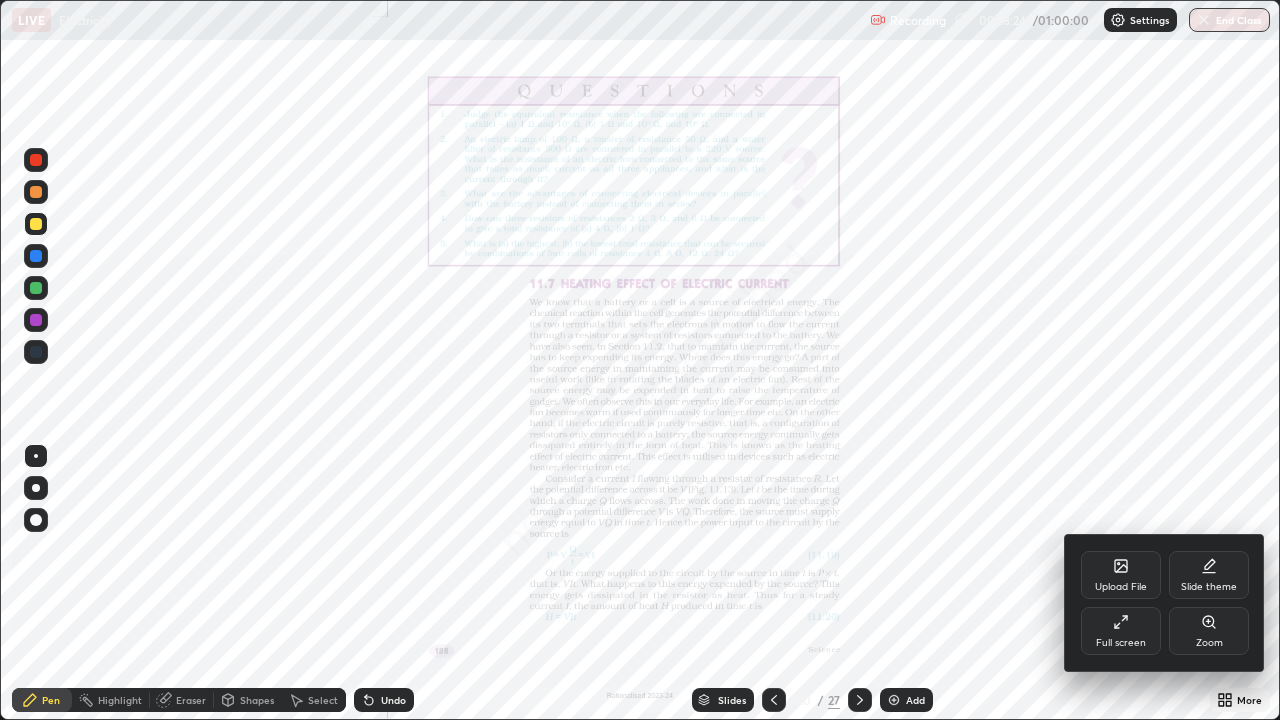click 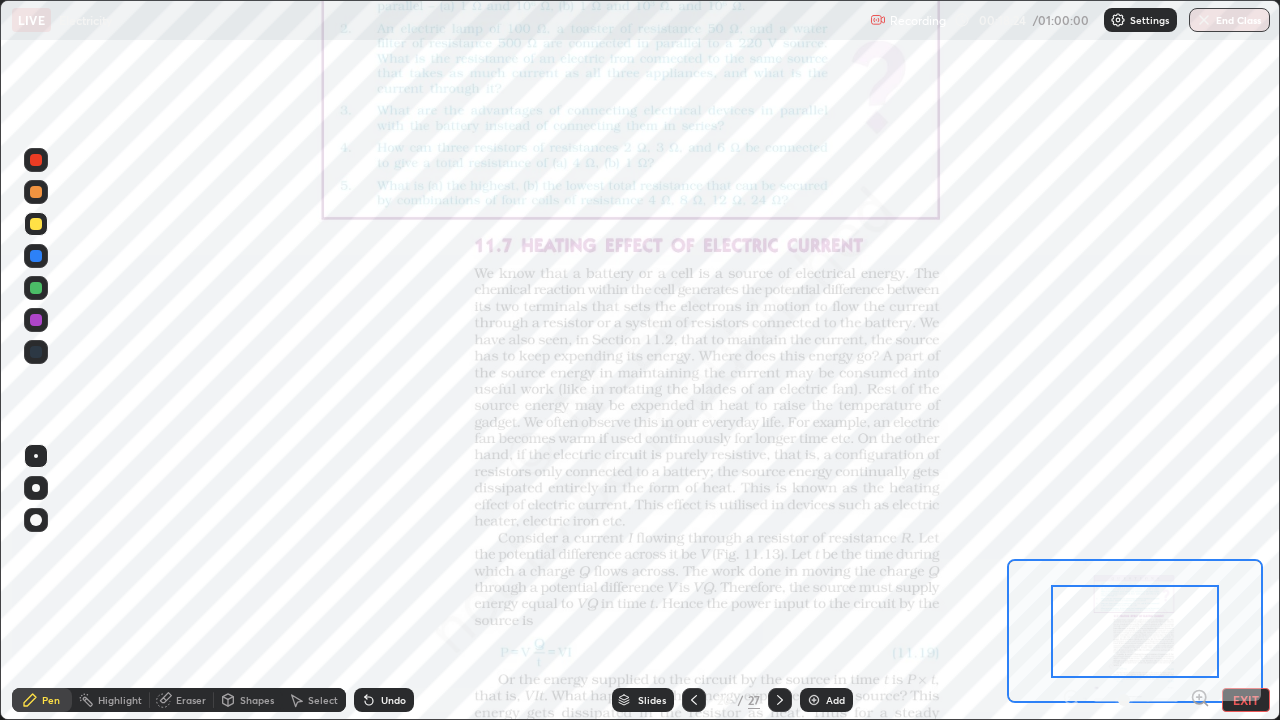 click 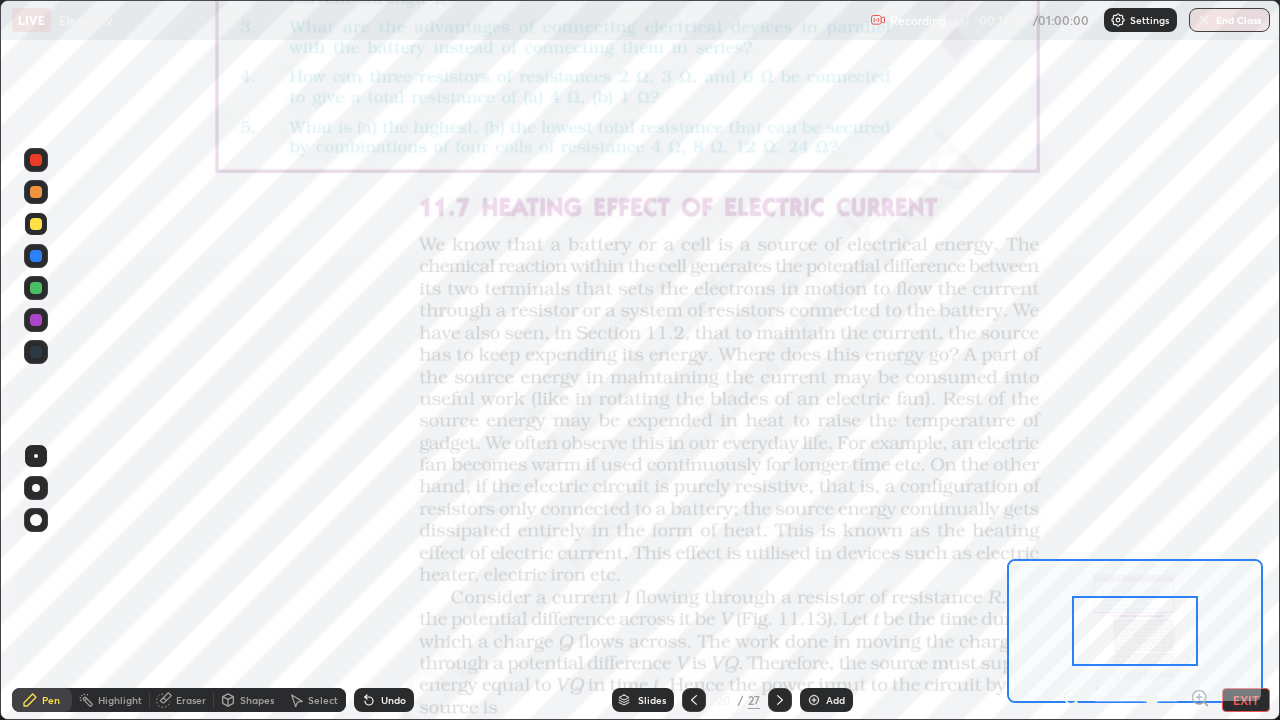 click 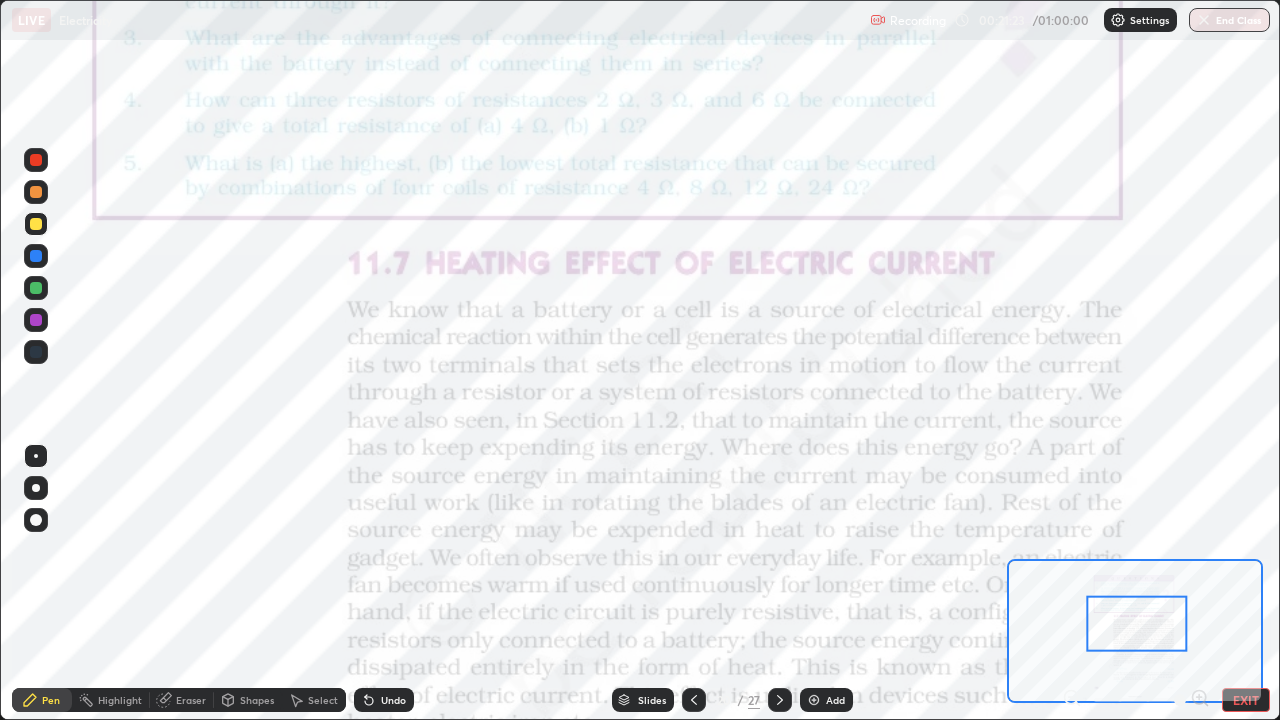 click at bounding box center [814, 700] 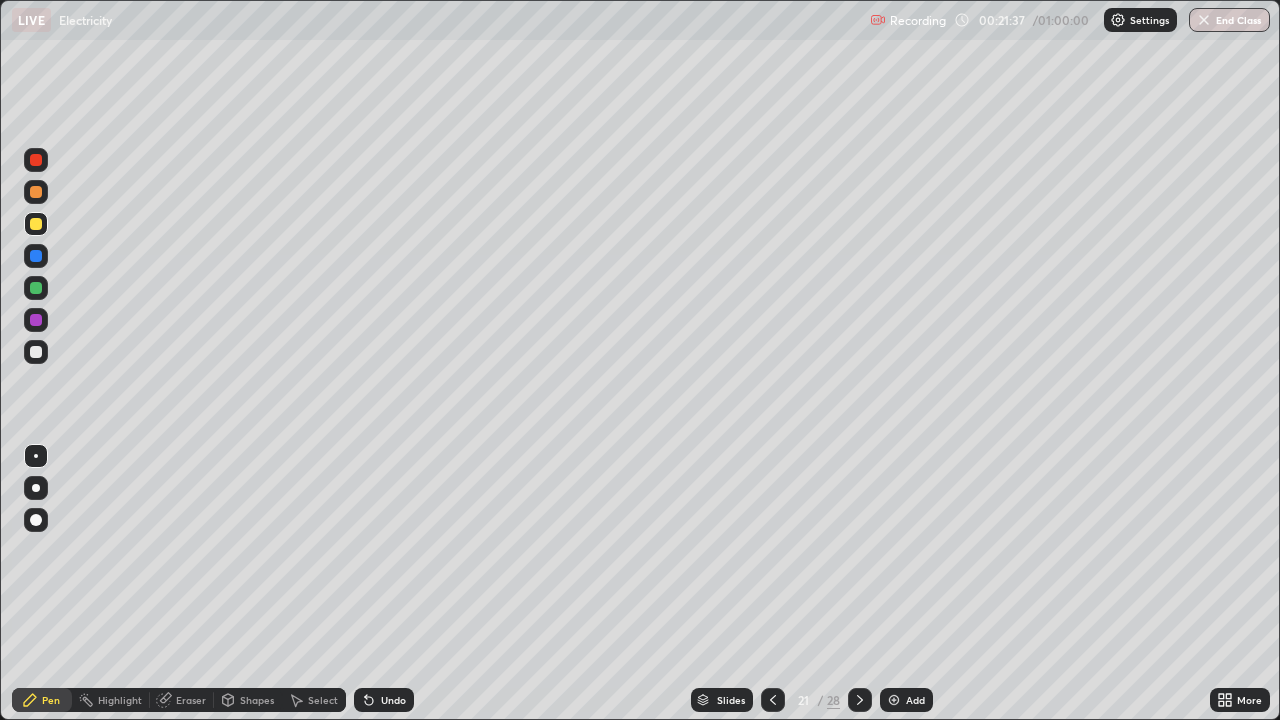 click on "Select" at bounding box center (323, 700) 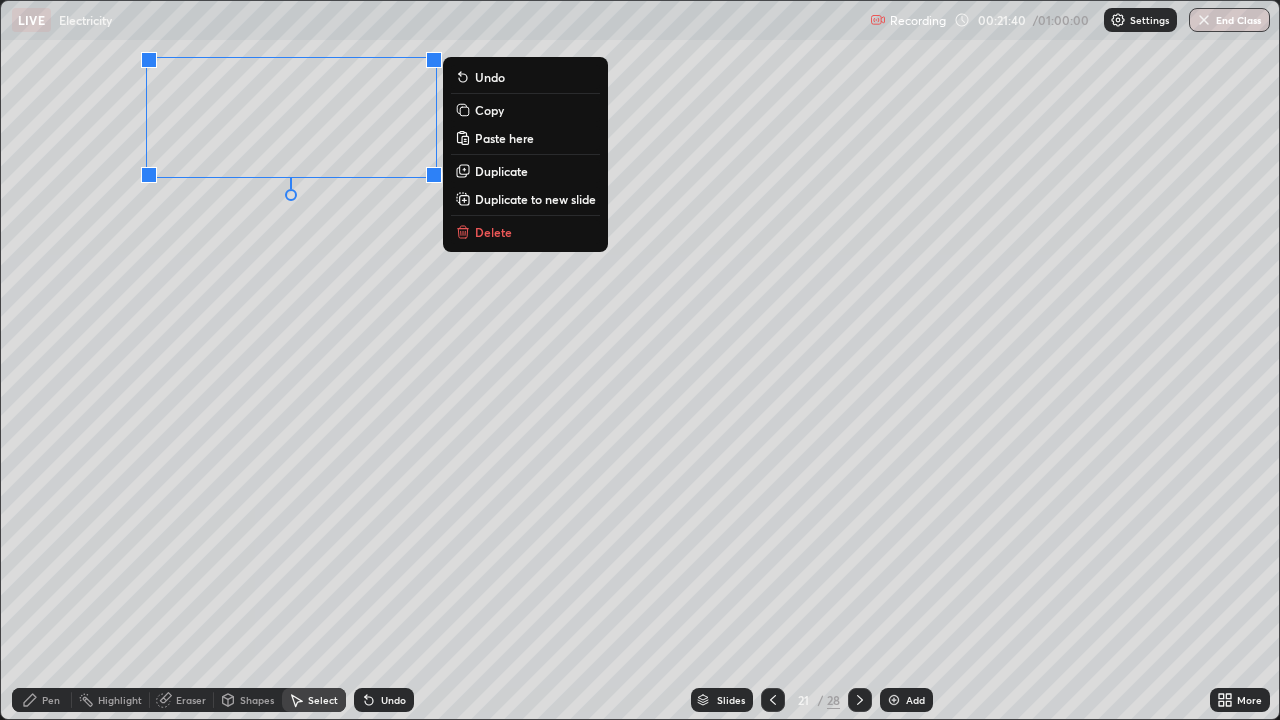 click on "0 ° Undo Copy Paste here Duplicate Duplicate to new slide Delete" at bounding box center (640, 360) 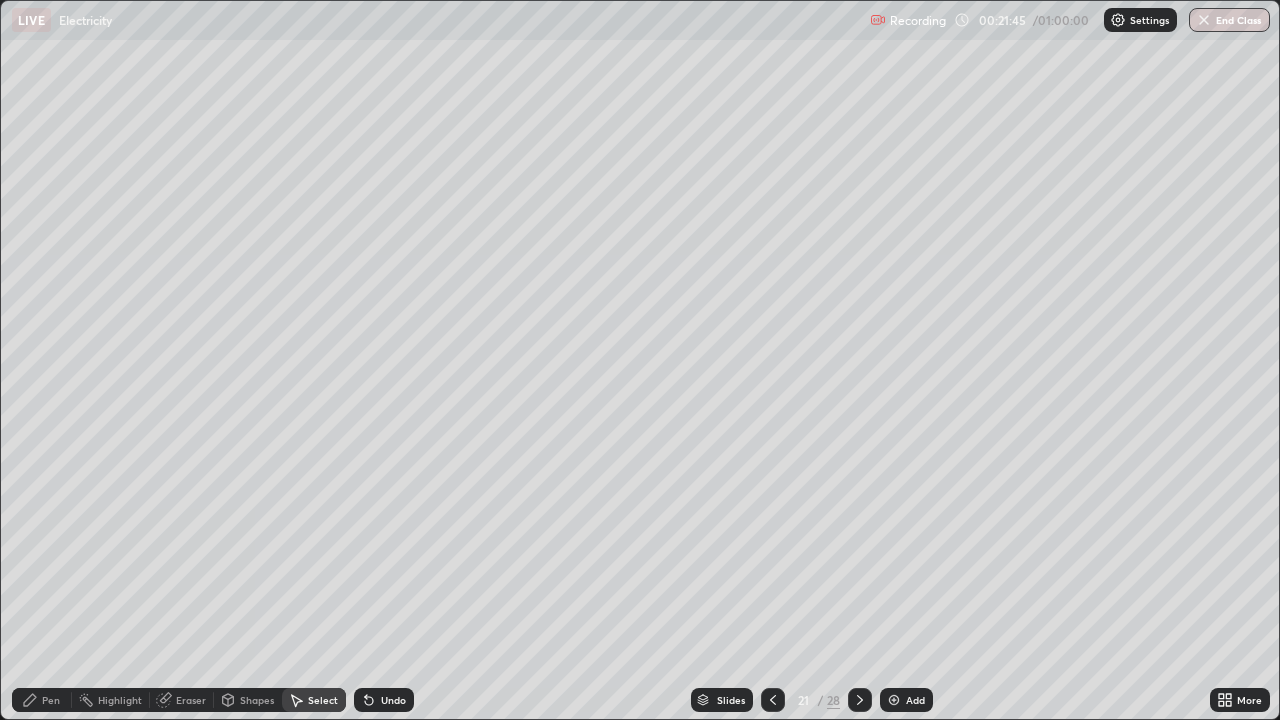 click on "Pen" at bounding box center [42, 700] 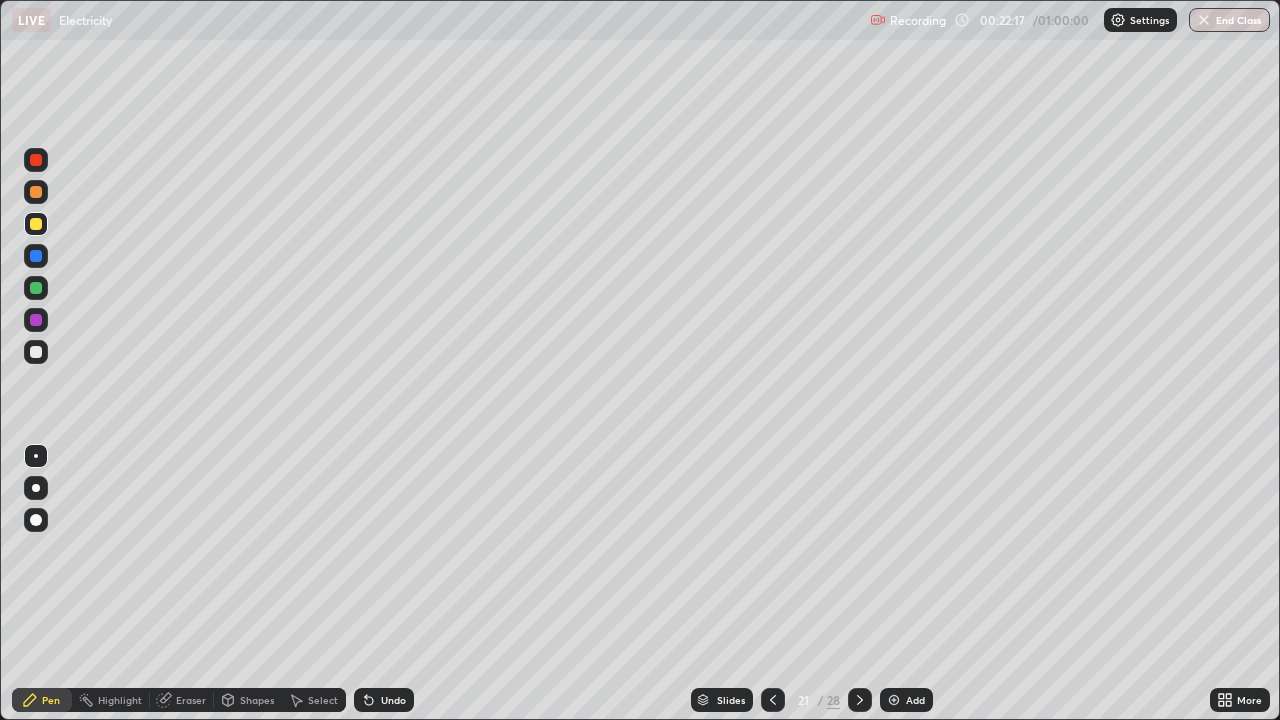 click on "Select" at bounding box center [323, 700] 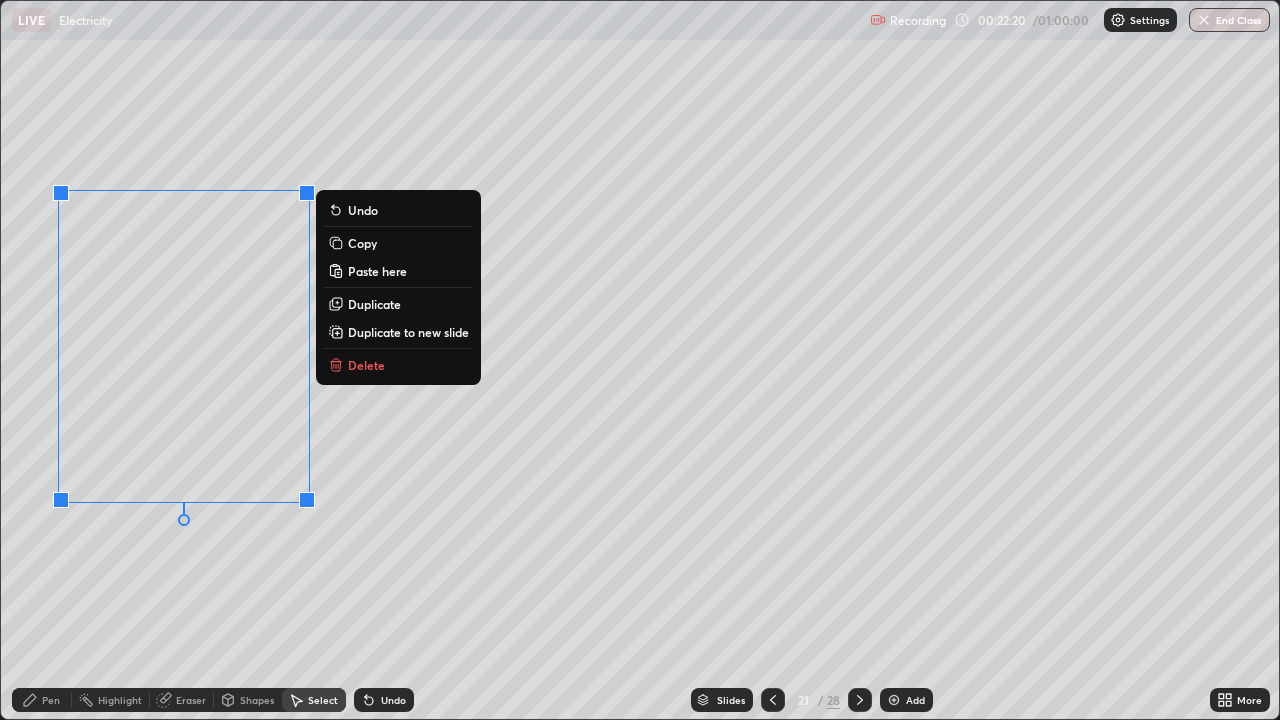 click on "0 ° Undo Copy Paste here Duplicate Duplicate to new slide Delete" at bounding box center [640, 360] 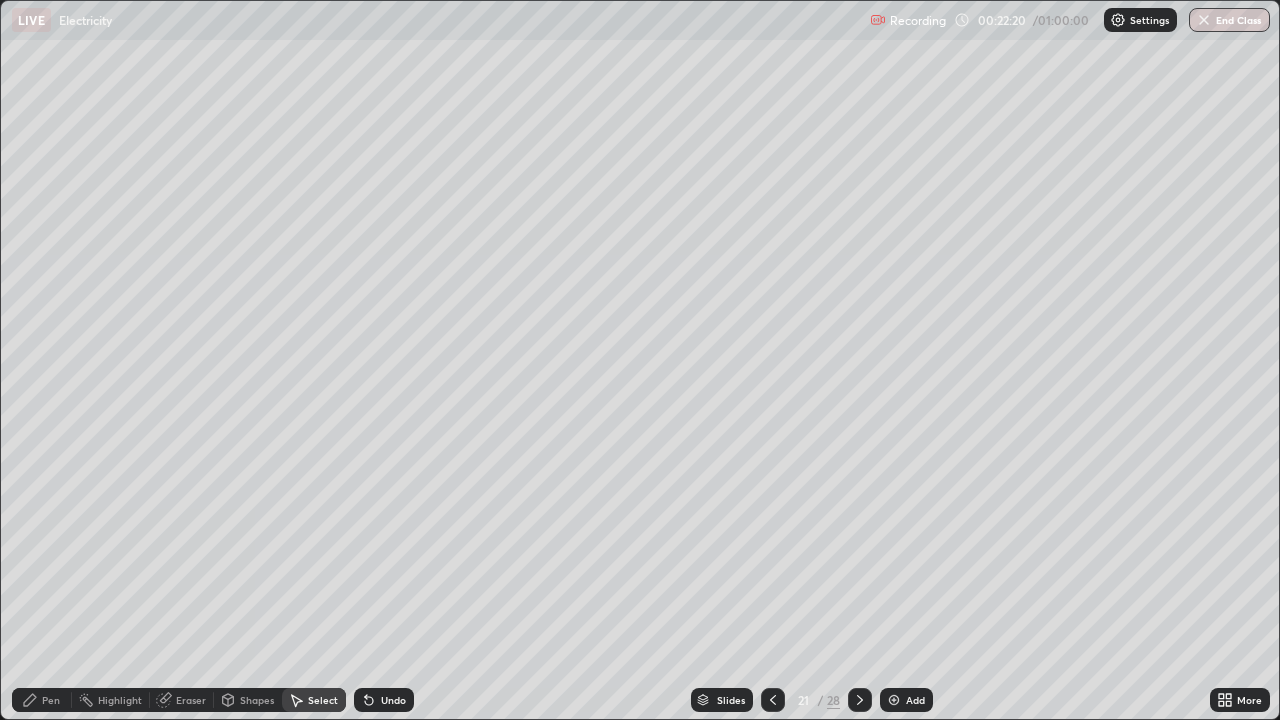 click on "Pen" at bounding box center [51, 700] 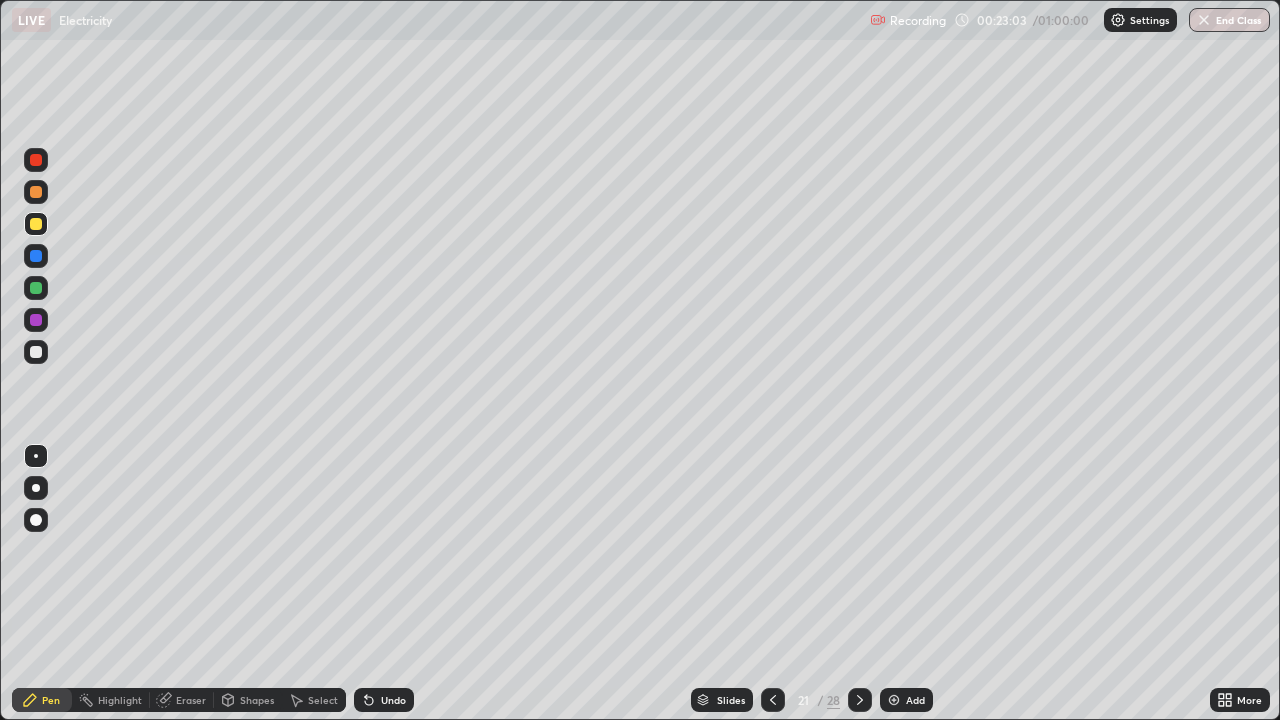 click on "Undo" at bounding box center (384, 700) 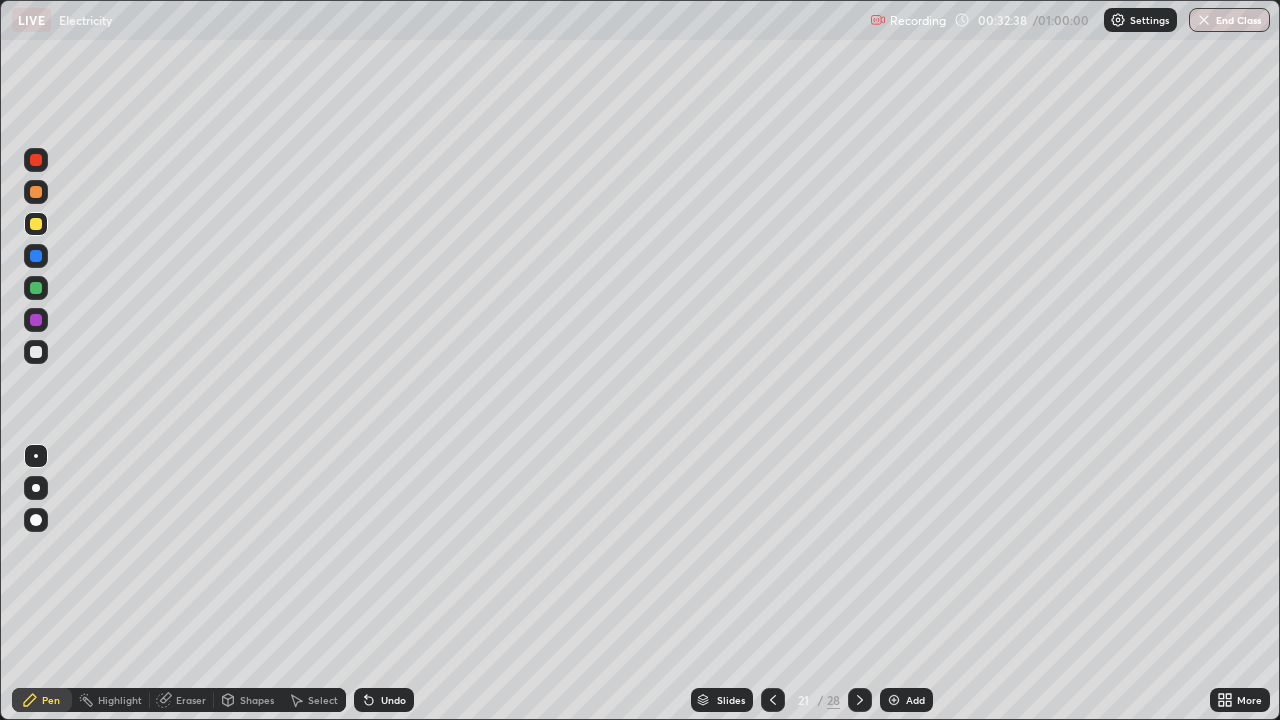click at bounding box center (894, 700) 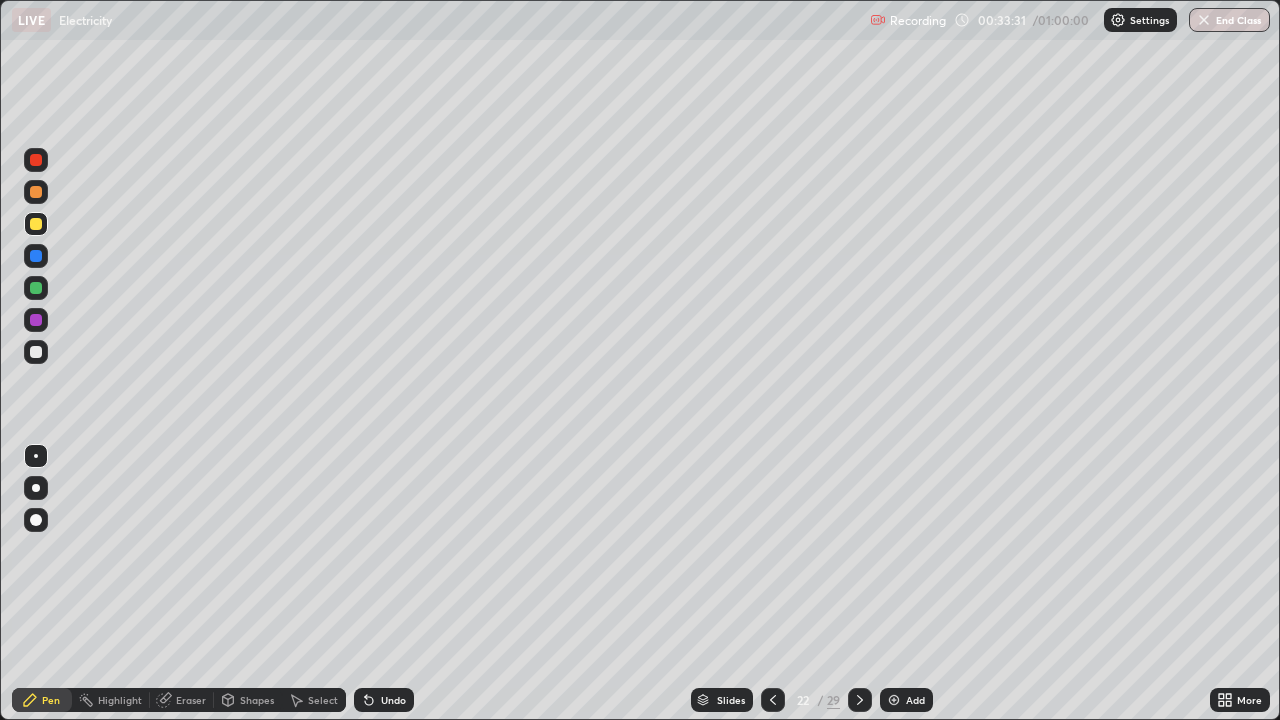 click on "Select" at bounding box center [314, 700] 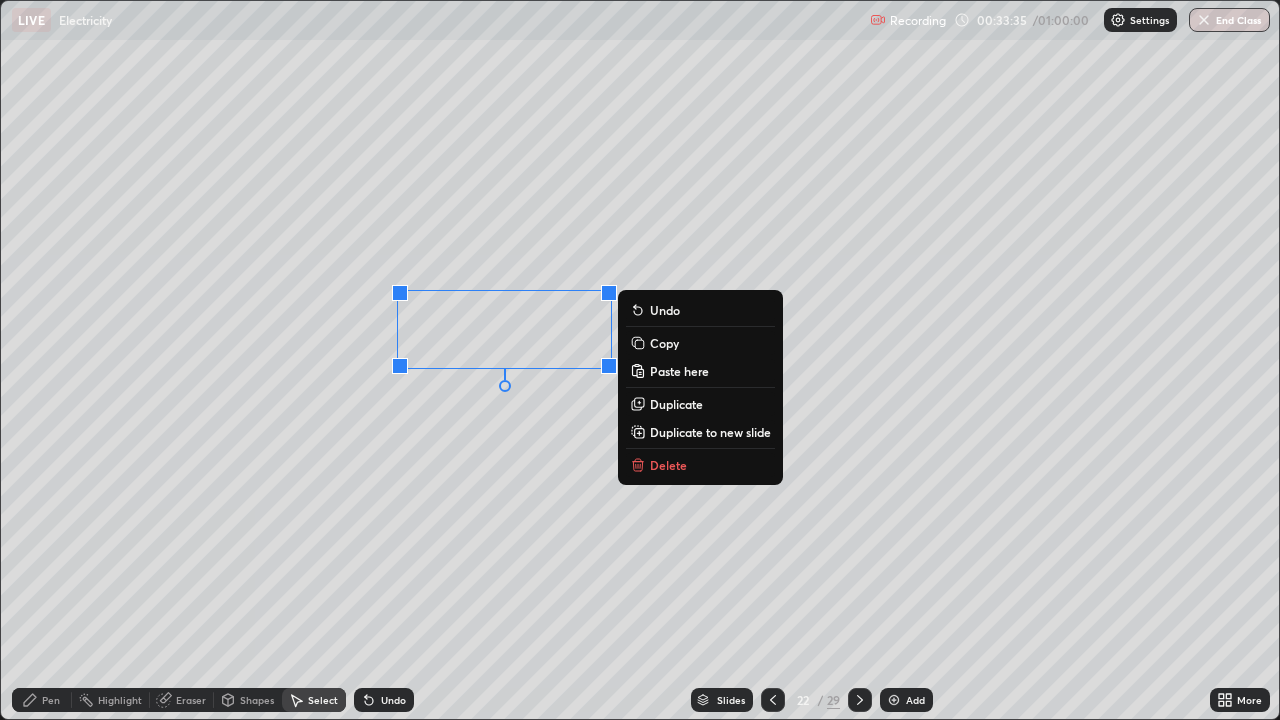 click on "0 ° Undo Copy Paste here Duplicate Duplicate to new slide Delete" at bounding box center (640, 360) 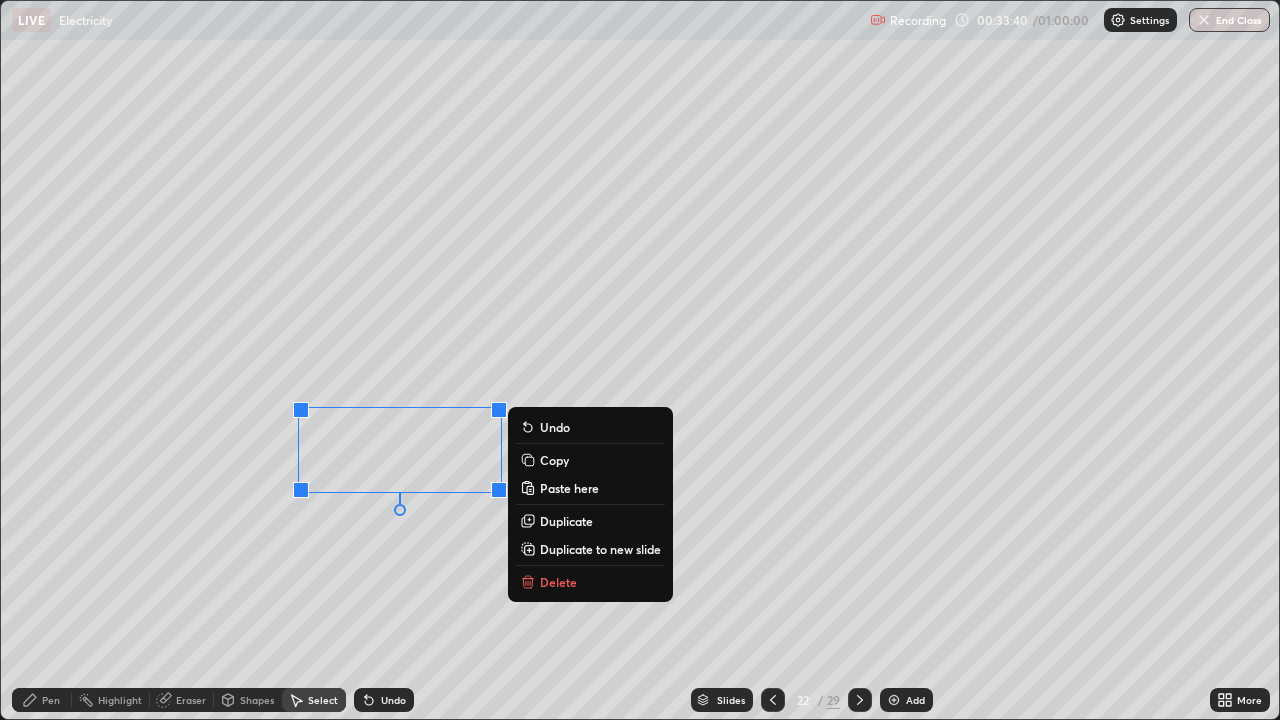 click on "0 ° Undo Copy Paste here Duplicate Duplicate to new slide Delete" at bounding box center (640, 360) 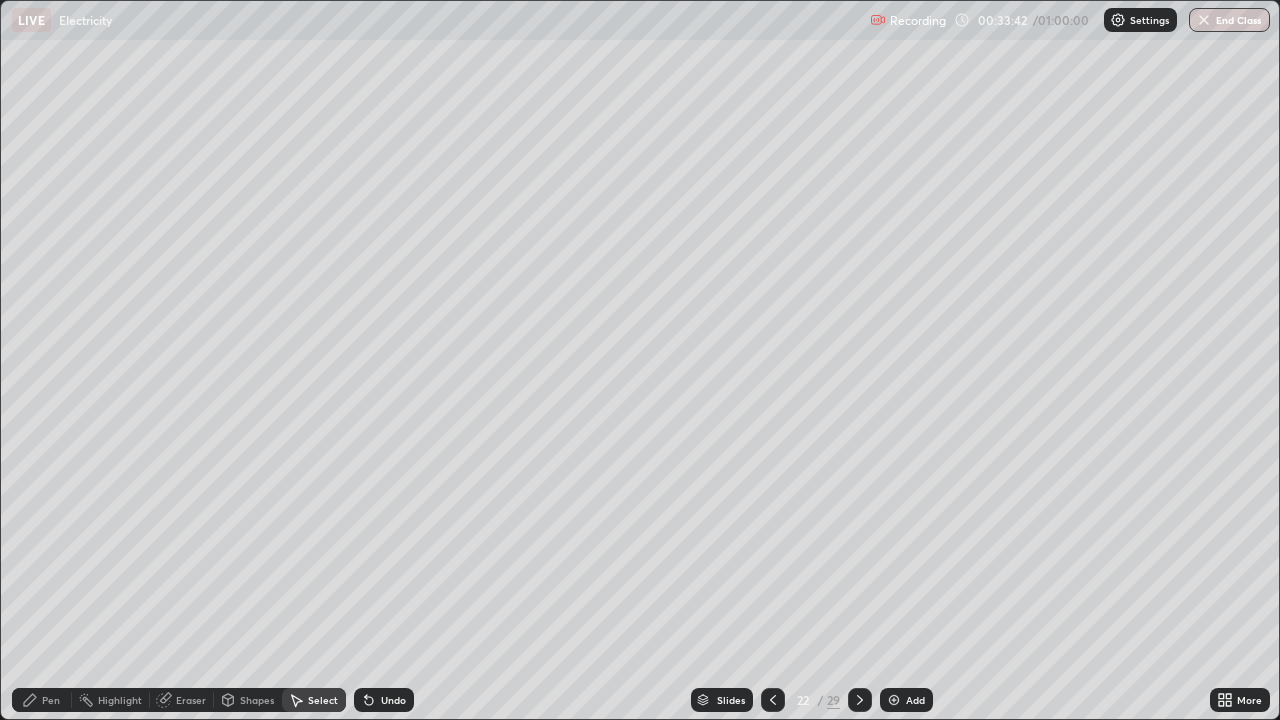 click on "Shapes" at bounding box center (257, 700) 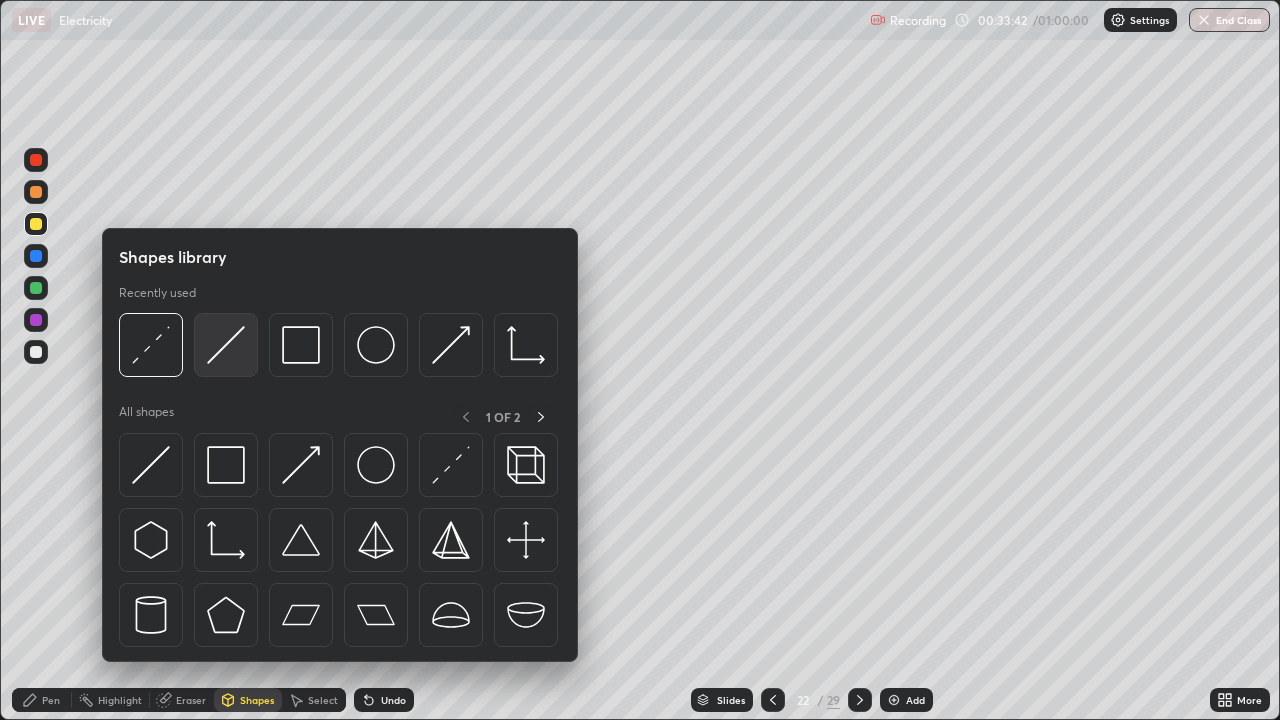 click at bounding box center [226, 345] 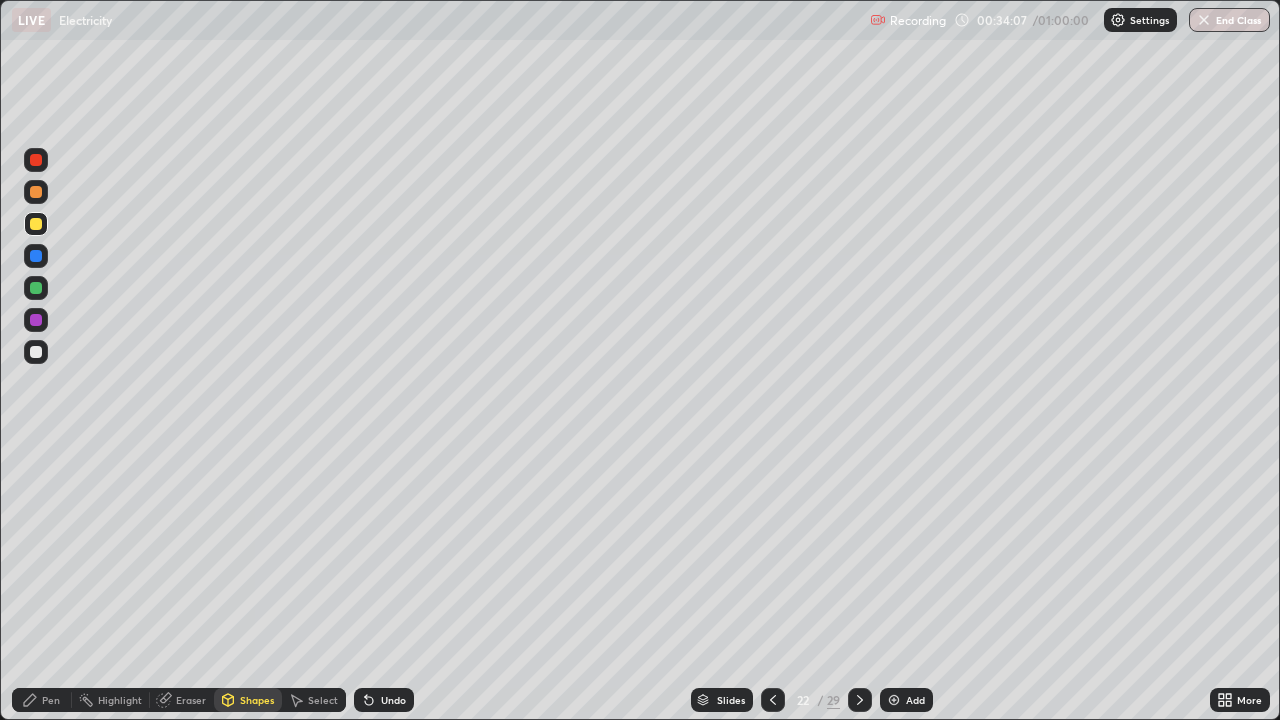 click on "Pen" at bounding box center [51, 700] 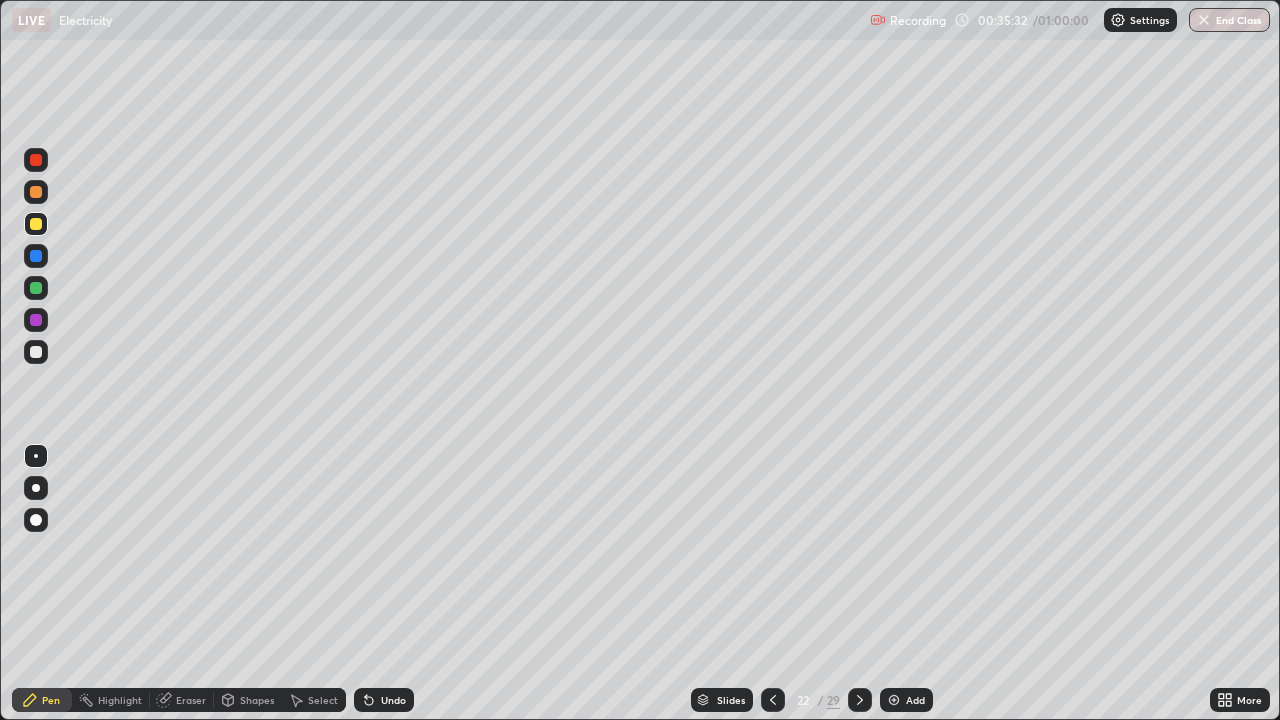 click at bounding box center (894, 700) 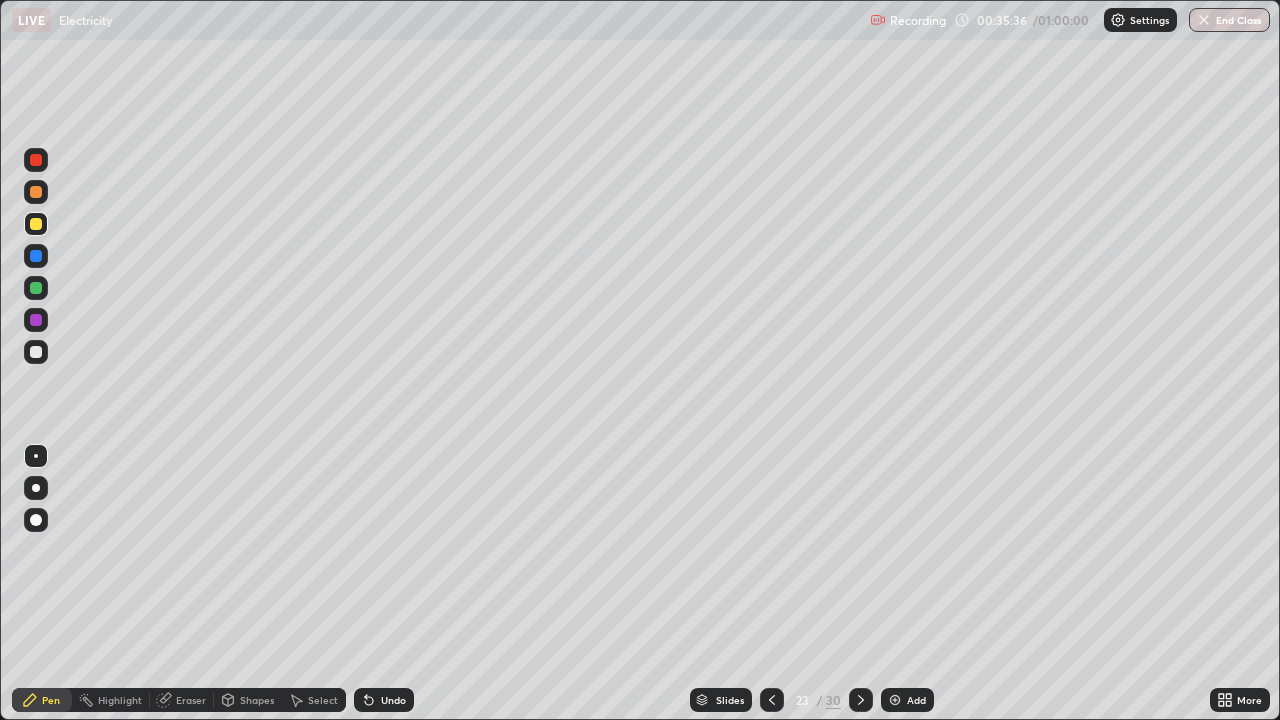 click on "Shapes" at bounding box center (248, 700) 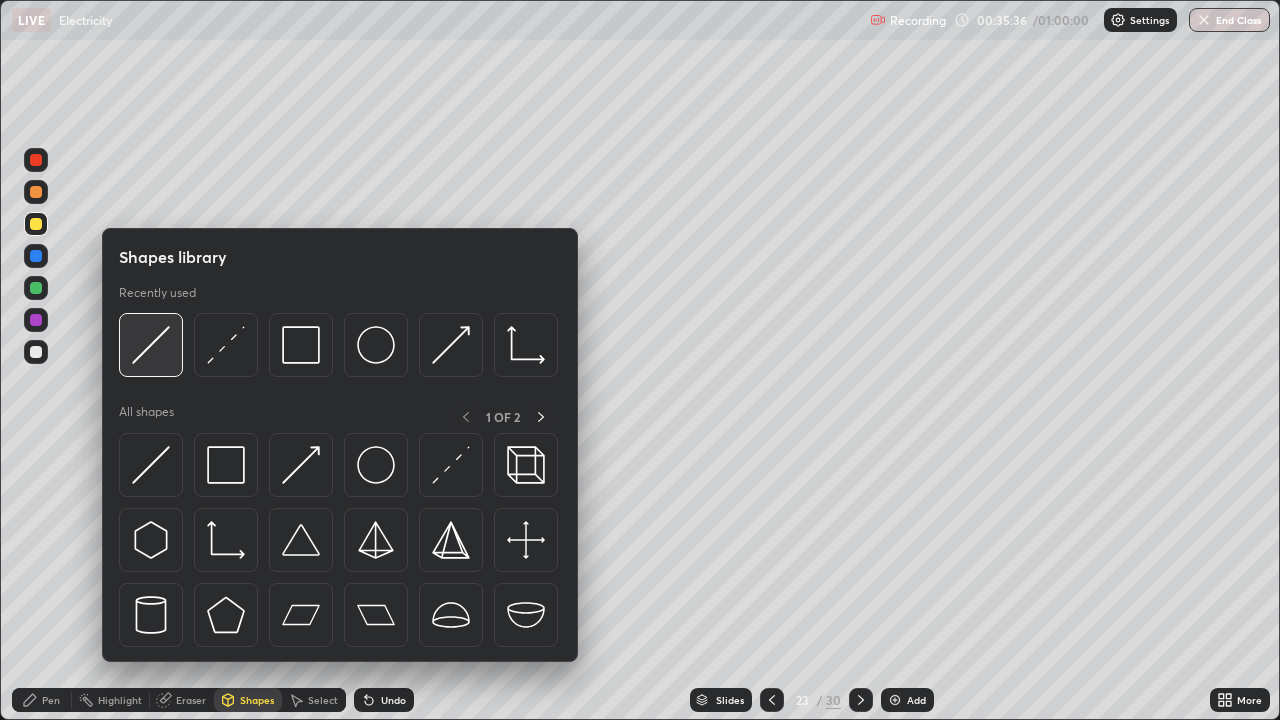 click at bounding box center (151, 345) 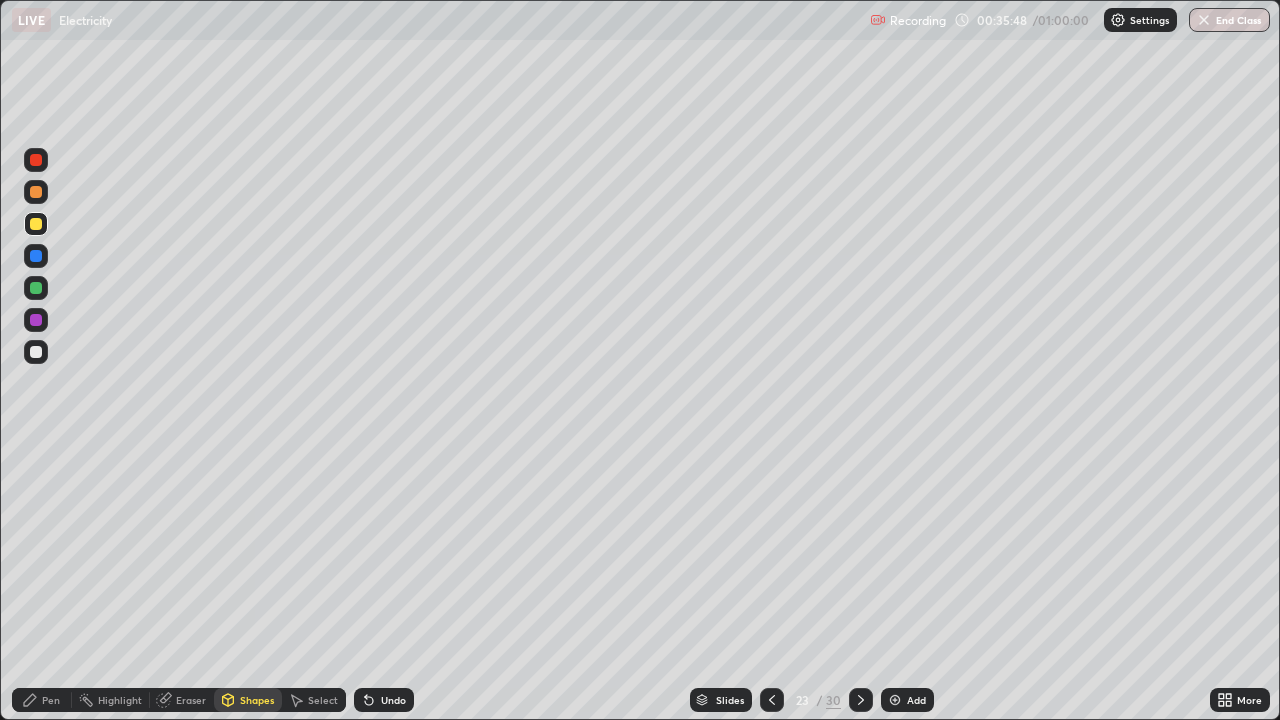 click 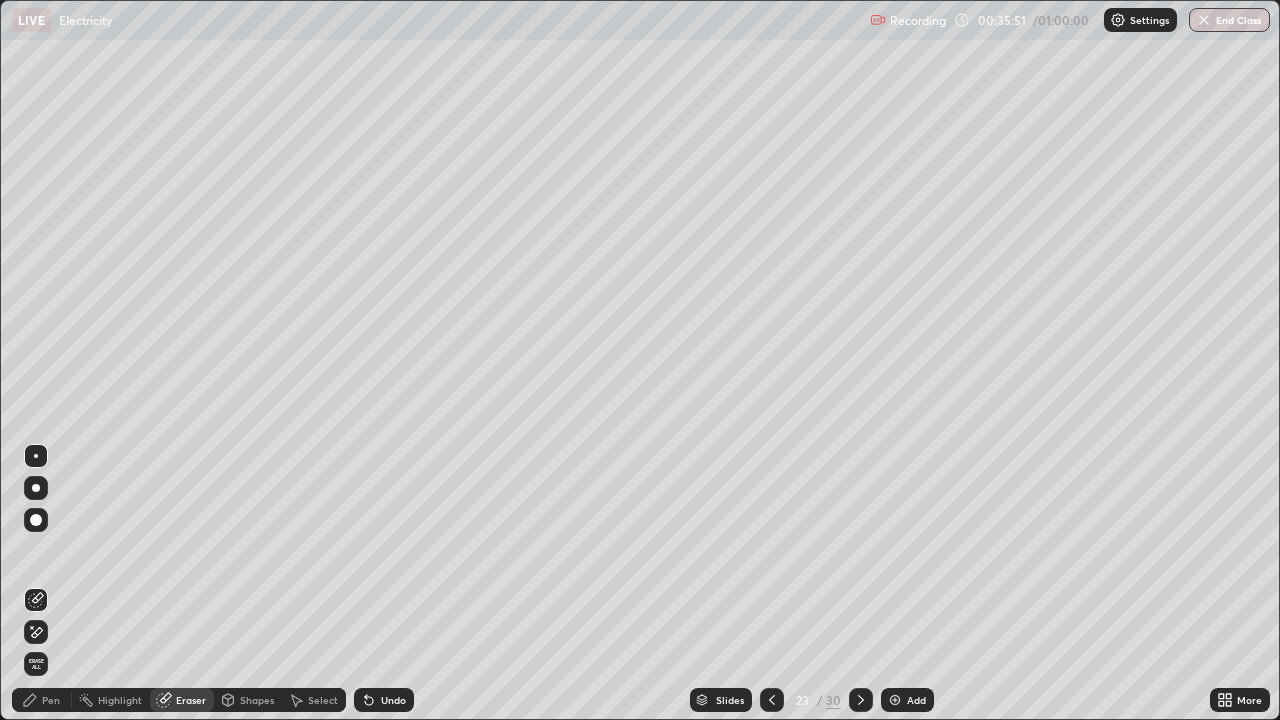 click 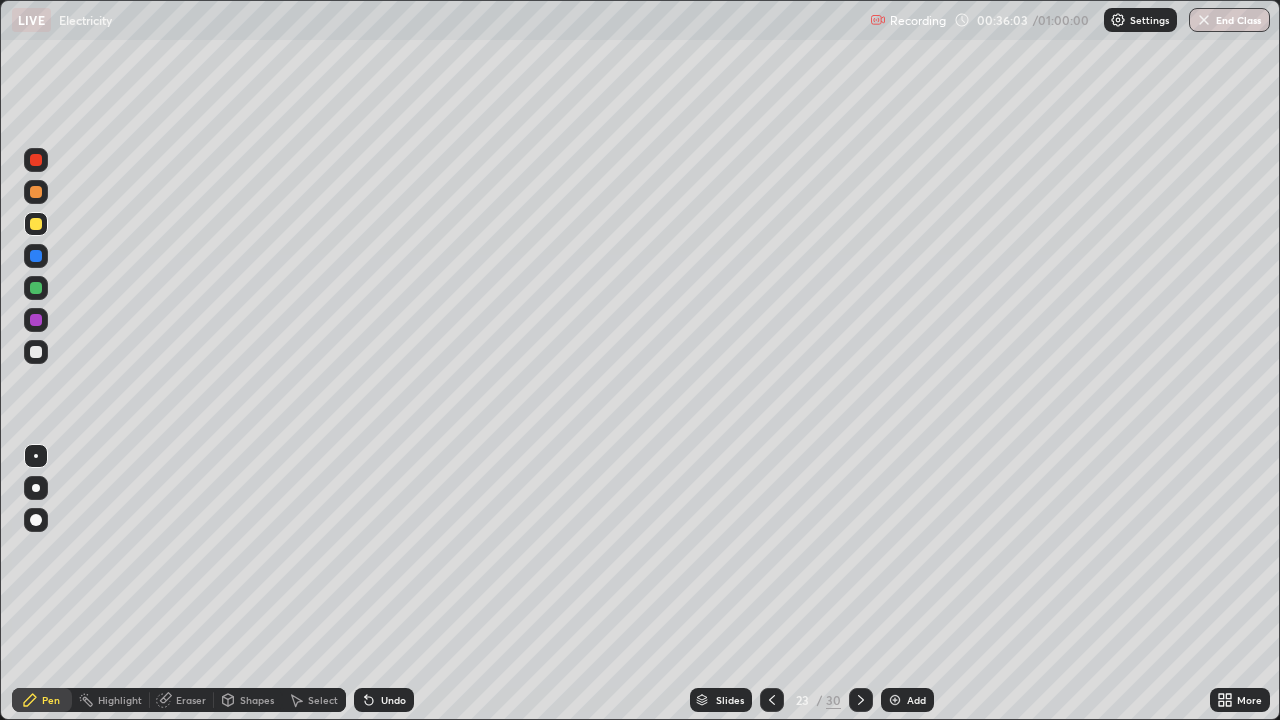 click 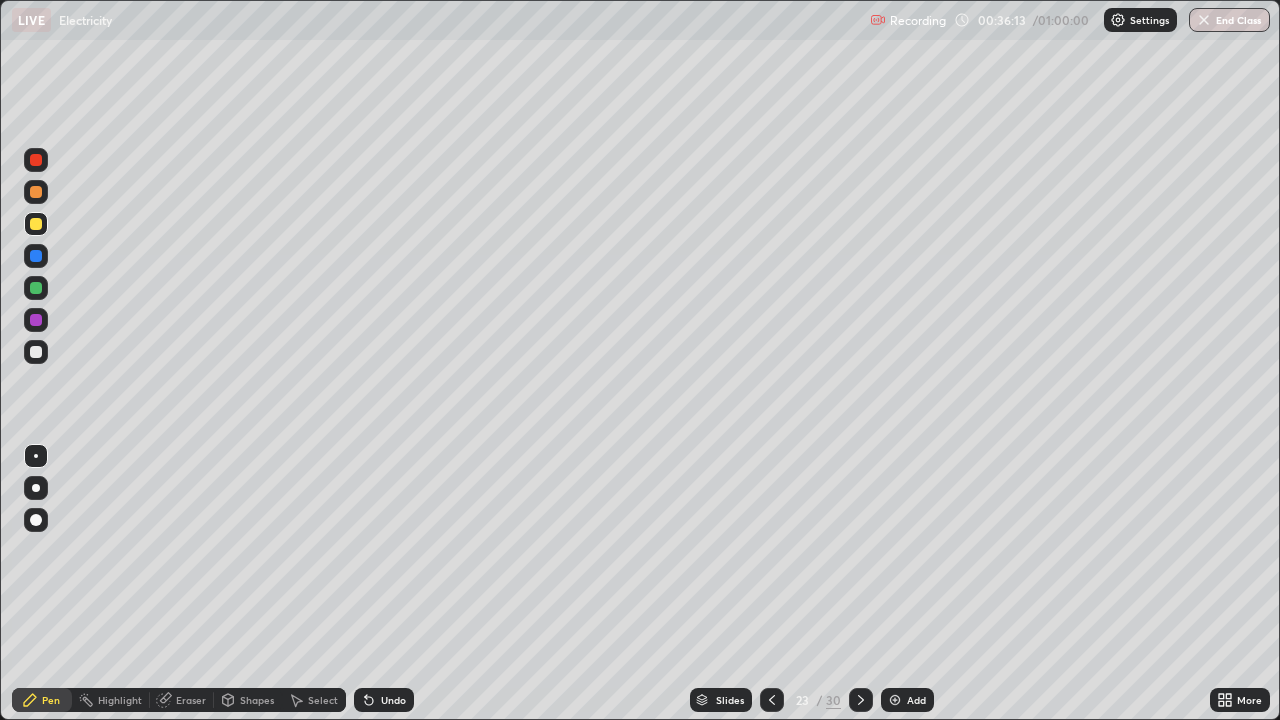 click on "Eraser" at bounding box center (191, 700) 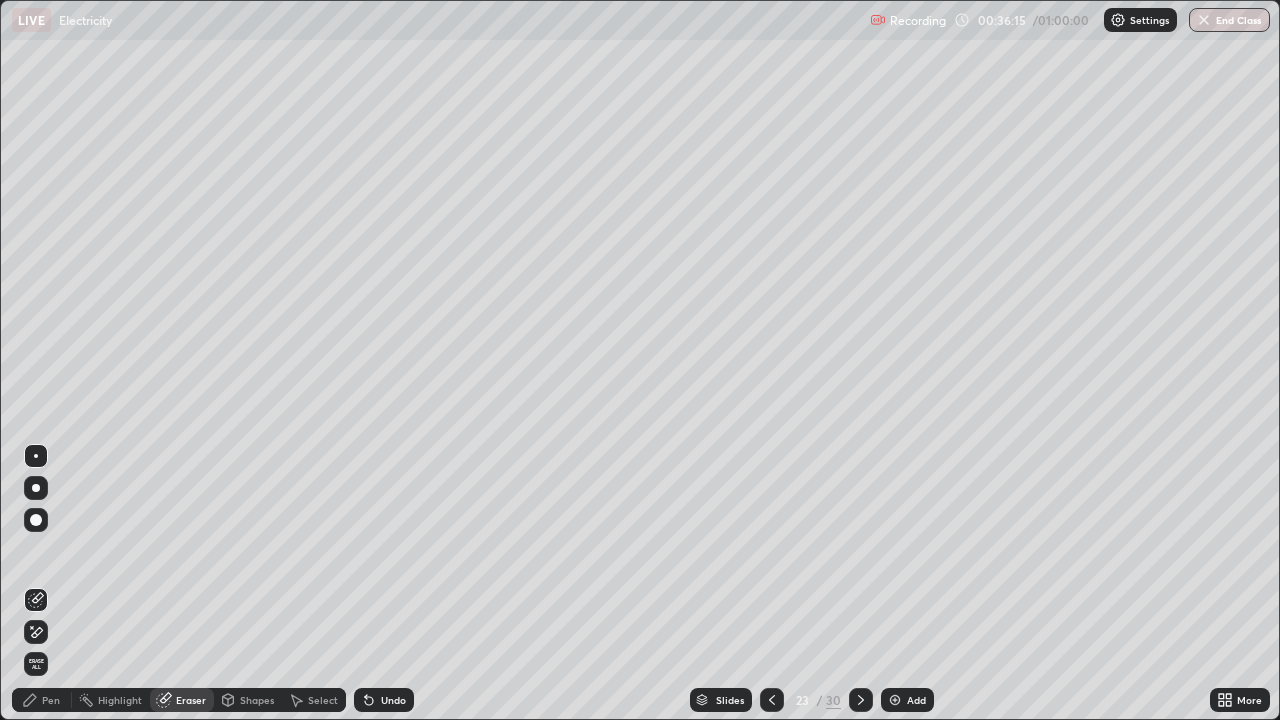 click on "Pen" at bounding box center [42, 700] 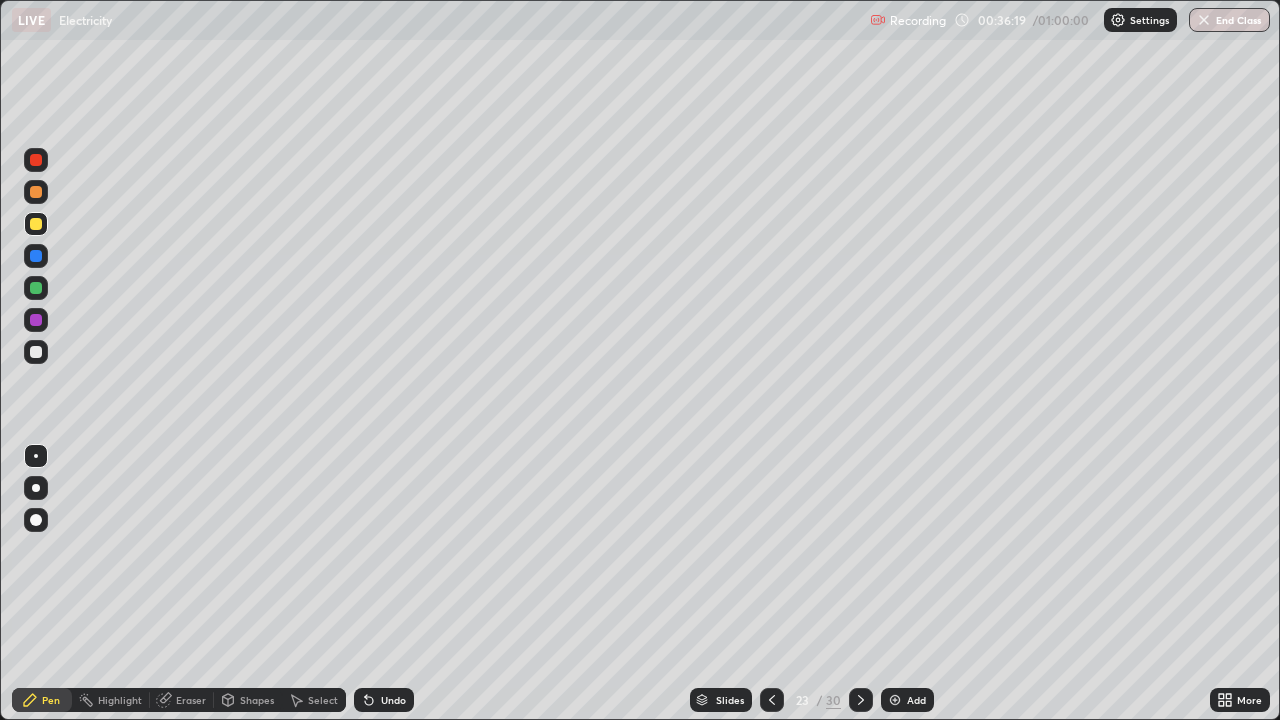 click on "Shapes" at bounding box center (257, 700) 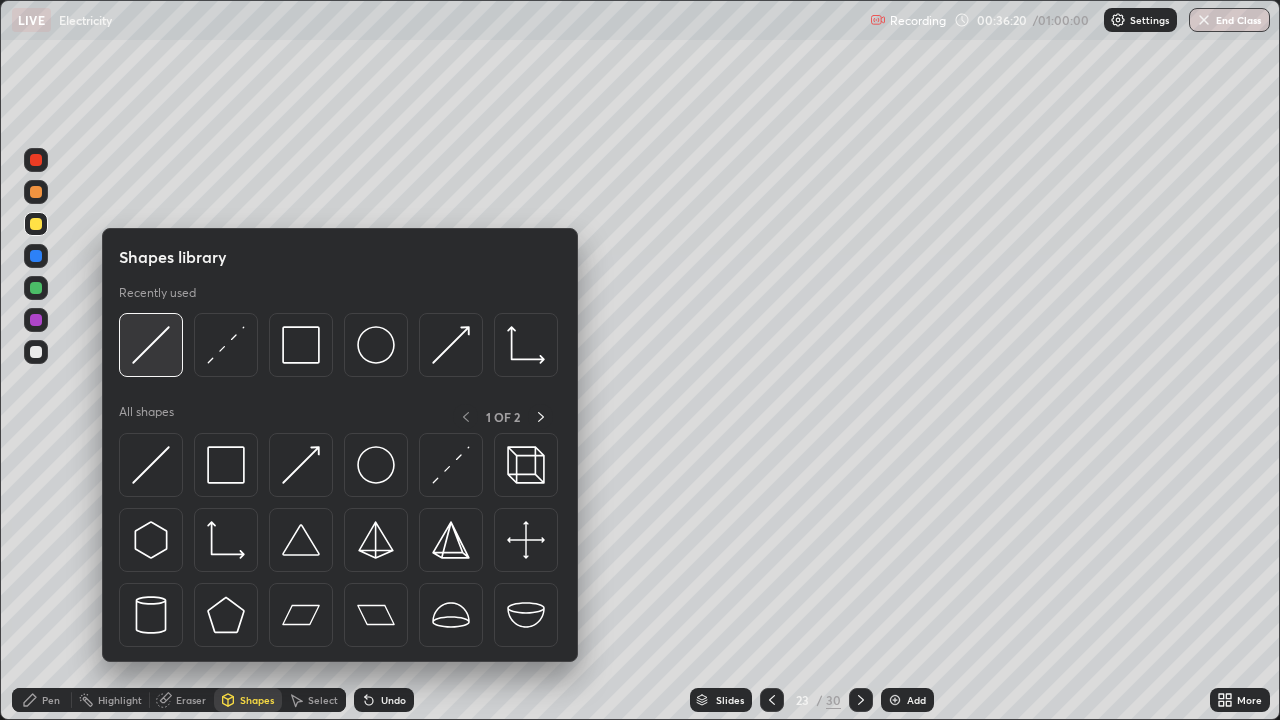 click at bounding box center (151, 345) 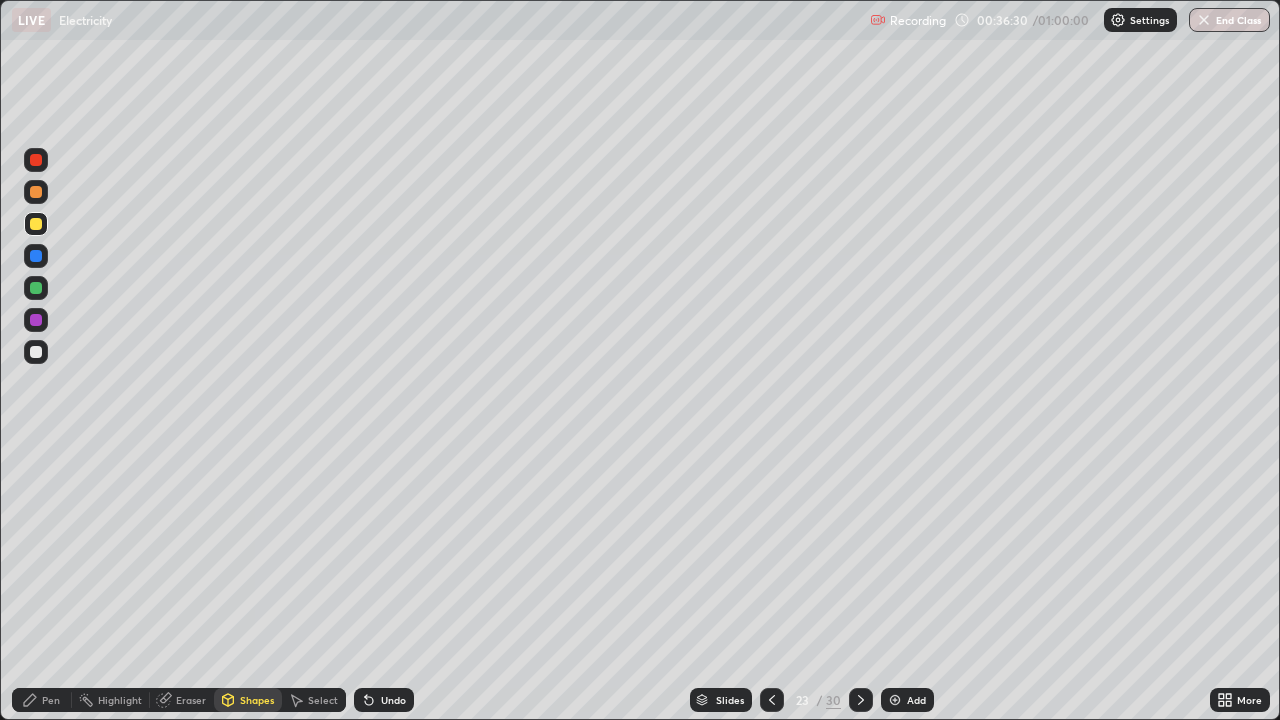 click 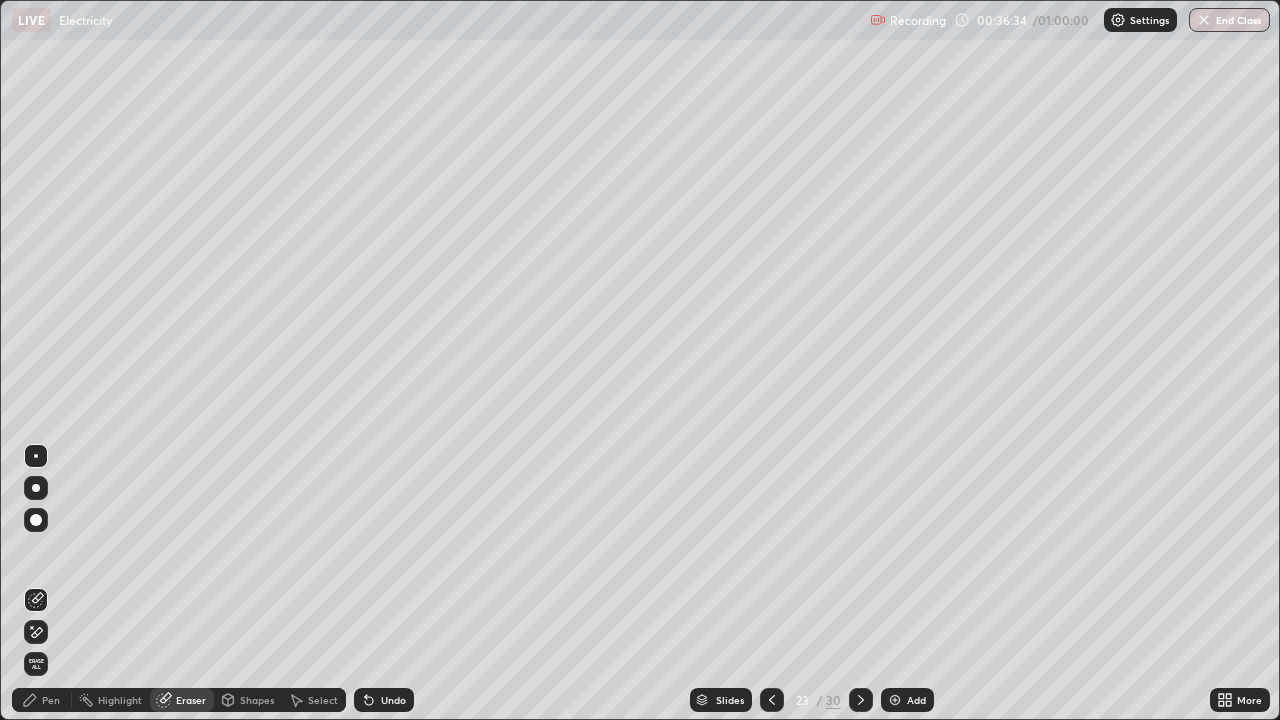 click on "Pen" at bounding box center [42, 700] 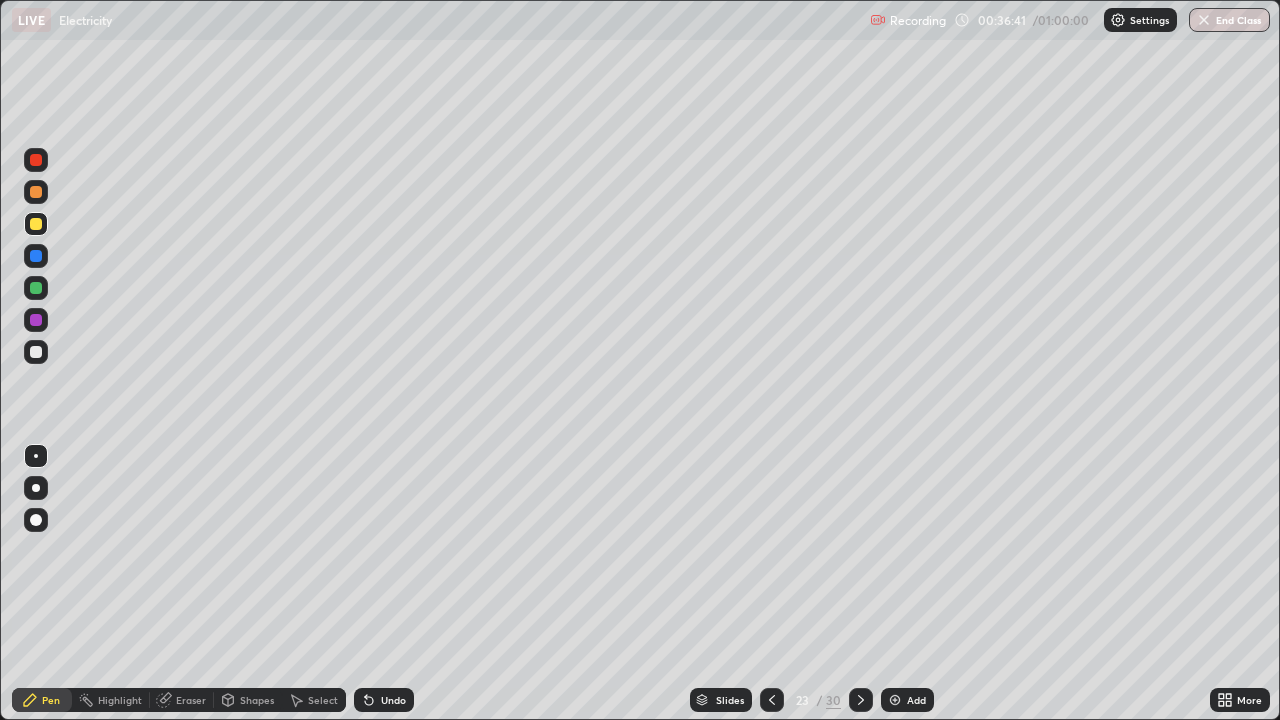 click on "Shapes" at bounding box center (257, 700) 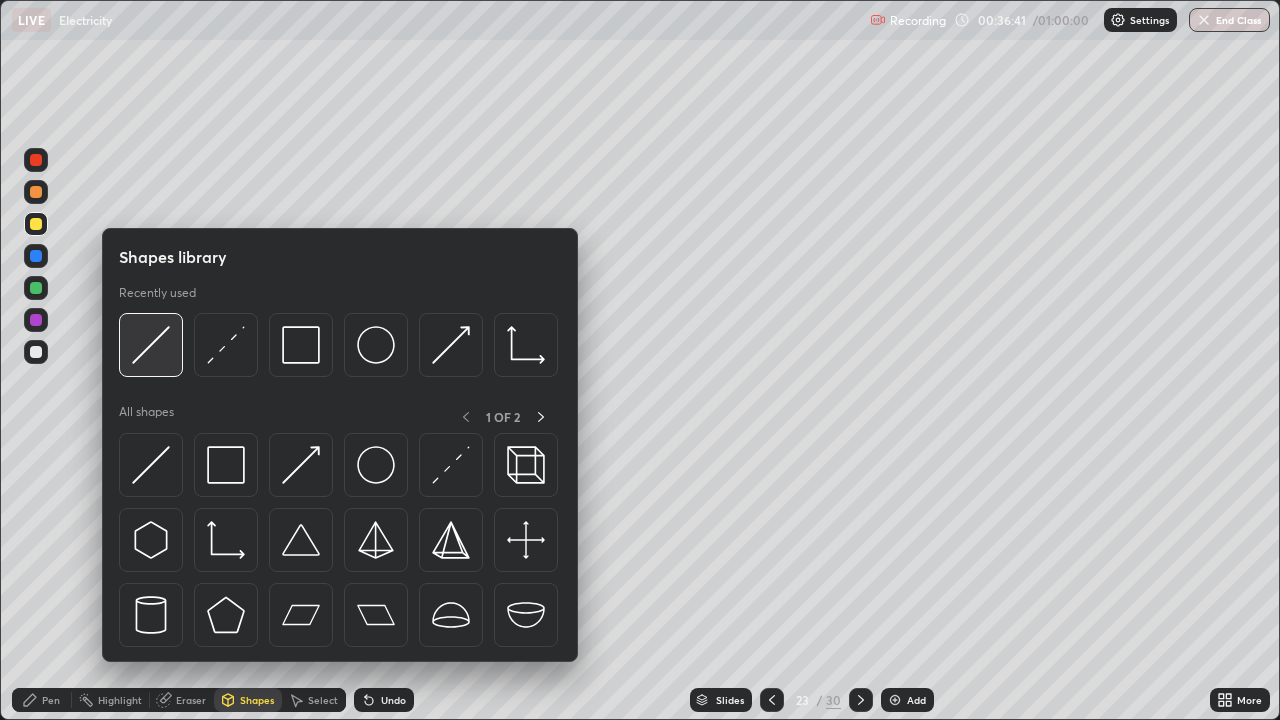 click at bounding box center (151, 345) 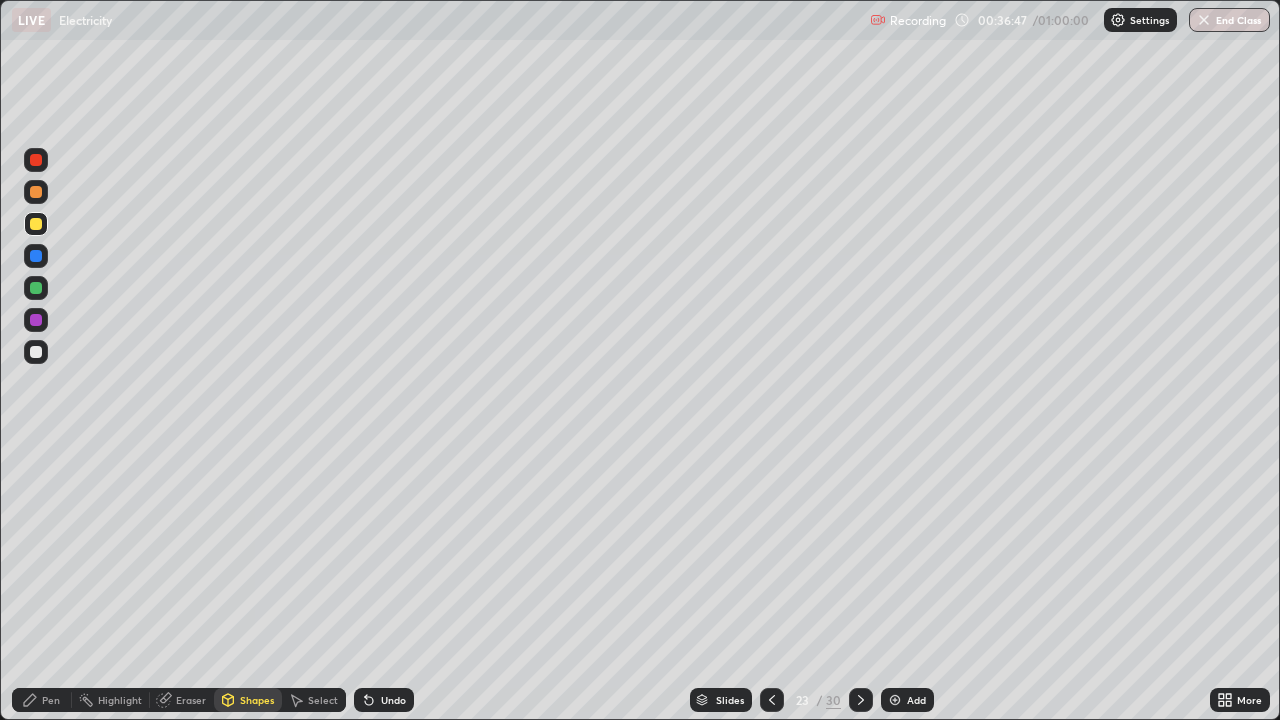 click on "Select" at bounding box center (314, 700) 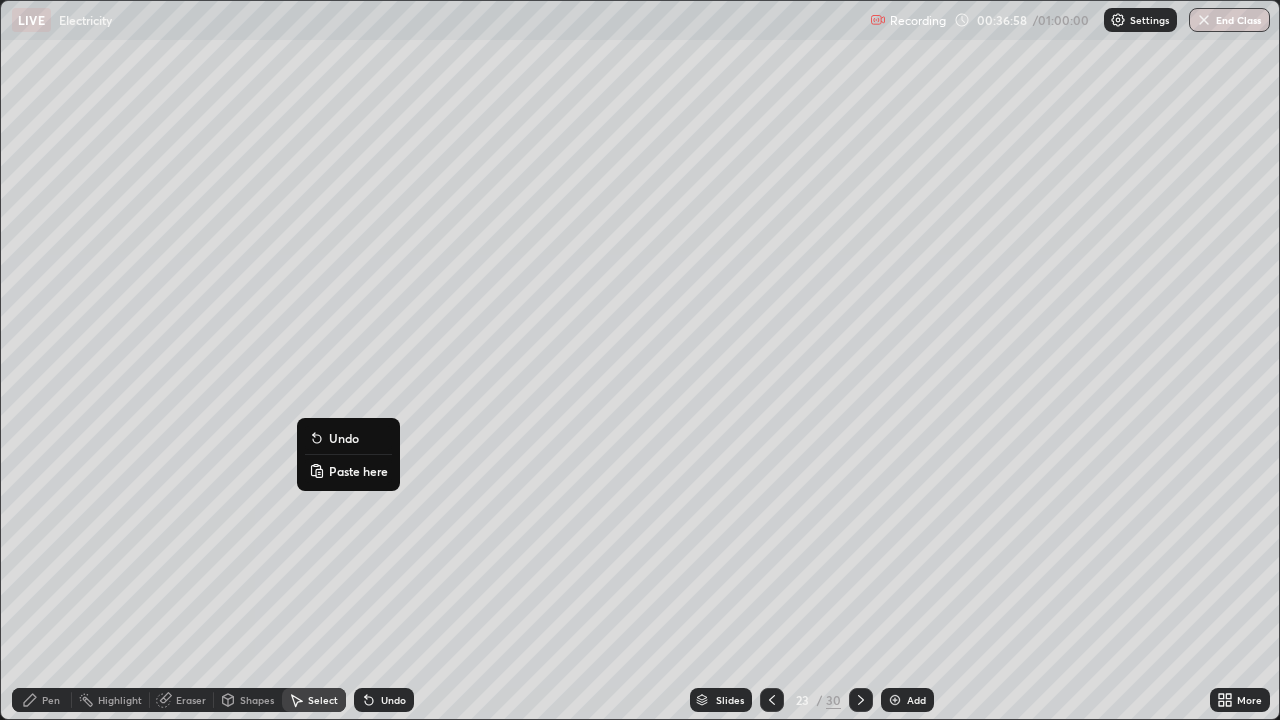 click on "0 ° Undo Copy Paste here Duplicate Duplicate to new slide Delete" at bounding box center (640, 360) 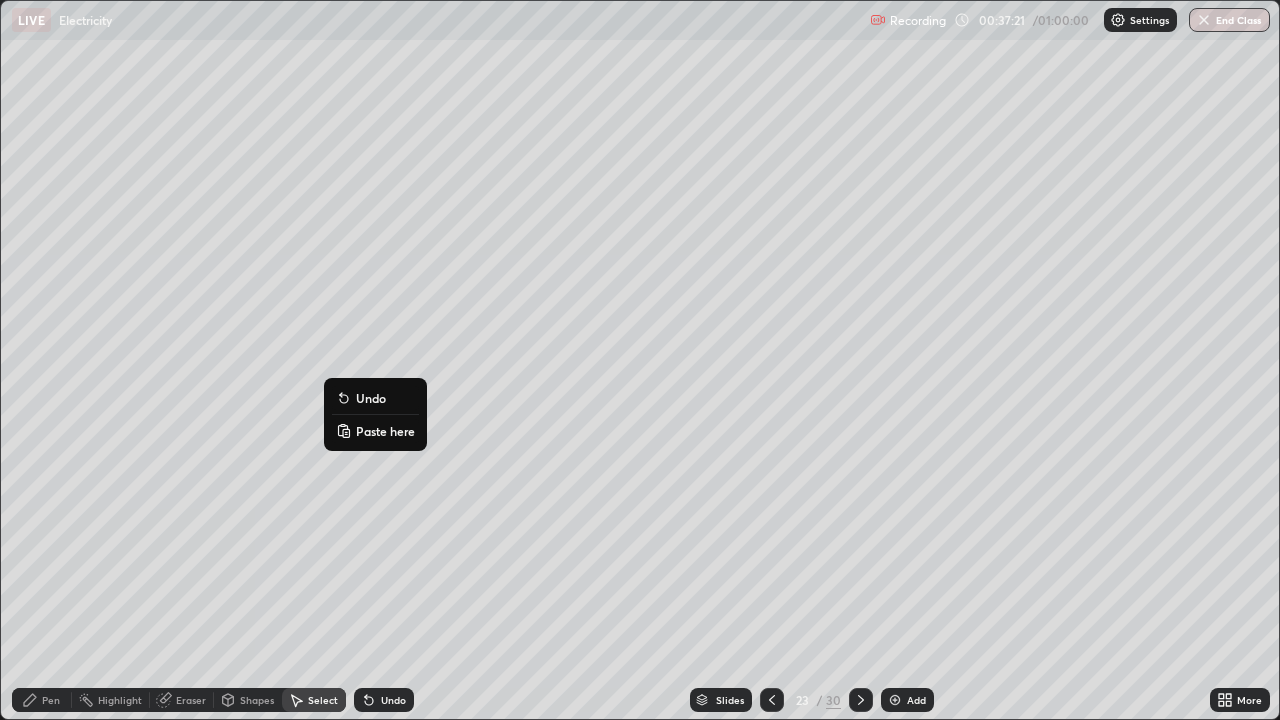 click on "0 ° Undo Copy Paste here Duplicate Duplicate to new slide Delete" at bounding box center (640, 360) 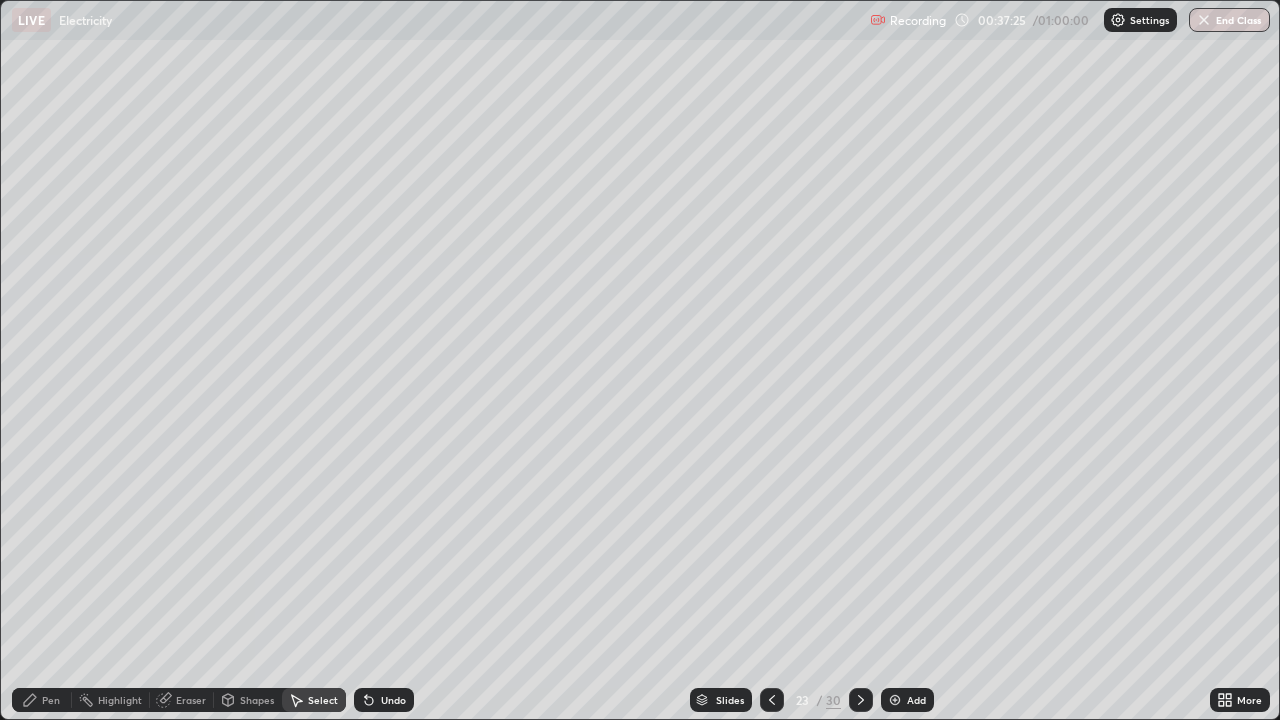 click on "Eraser" at bounding box center [182, 700] 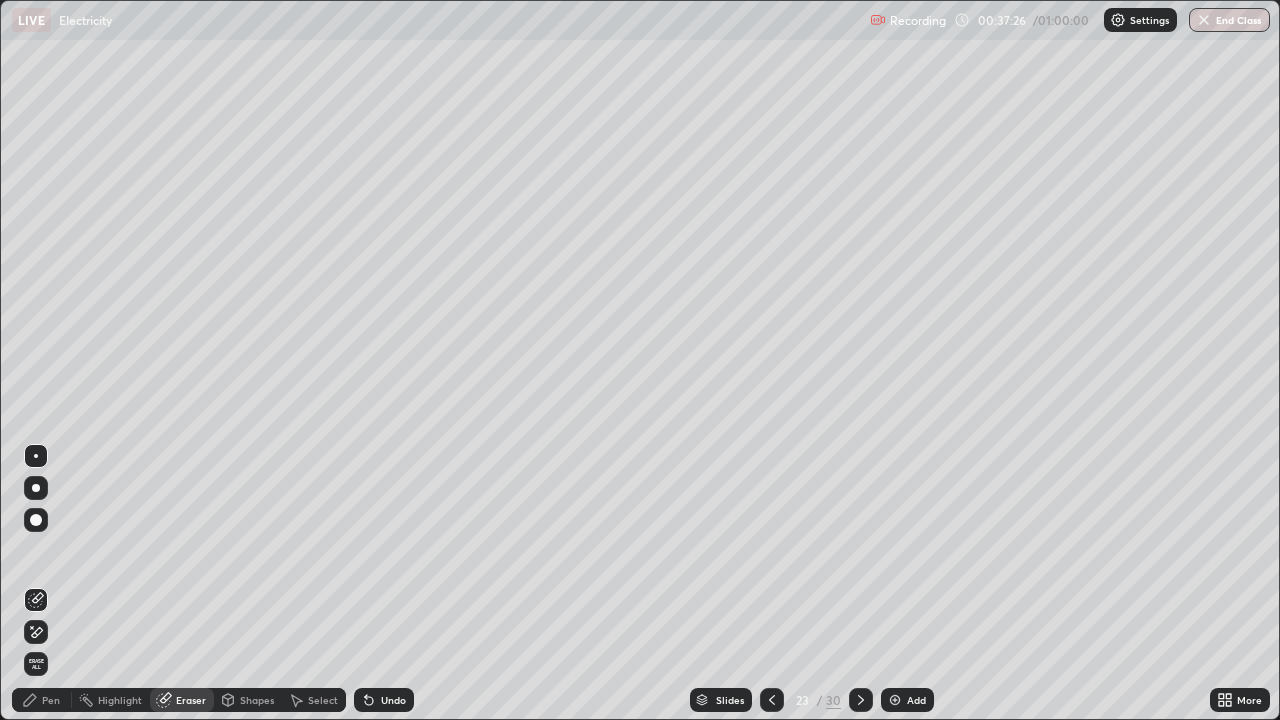 click on "Pen" at bounding box center [42, 700] 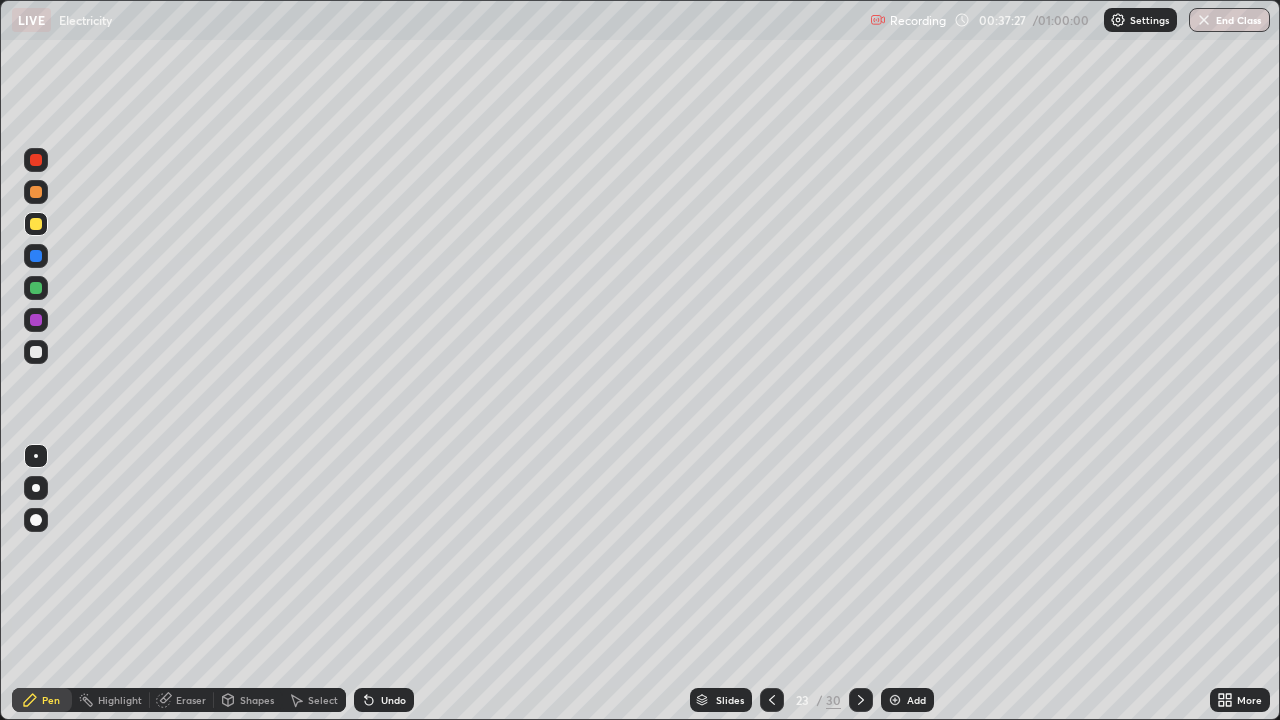 click on "Pen" at bounding box center (42, 700) 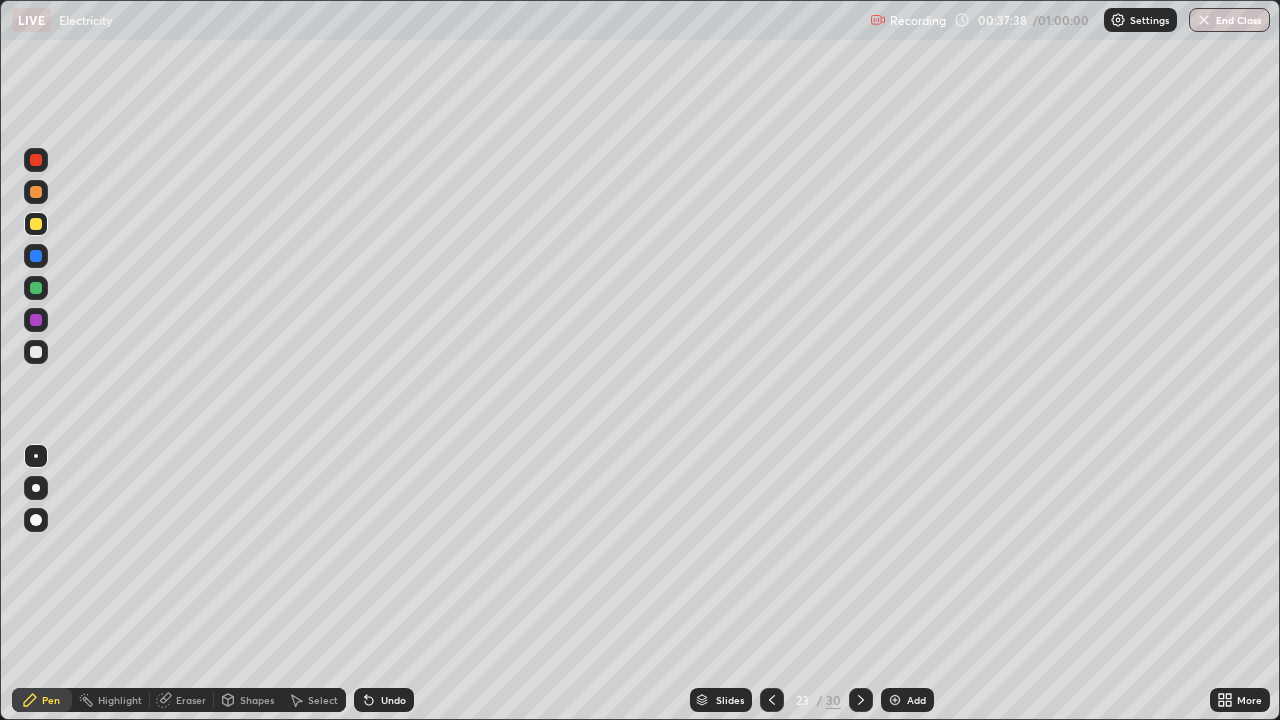 click on "More" at bounding box center [1240, 700] 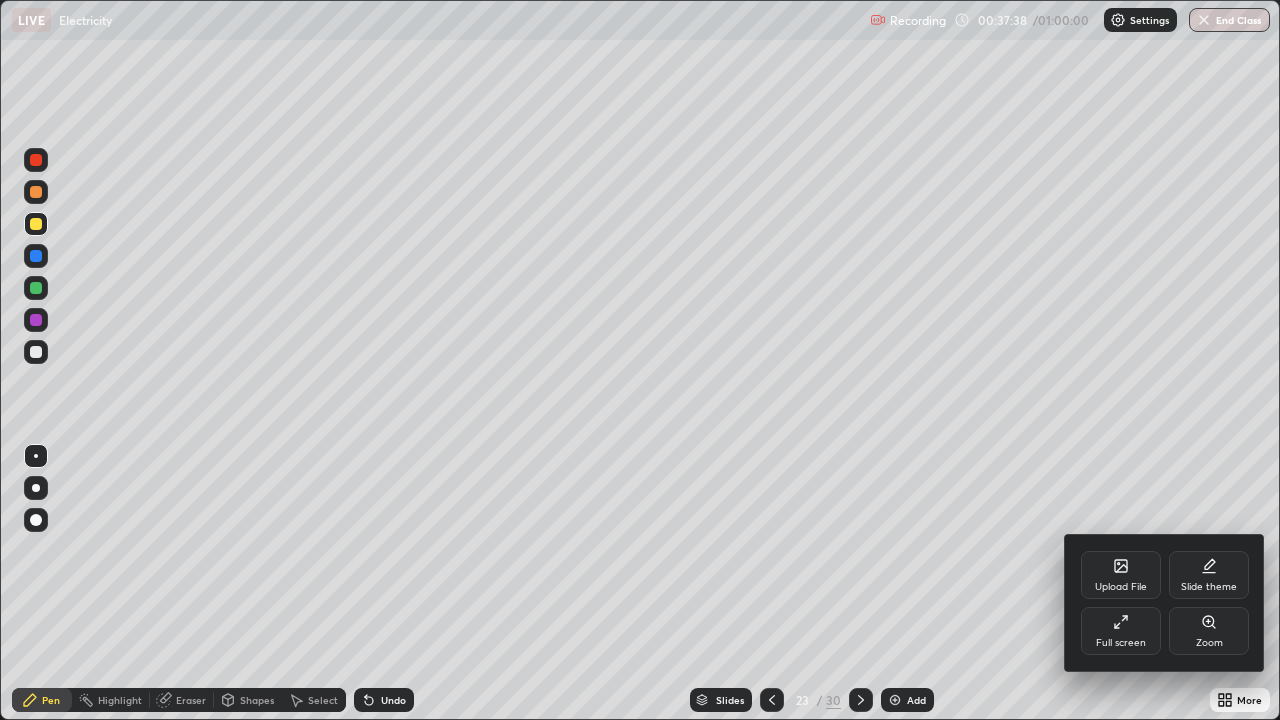 click on "Slide theme" at bounding box center (1209, 587) 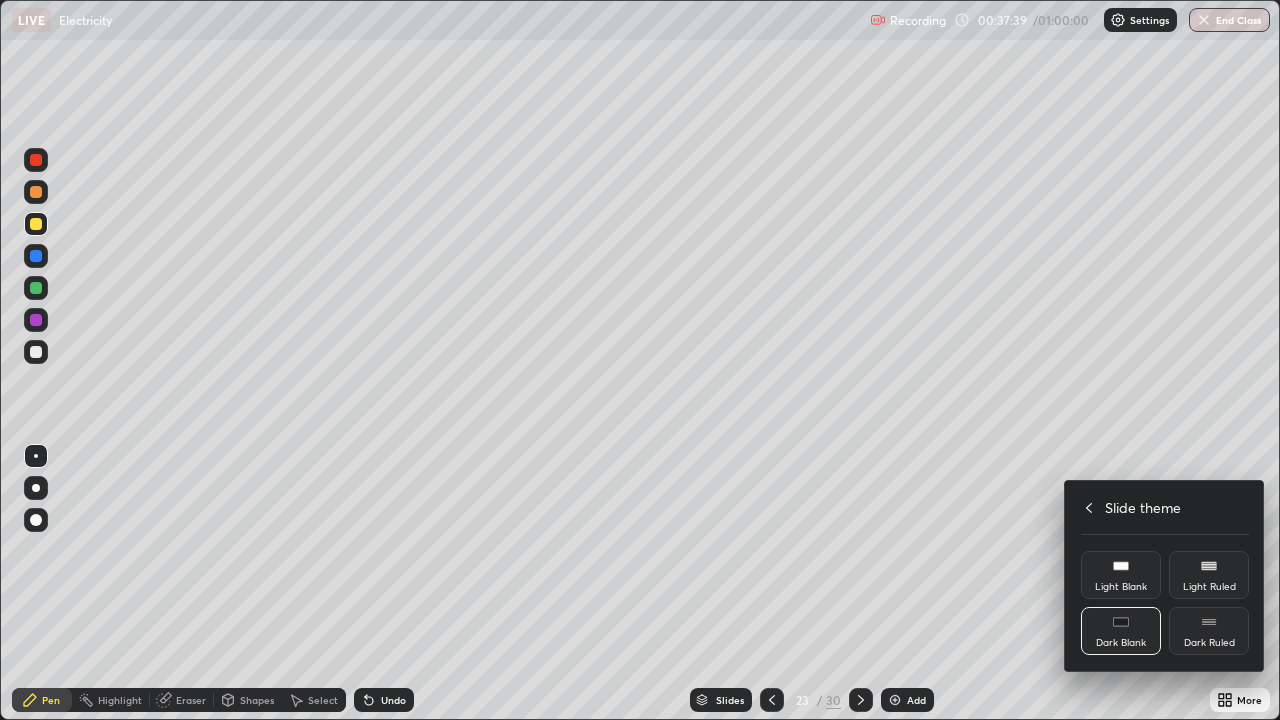 click on "Dark Ruled" at bounding box center (1209, 643) 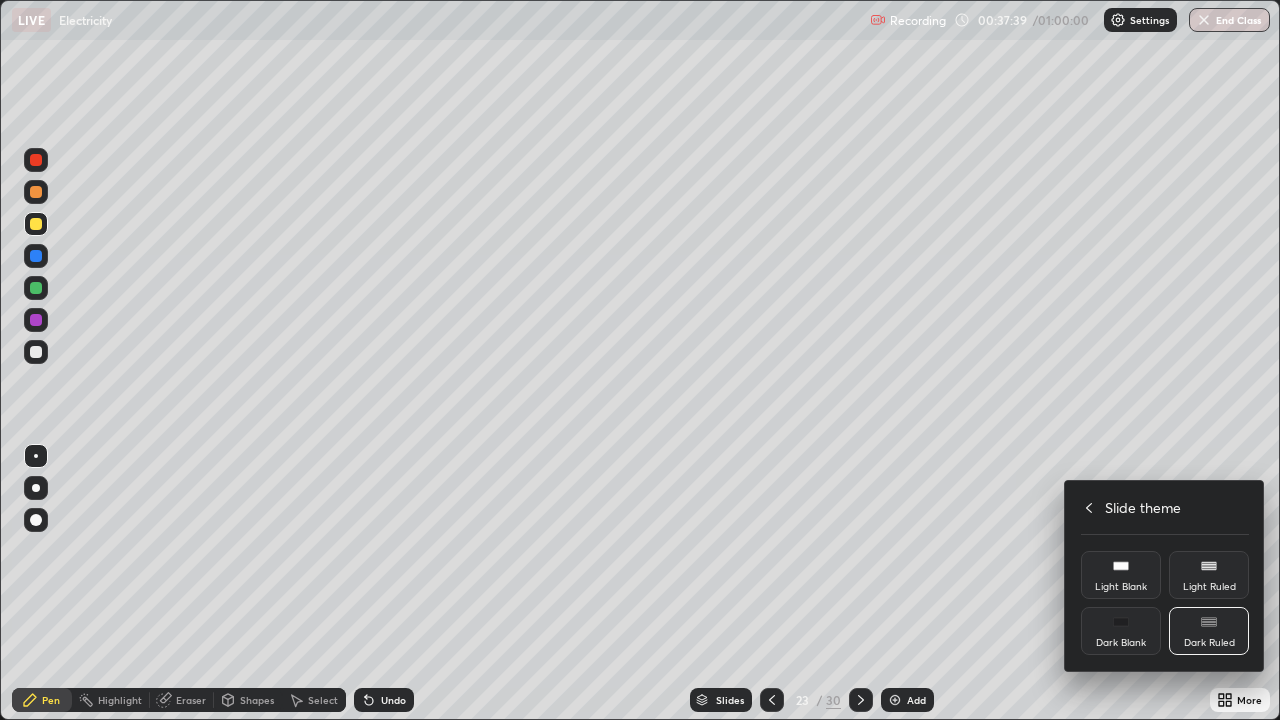 click at bounding box center (640, 360) 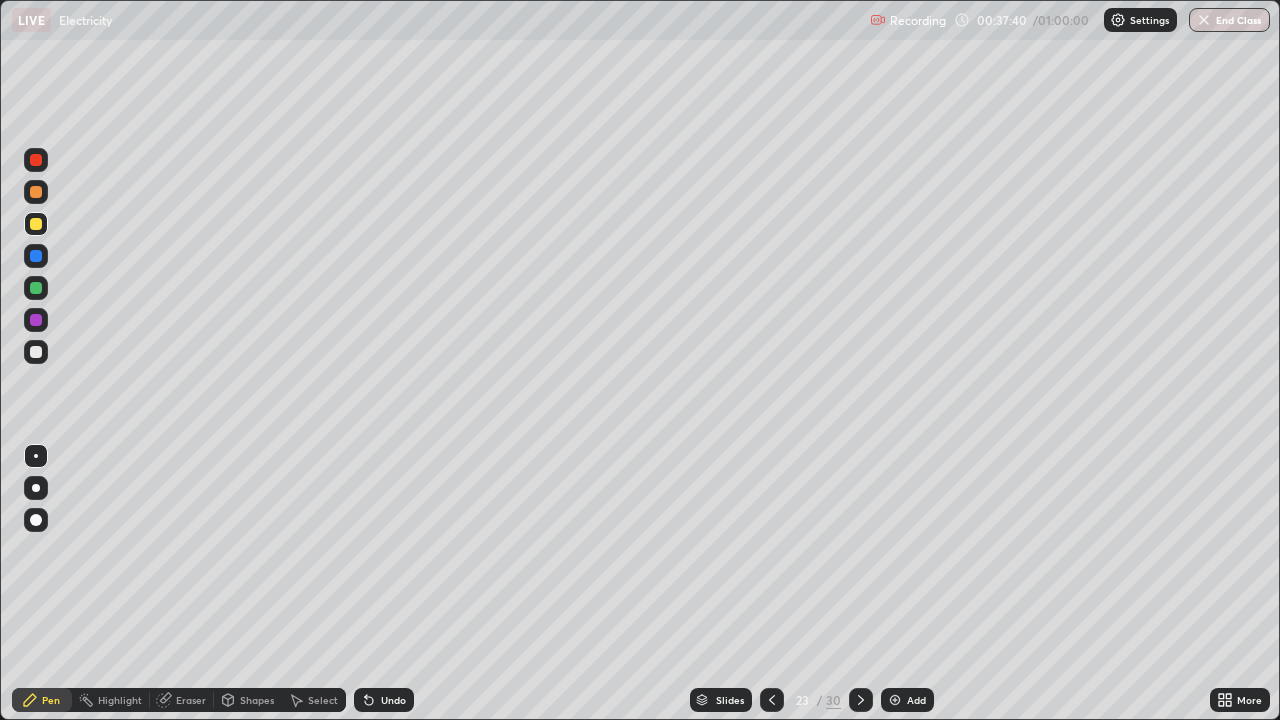 click 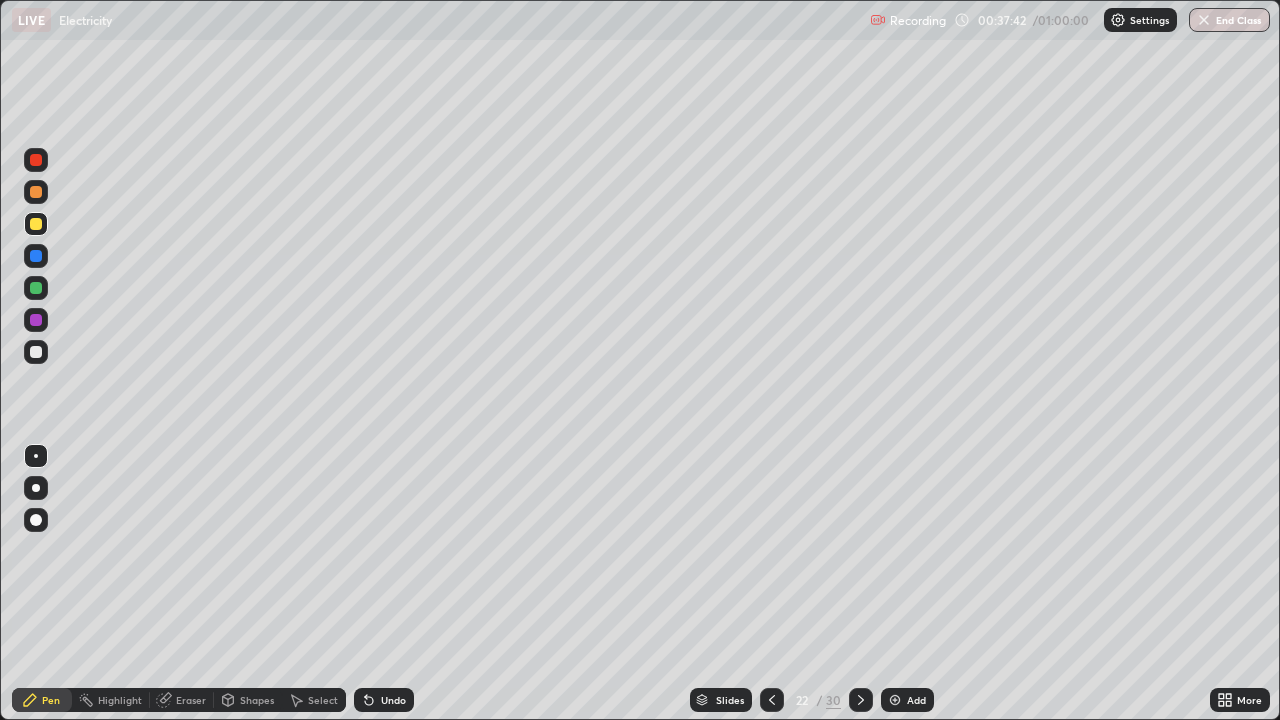 click 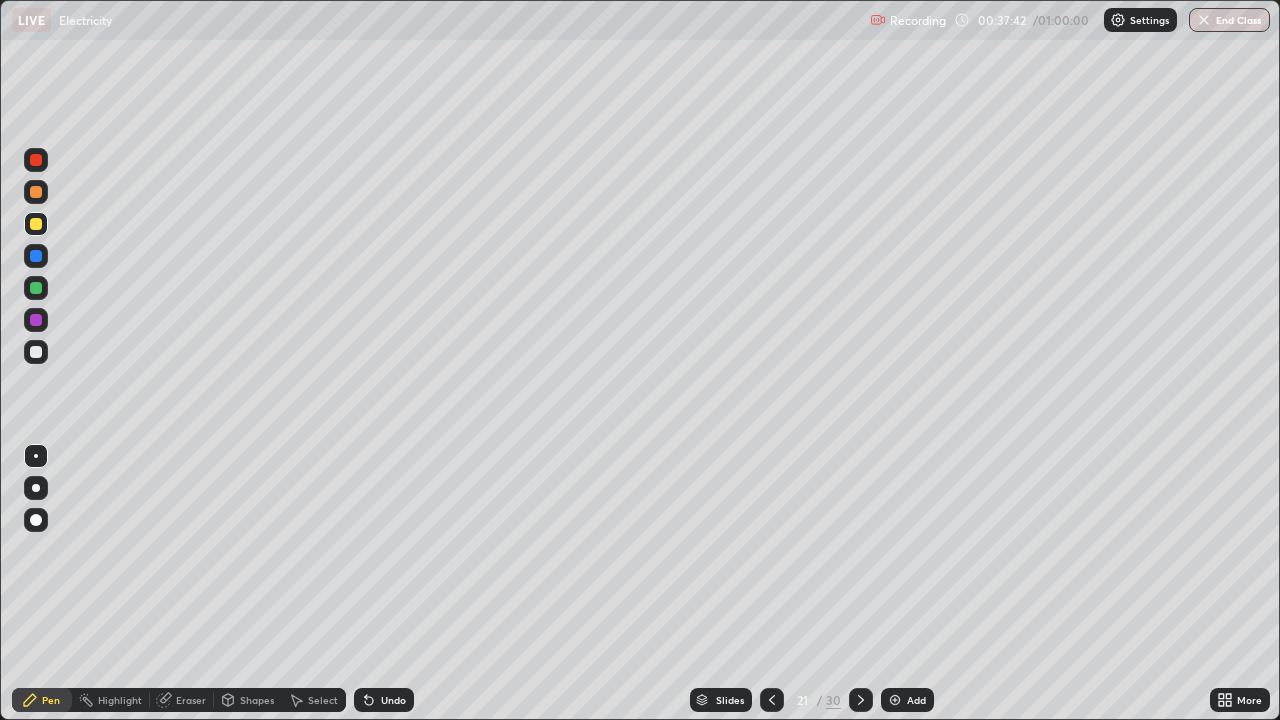 click 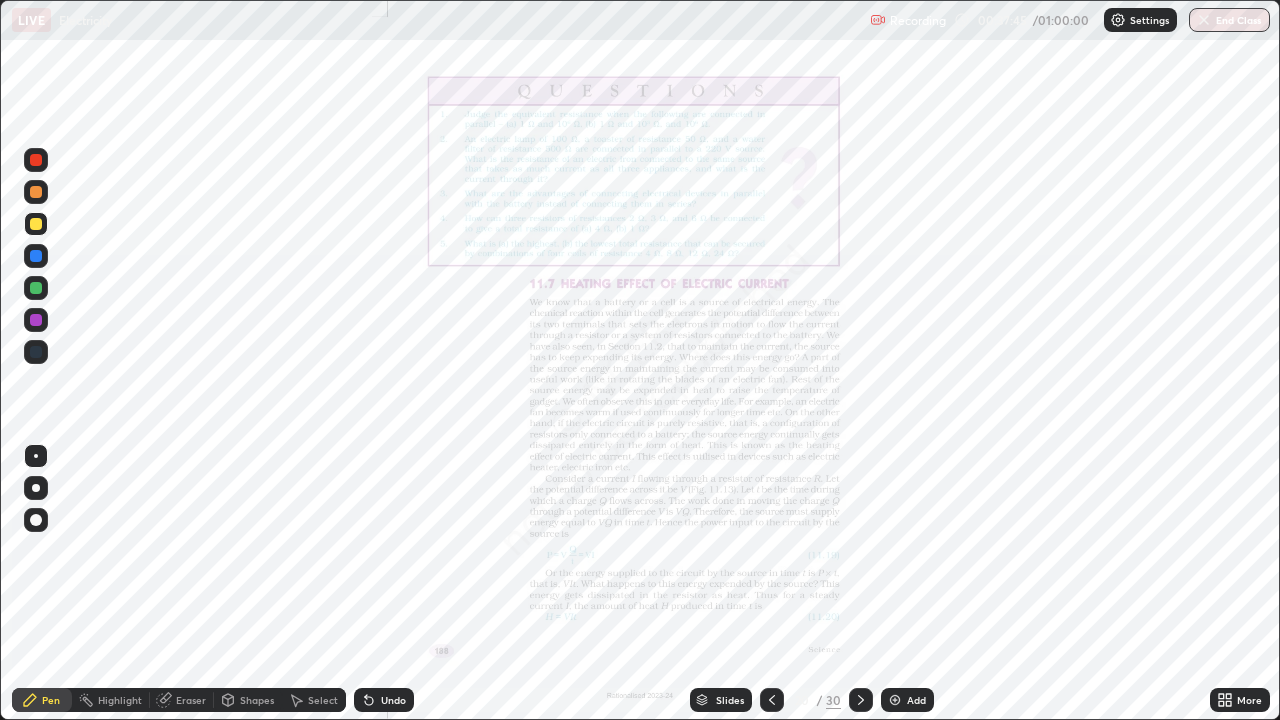 click 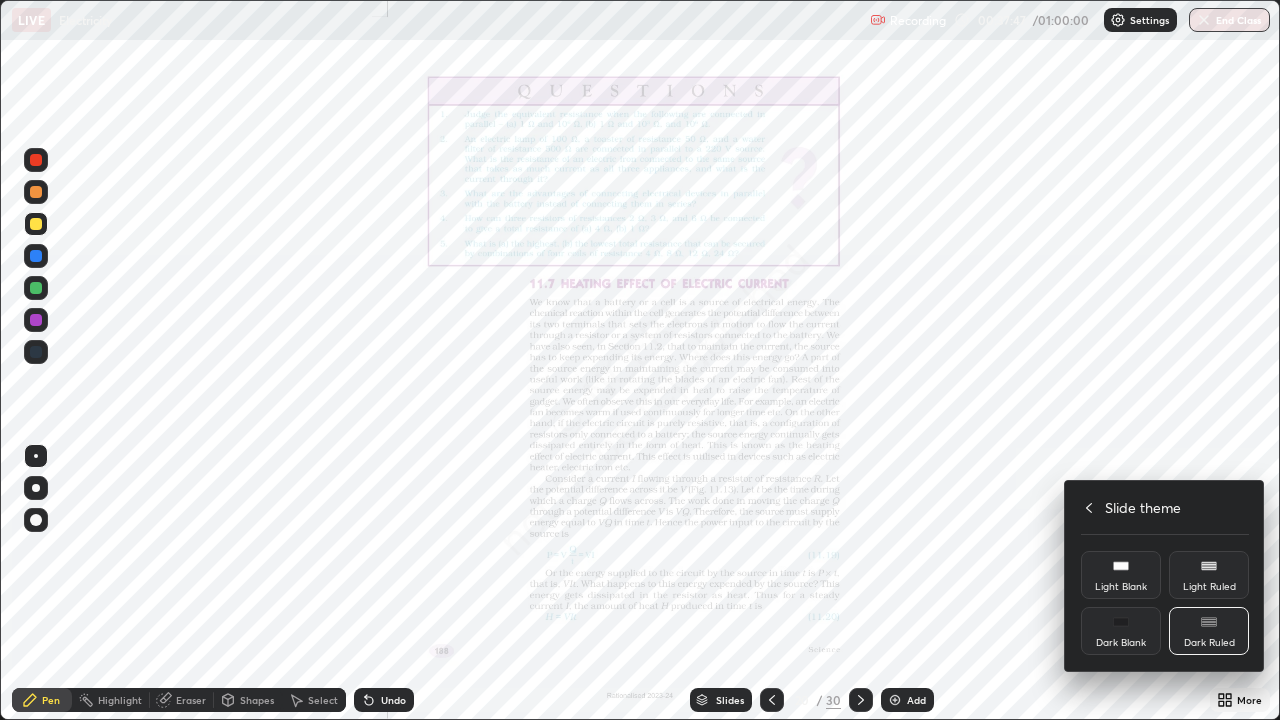 click at bounding box center [640, 360] 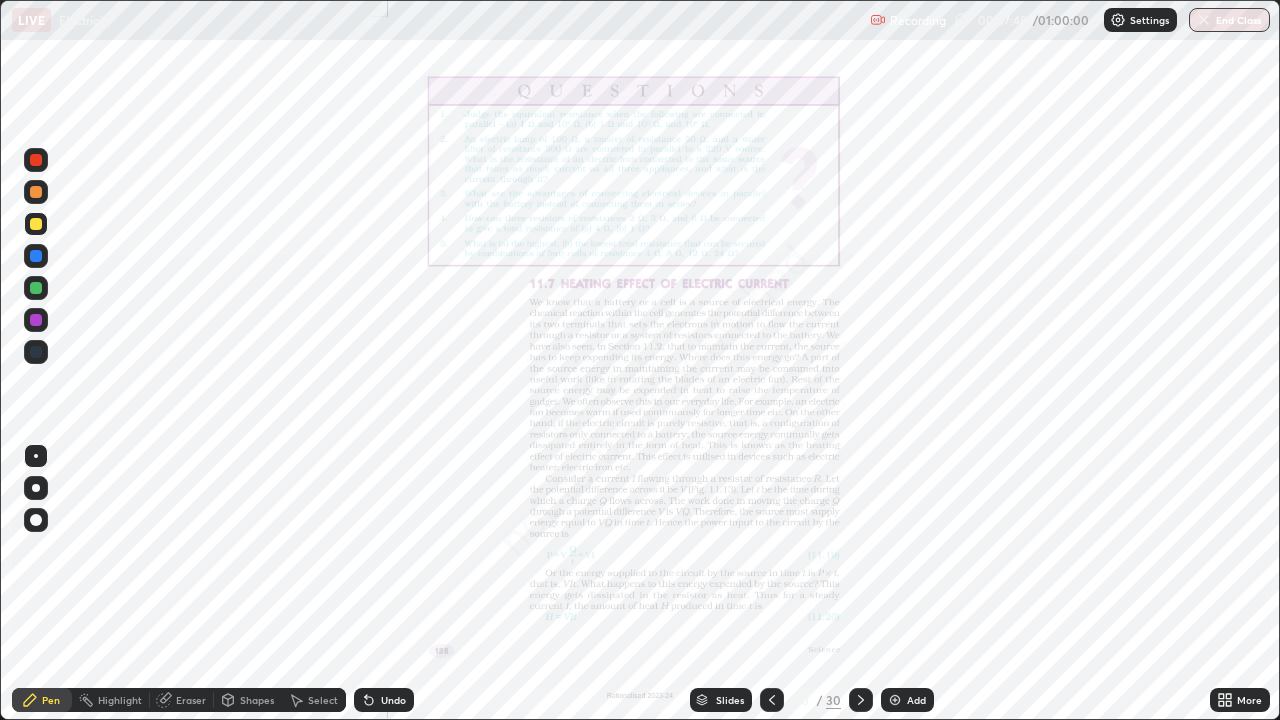 click on "More" at bounding box center (1240, 700) 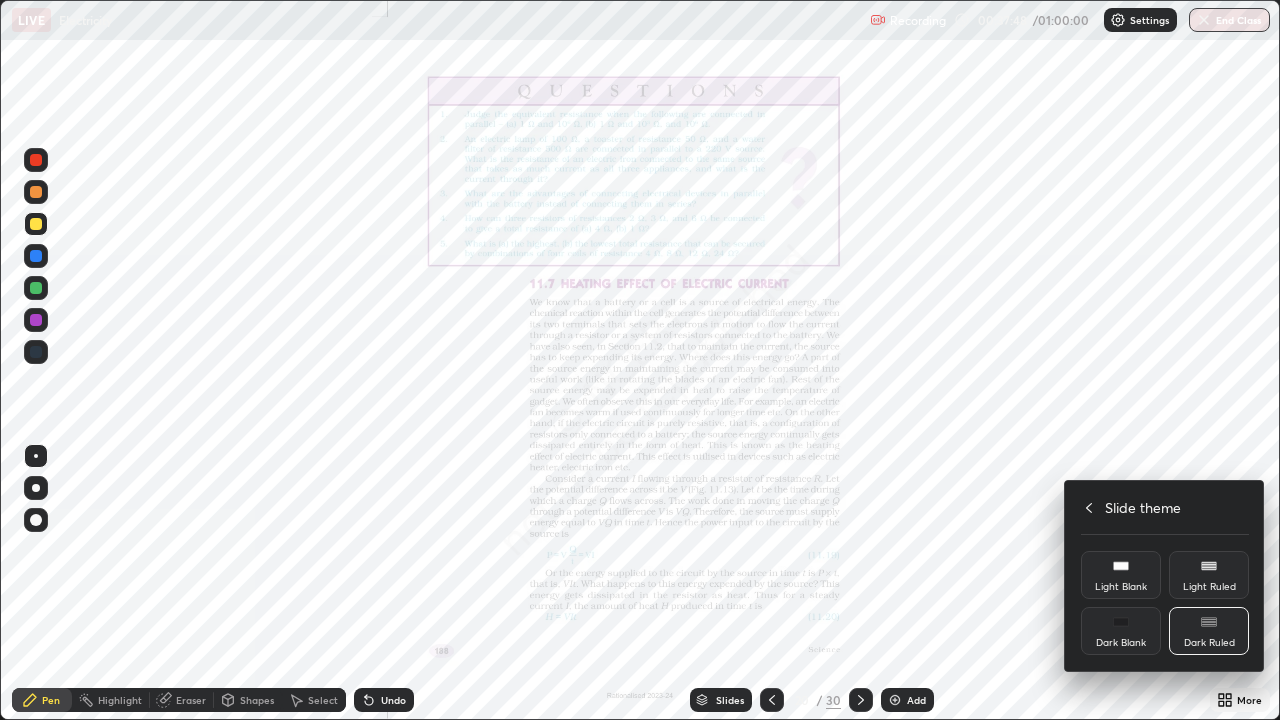 click on "Slide theme Light Blank Light Ruled Dark Blank Dark Ruled" at bounding box center [1165, 576] 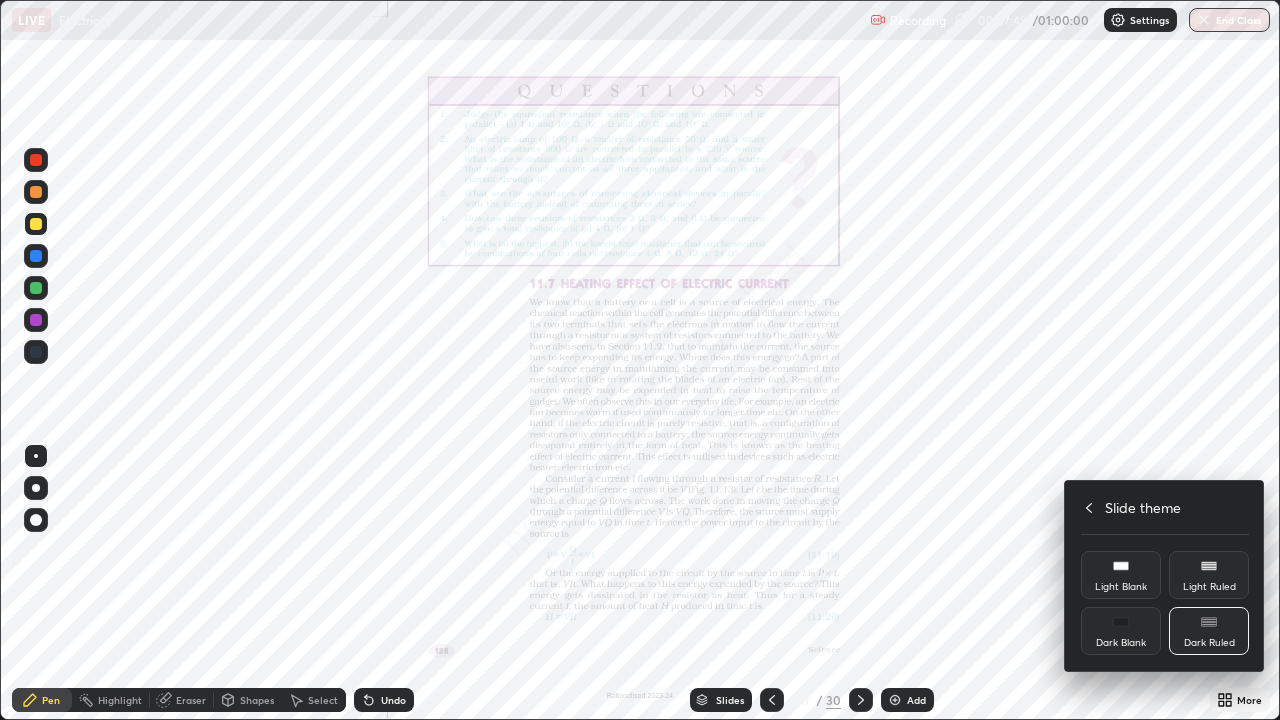 click 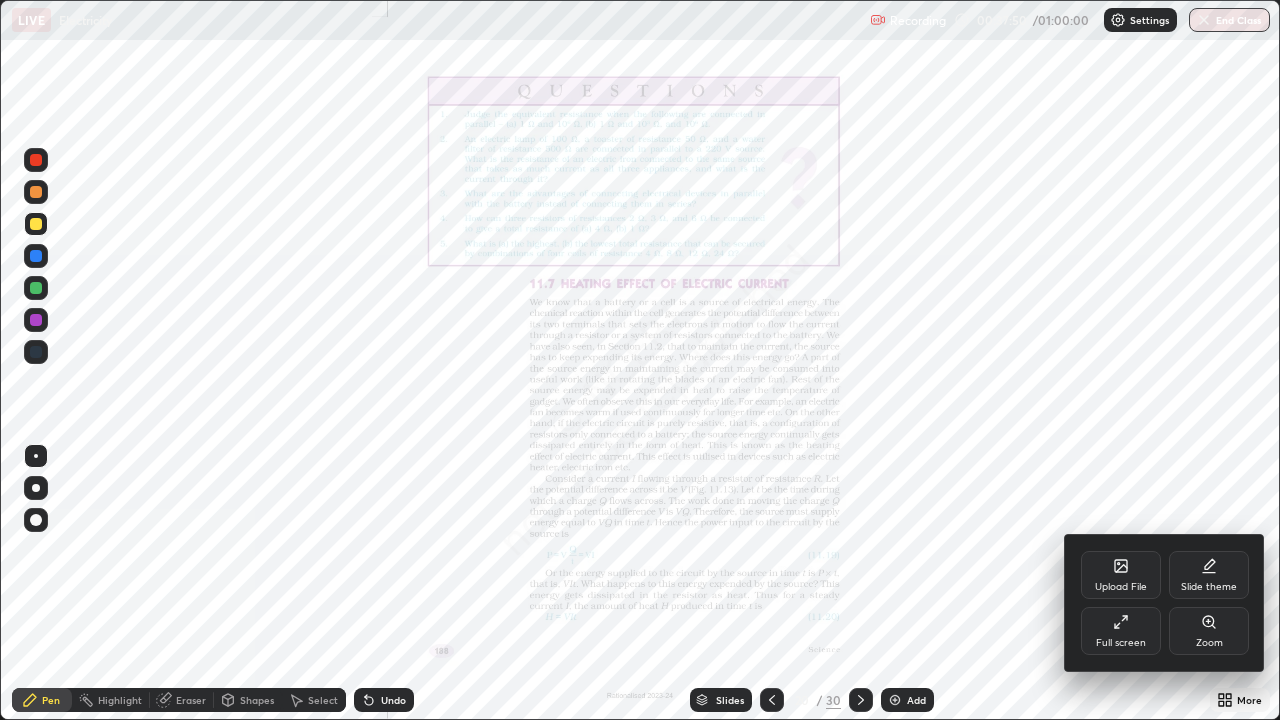 click on "Zoom" at bounding box center [1209, 643] 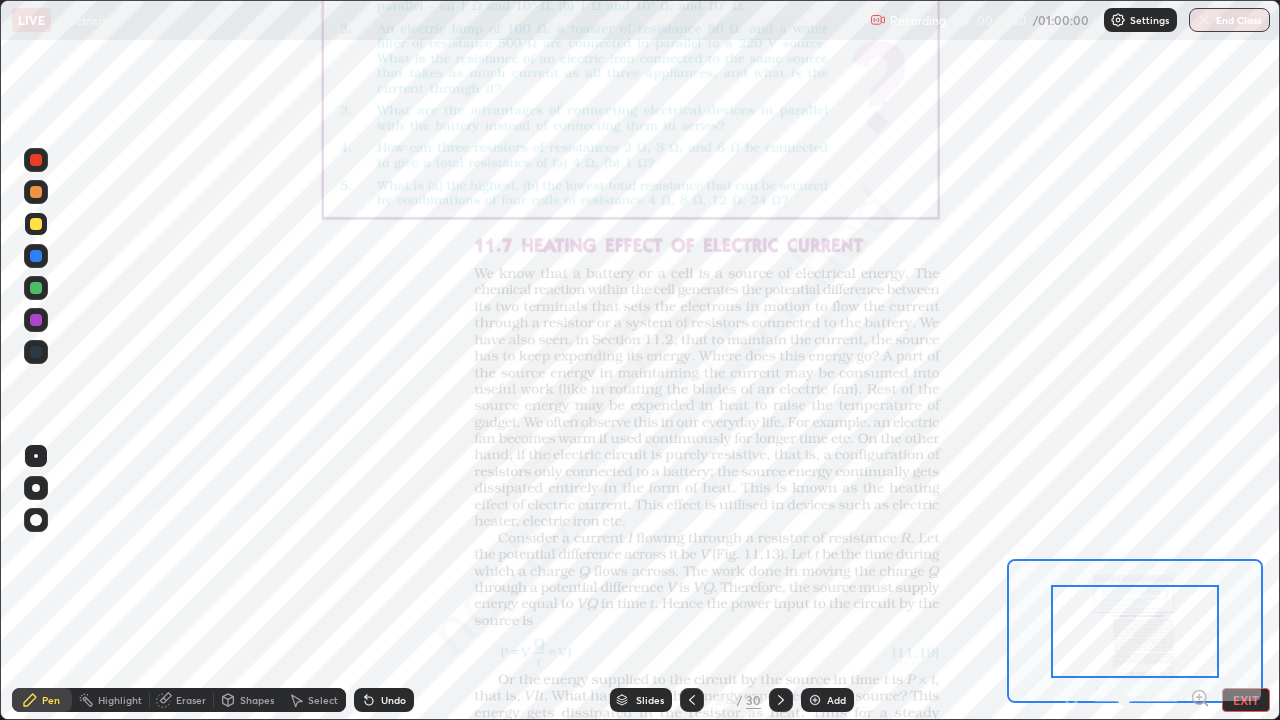 click 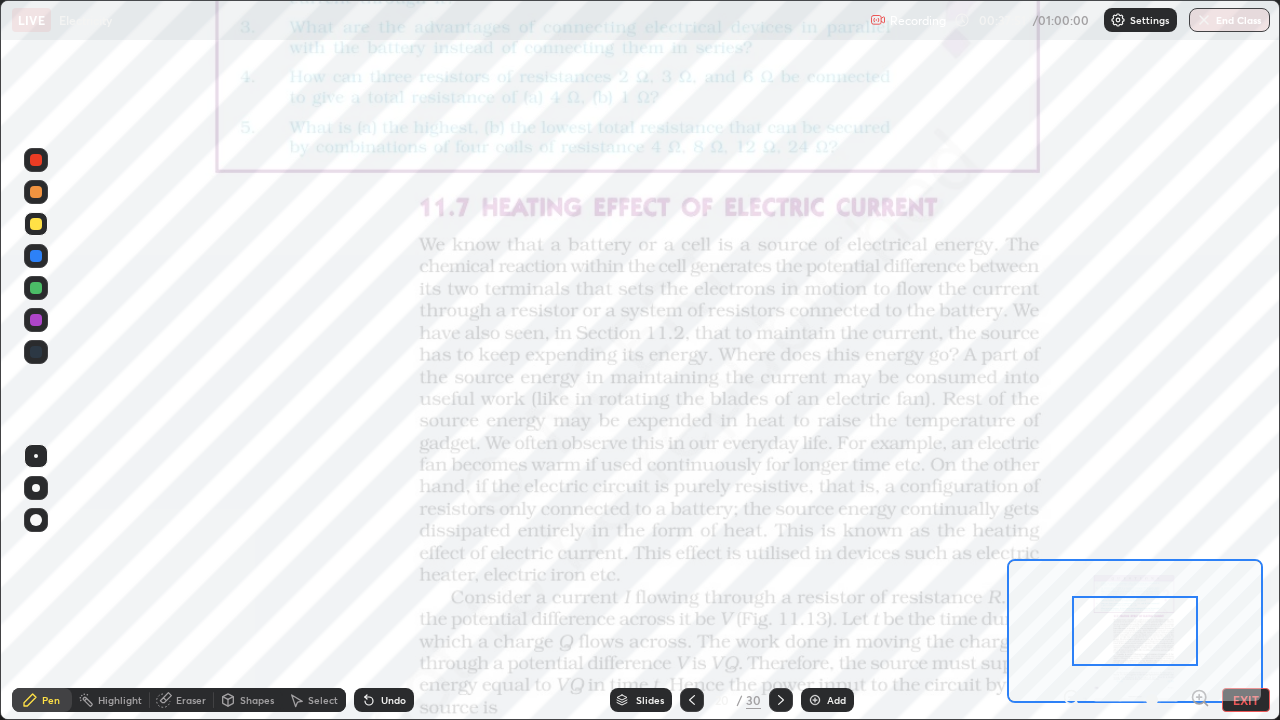 click 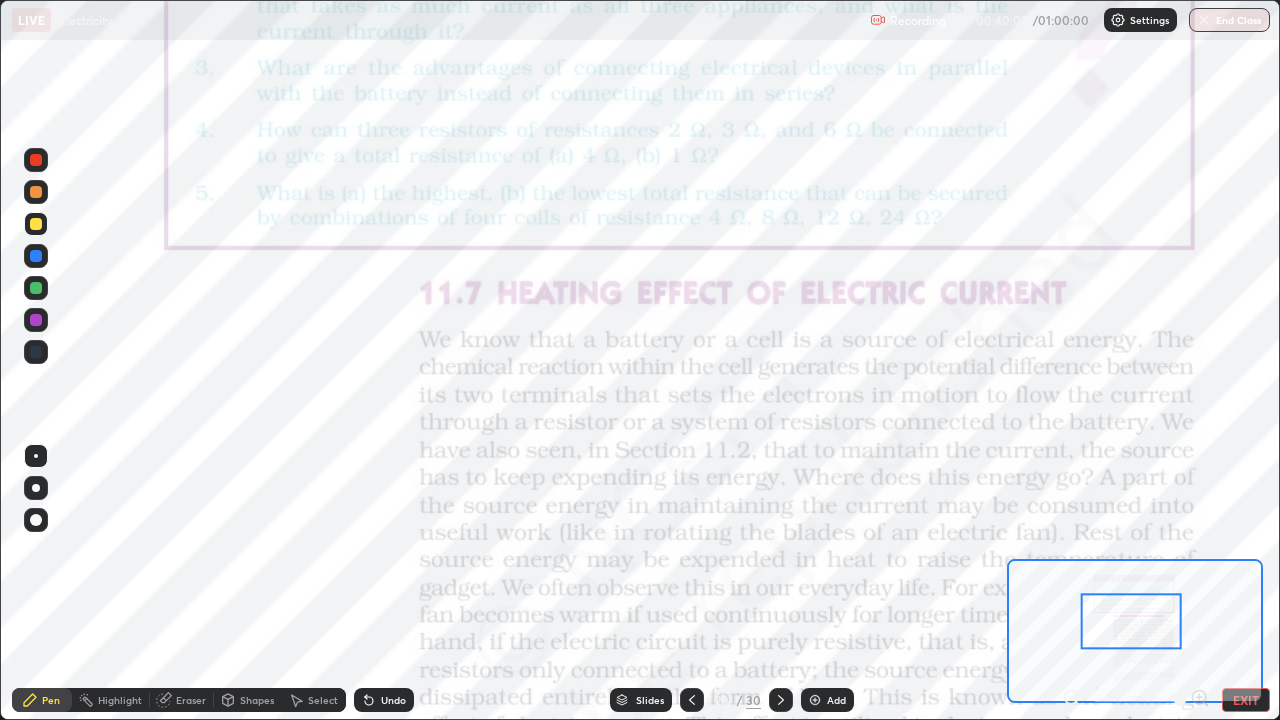 click on "Slides" at bounding box center [641, 700] 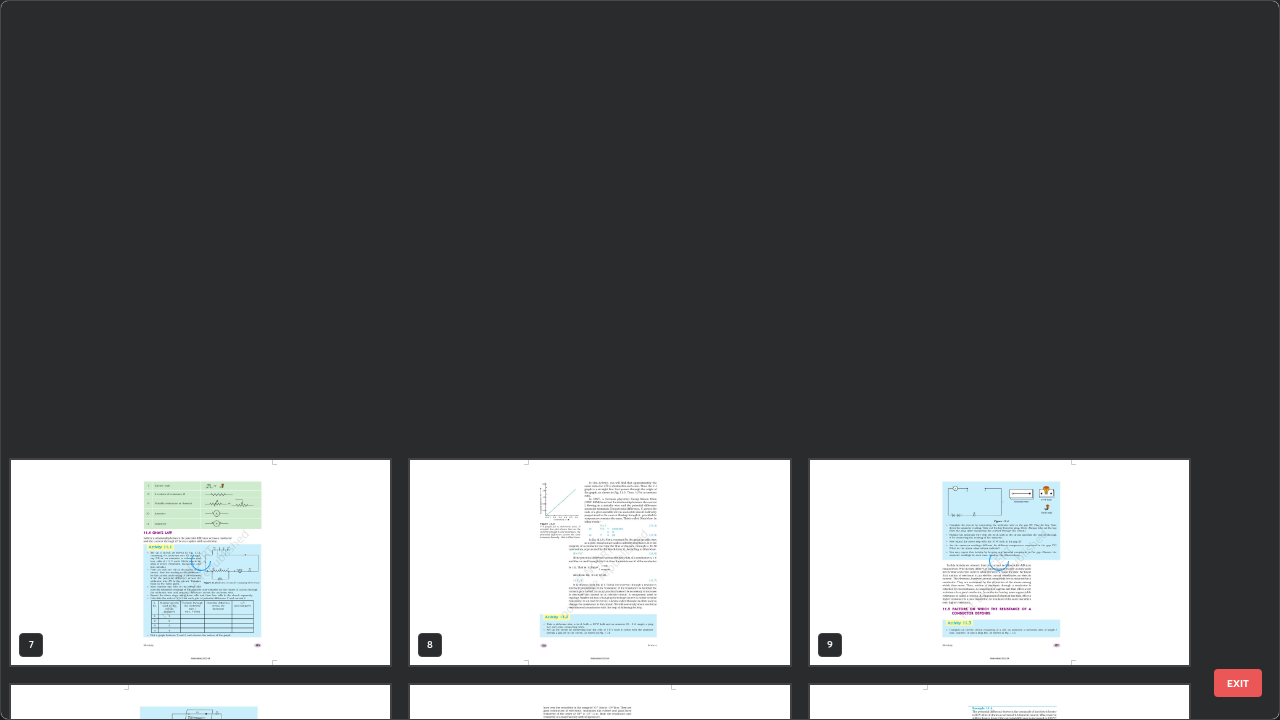 scroll, scrollTop: 854, scrollLeft: 0, axis: vertical 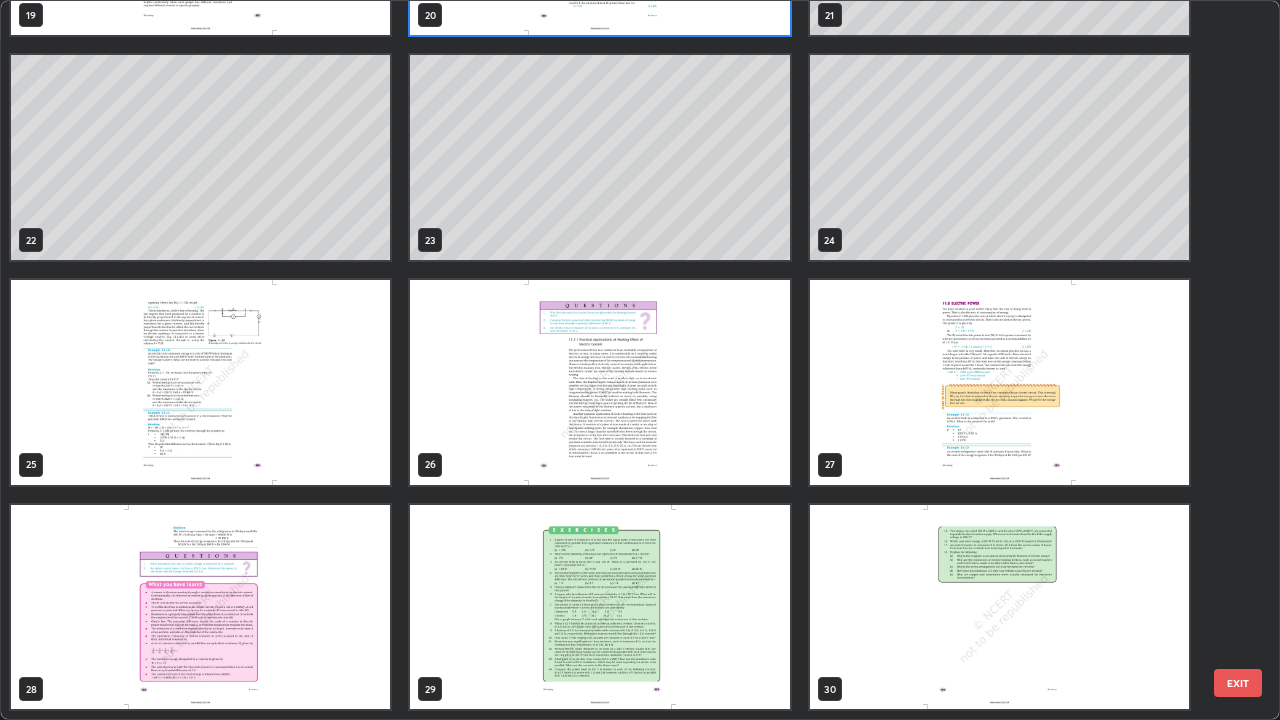 click at bounding box center [599, 607] 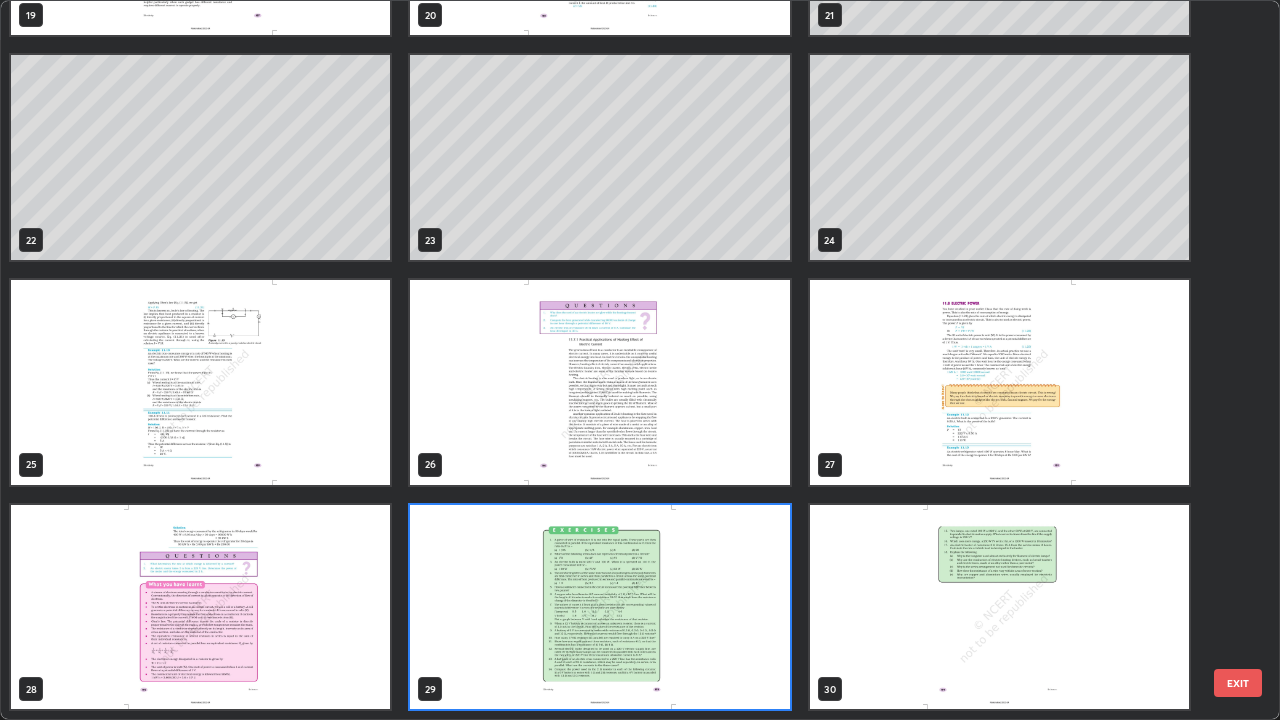 click at bounding box center [599, 607] 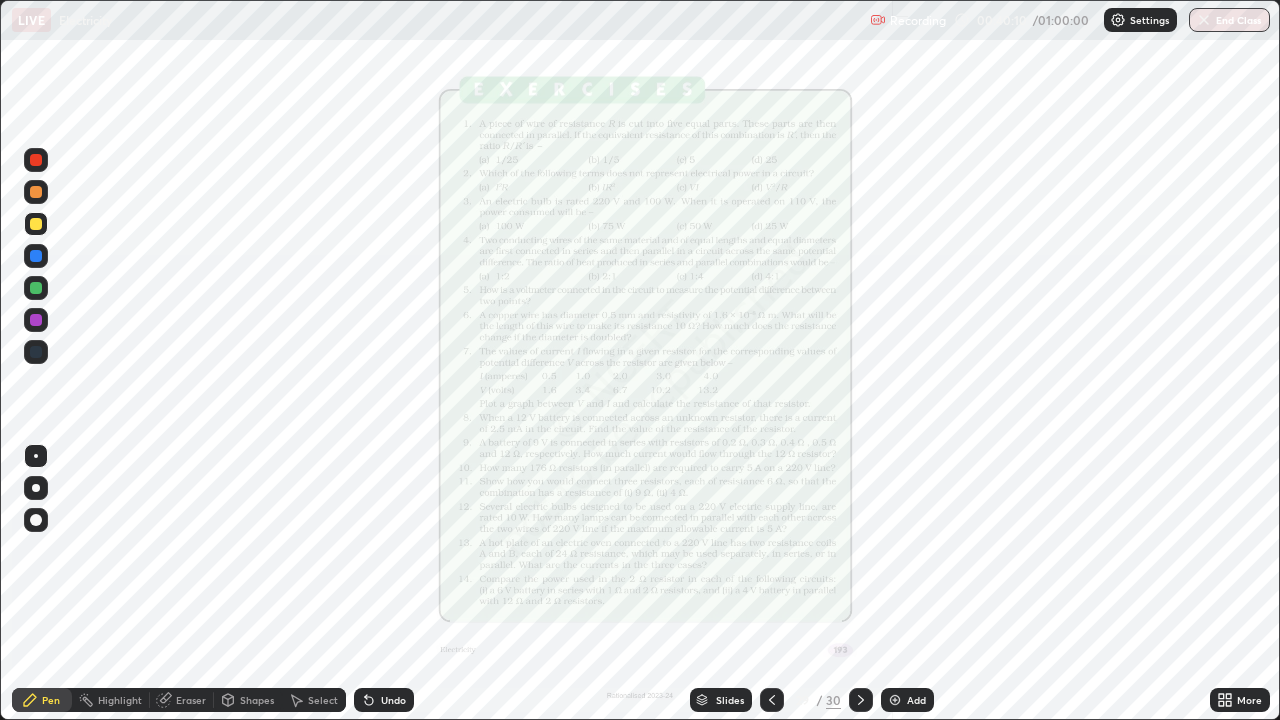 click at bounding box center [599, 607] 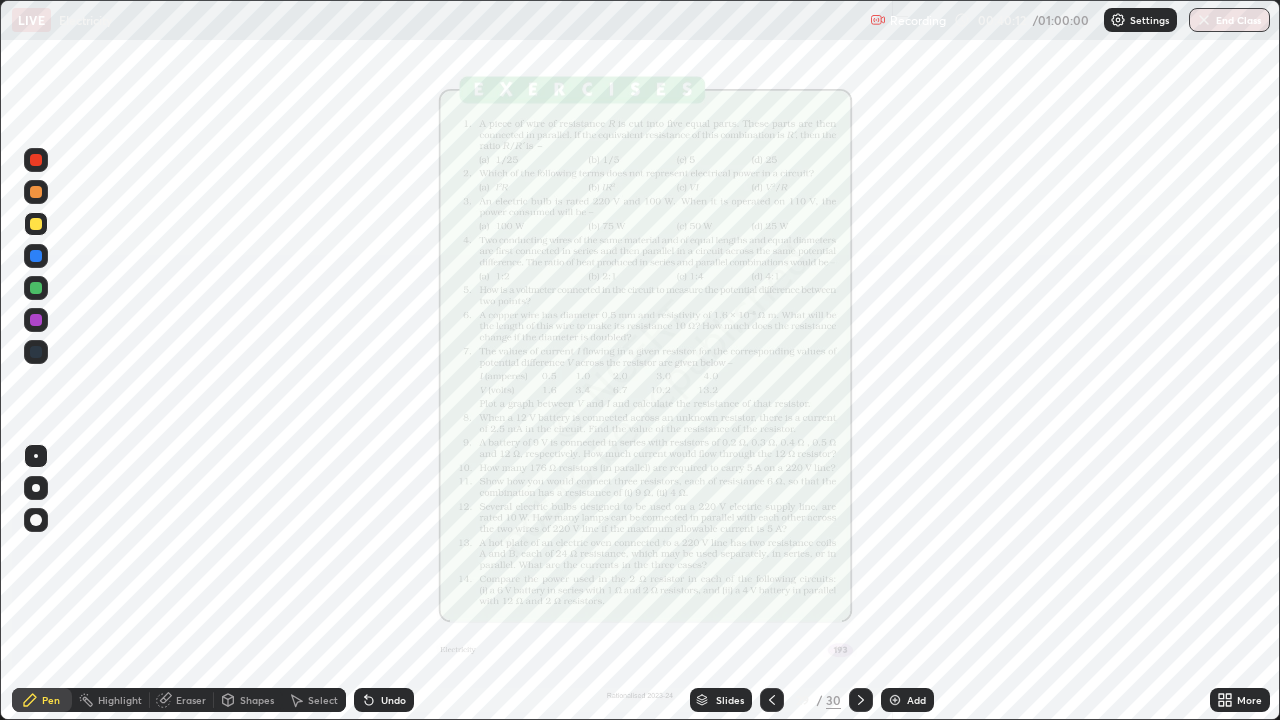 click 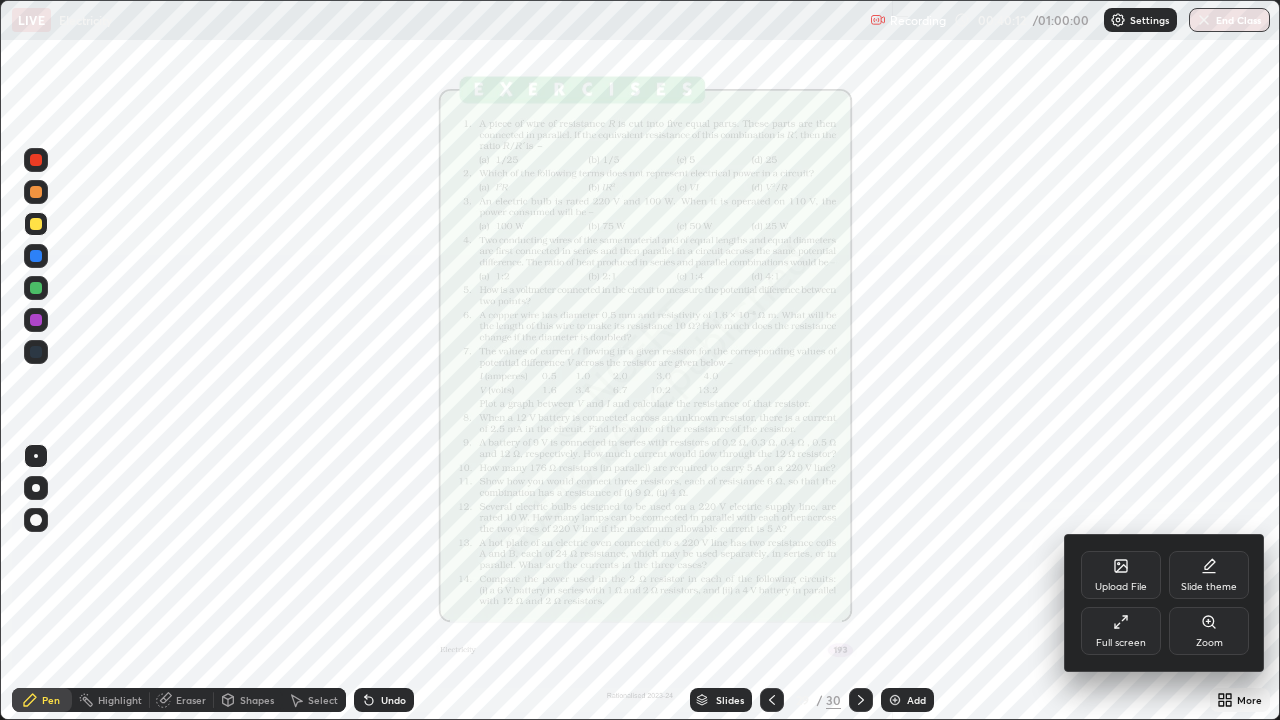 click 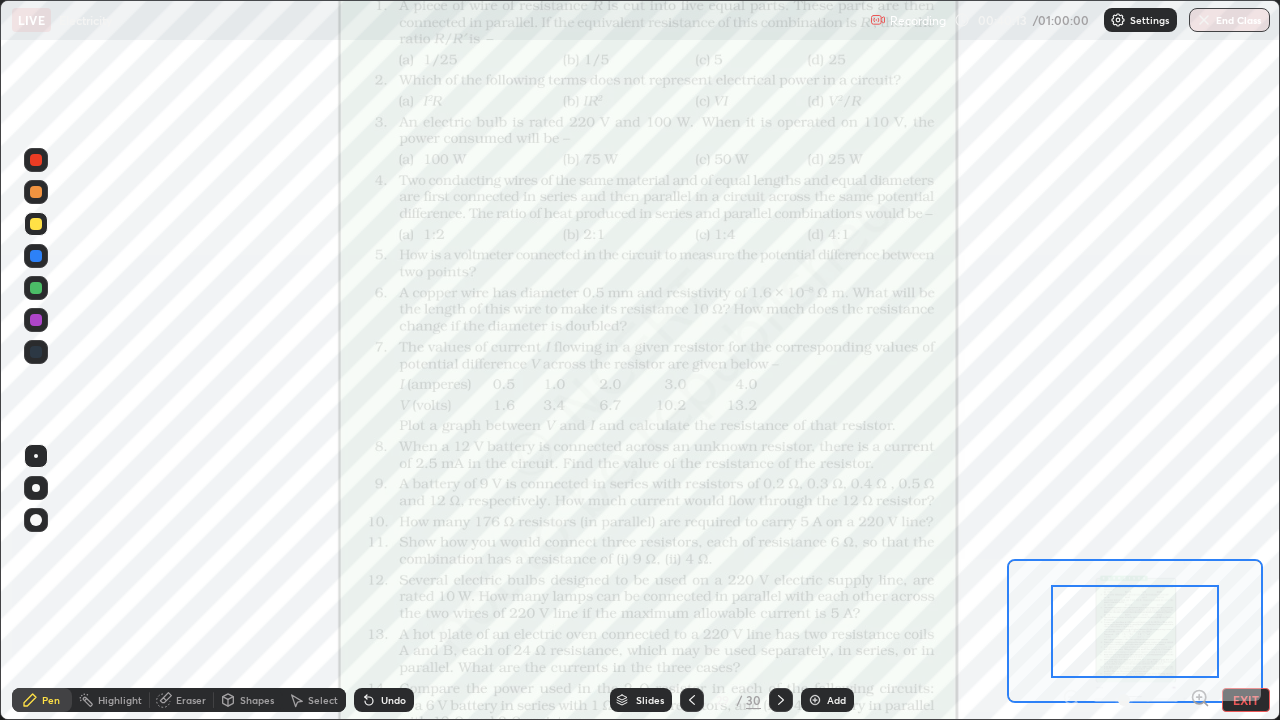 click 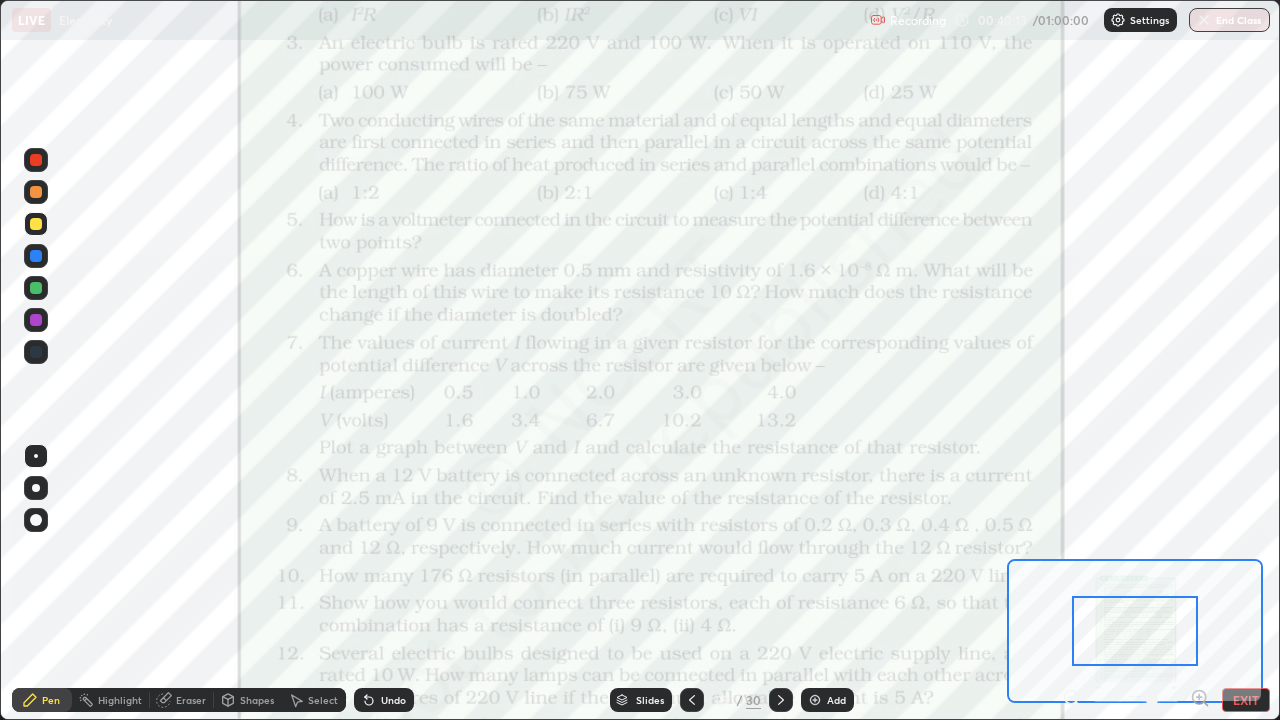click 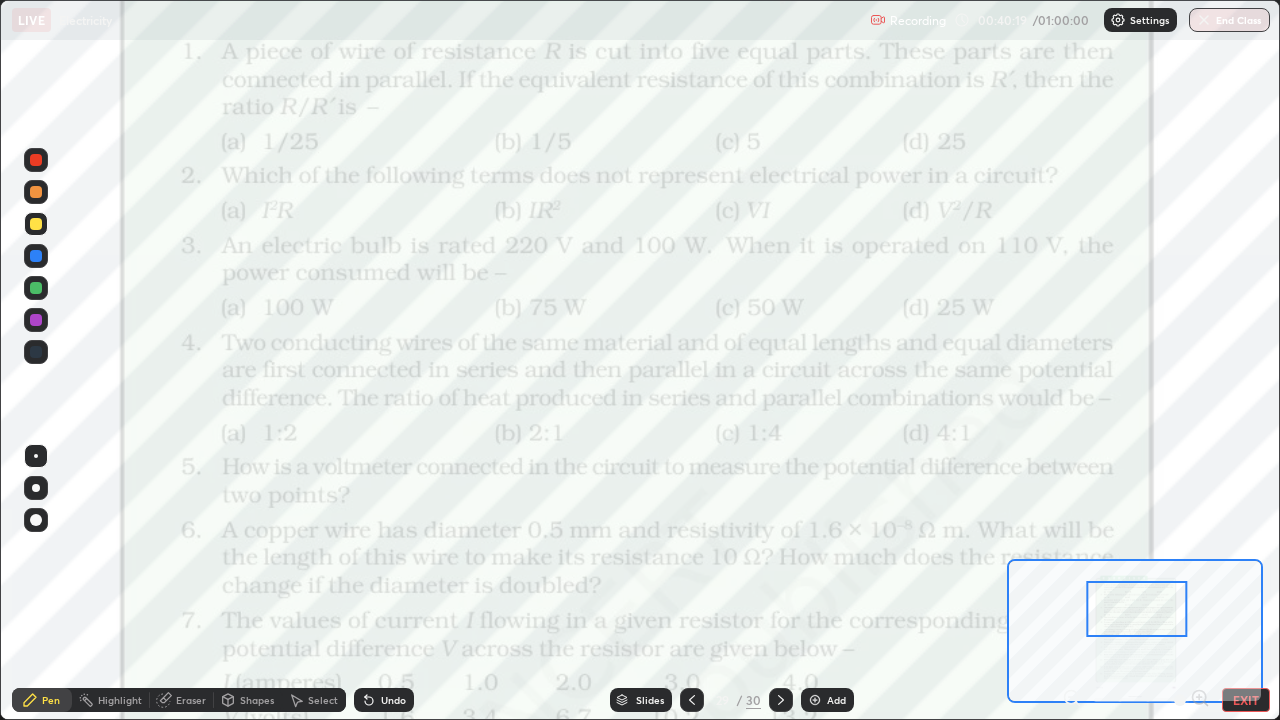click at bounding box center [36, 160] 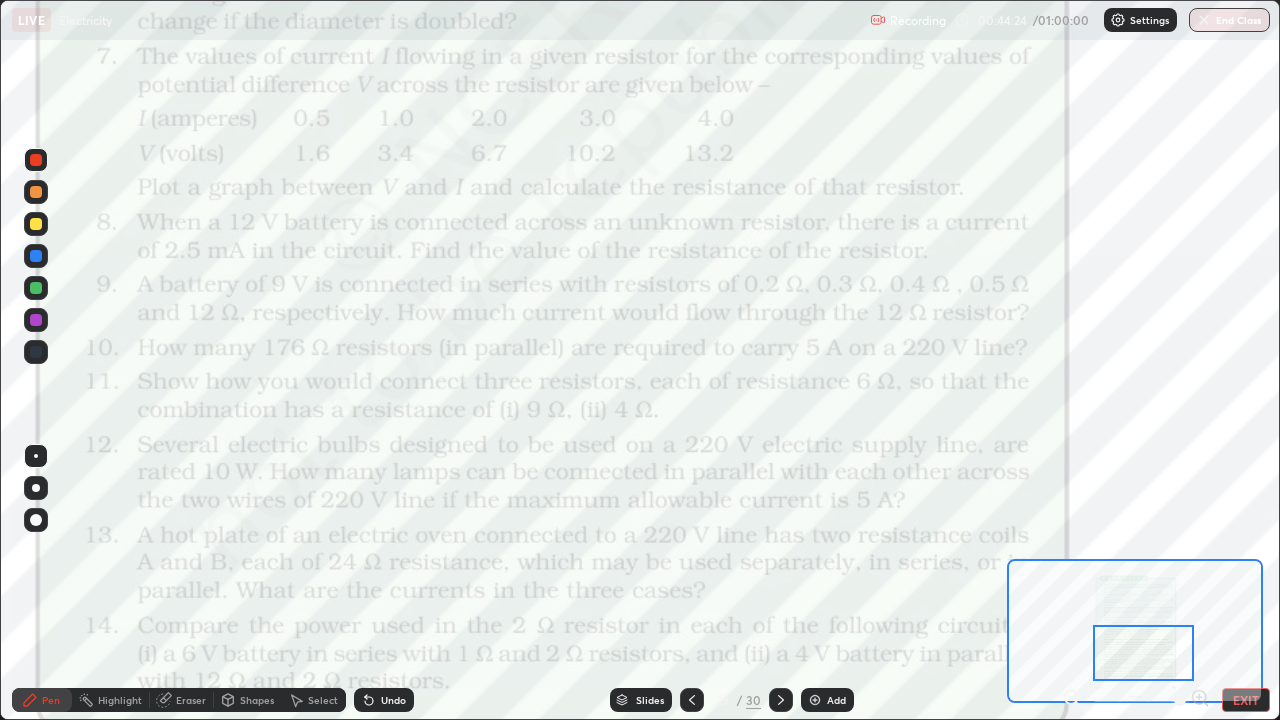 click at bounding box center [815, 700] 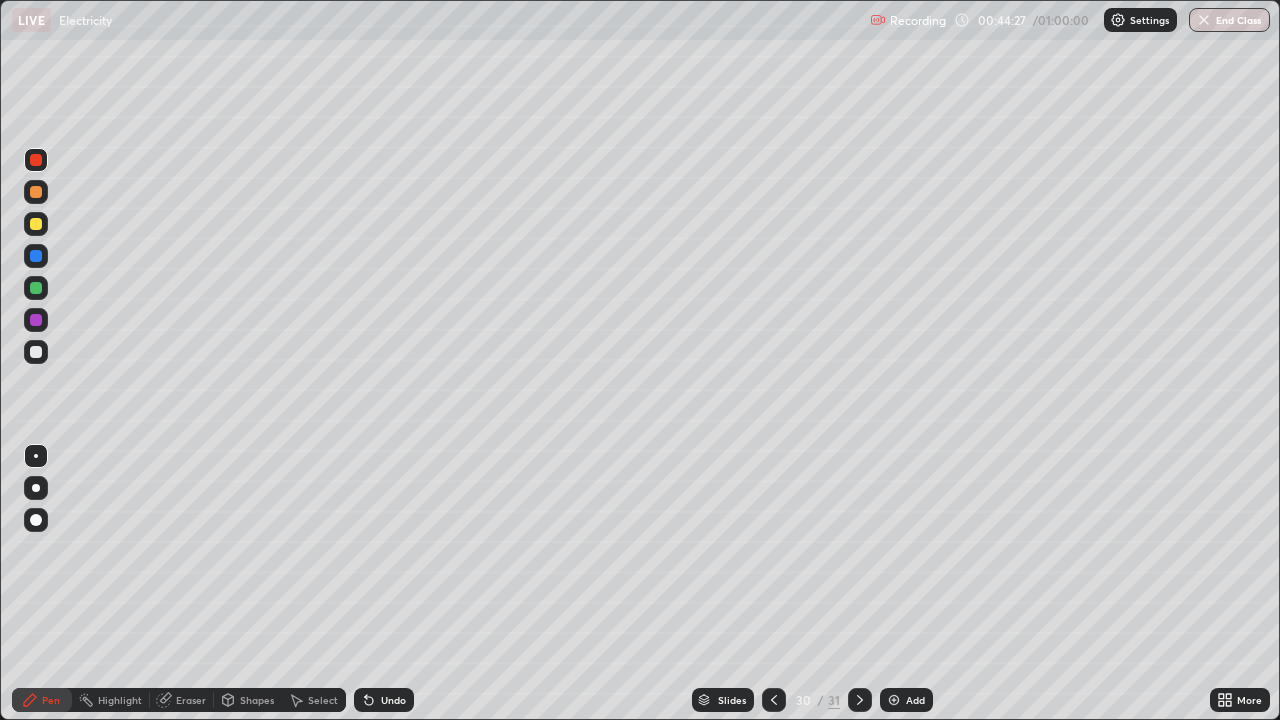 click at bounding box center (36, 224) 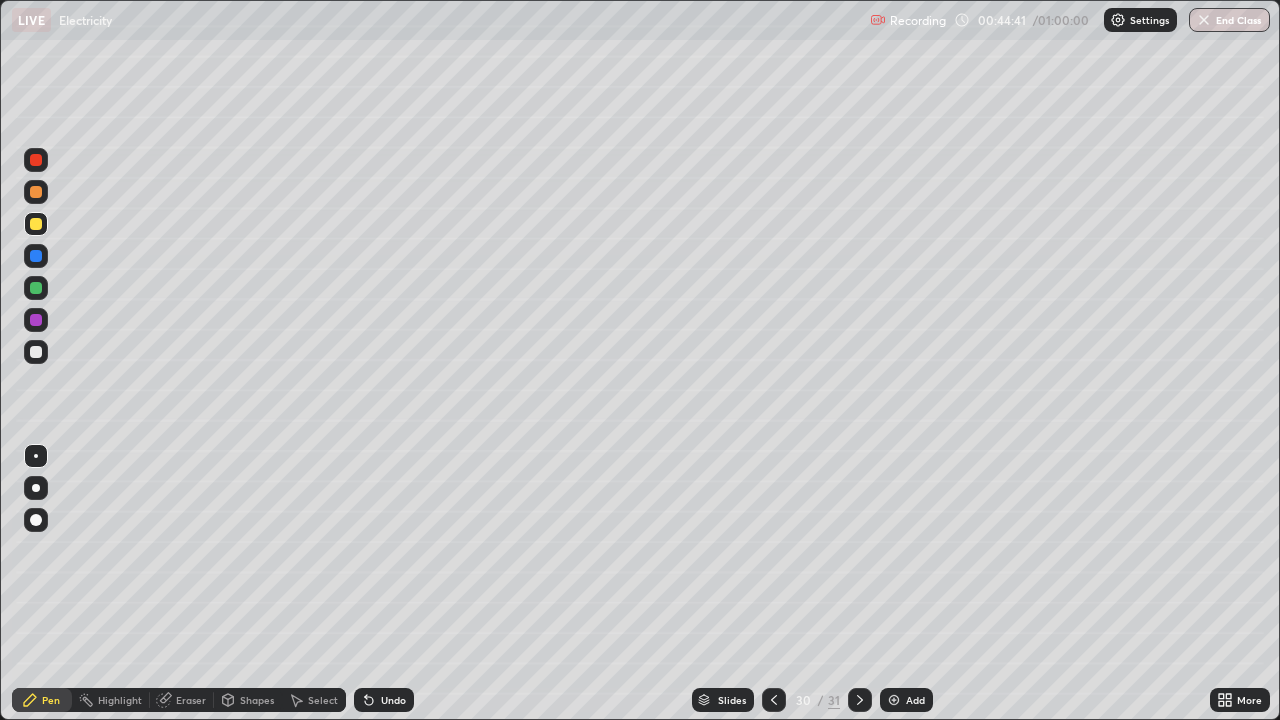 click on "Select" at bounding box center (314, 700) 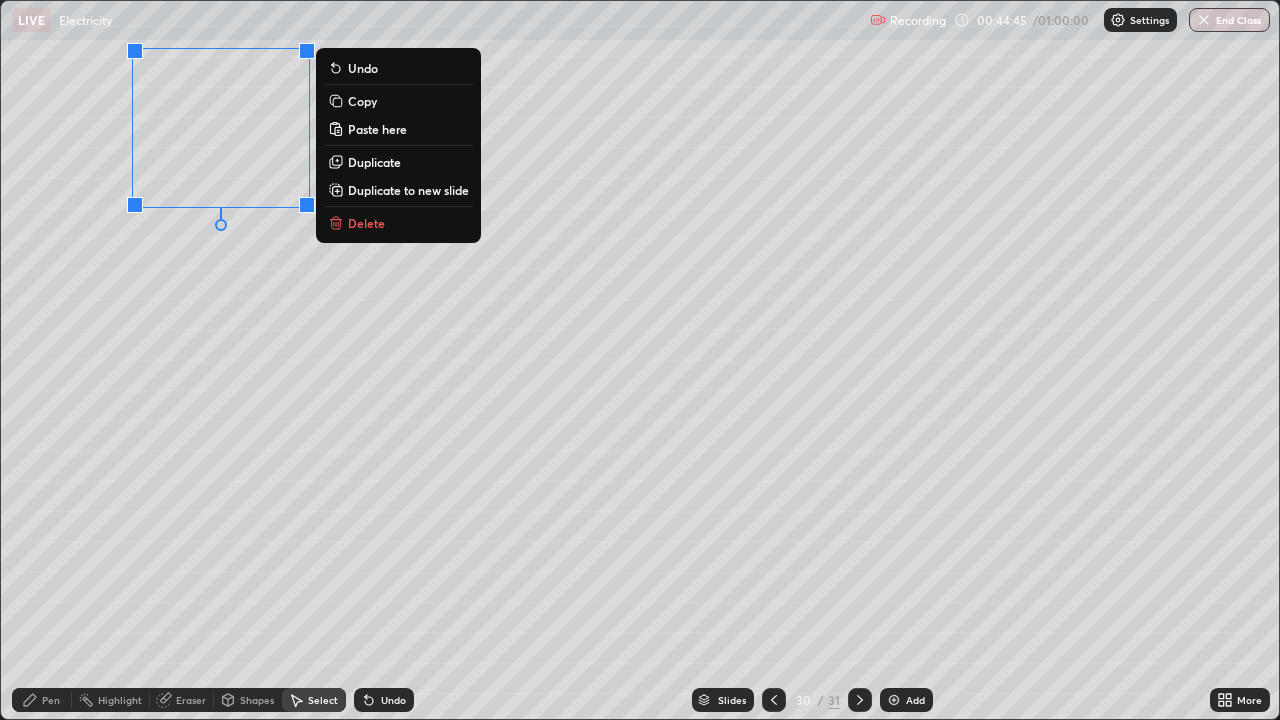 click on "Pen" at bounding box center (51, 700) 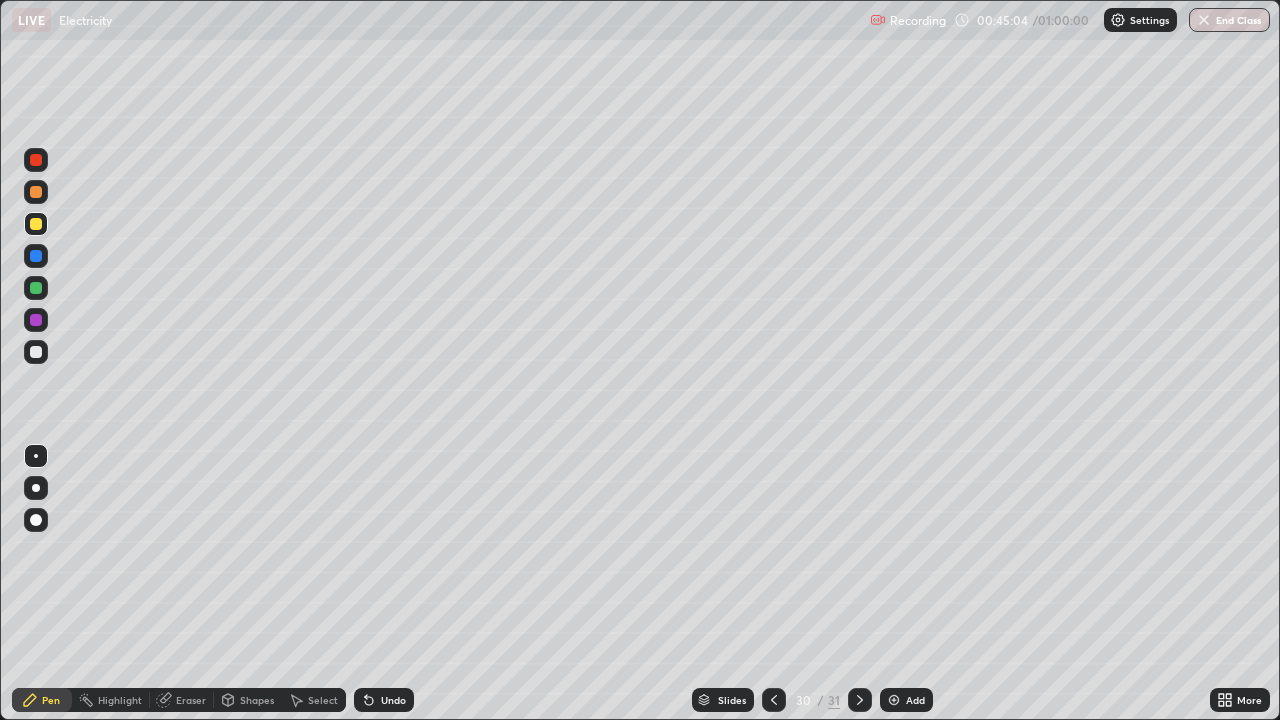 click on "Undo" at bounding box center (380, 700) 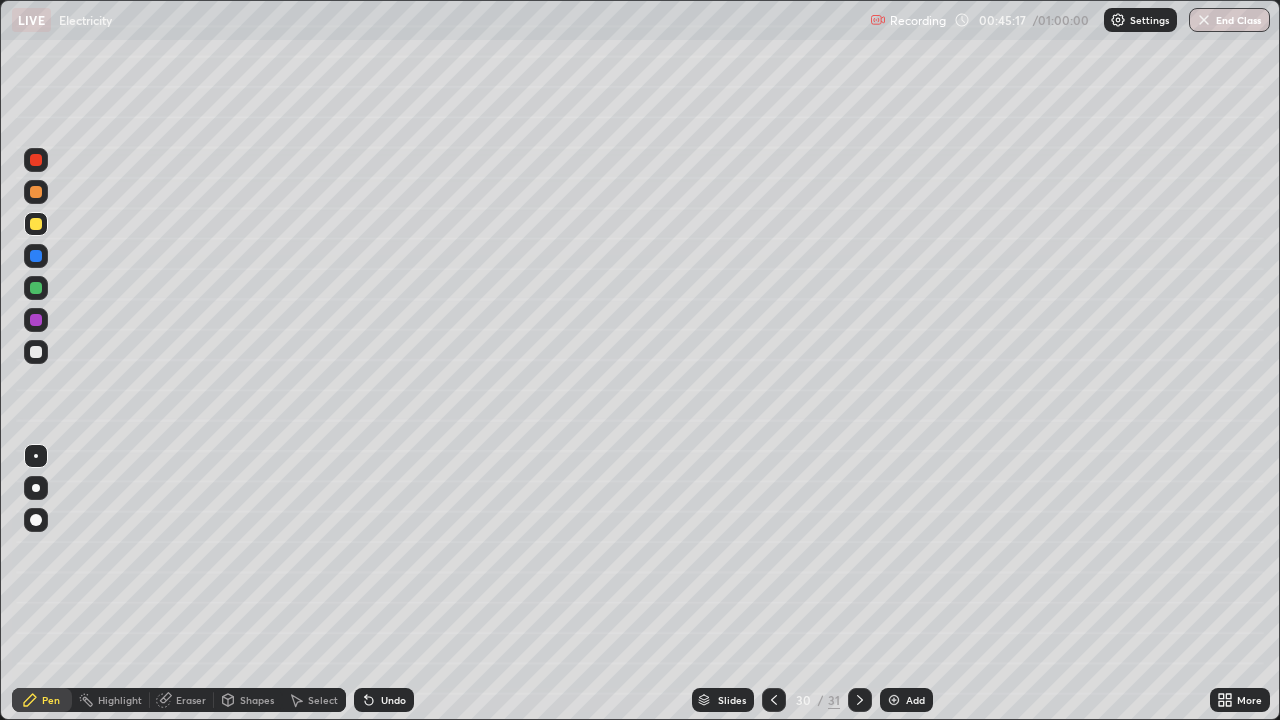 click on "Select" at bounding box center [323, 700] 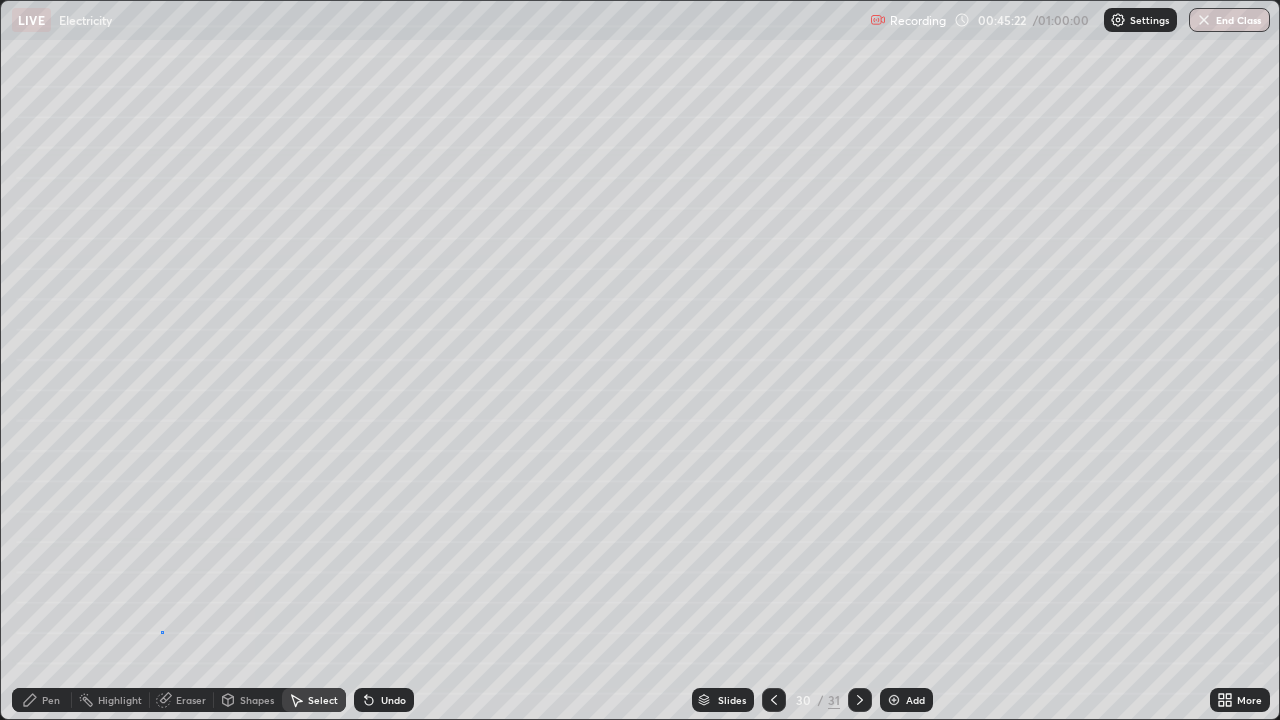 click on "0 ° Undo Copy Paste here Duplicate Duplicate to new slide Delete" at bounding box center (640, 360) 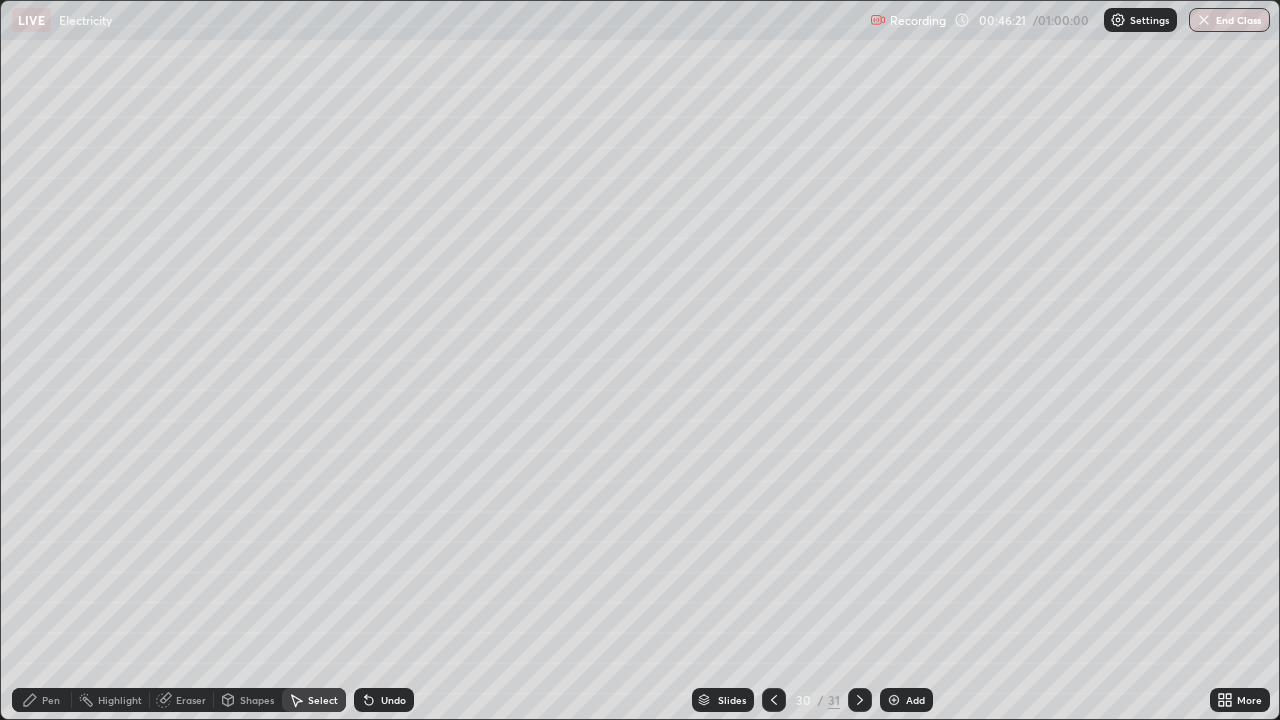 click at bounding box center [774, 700] 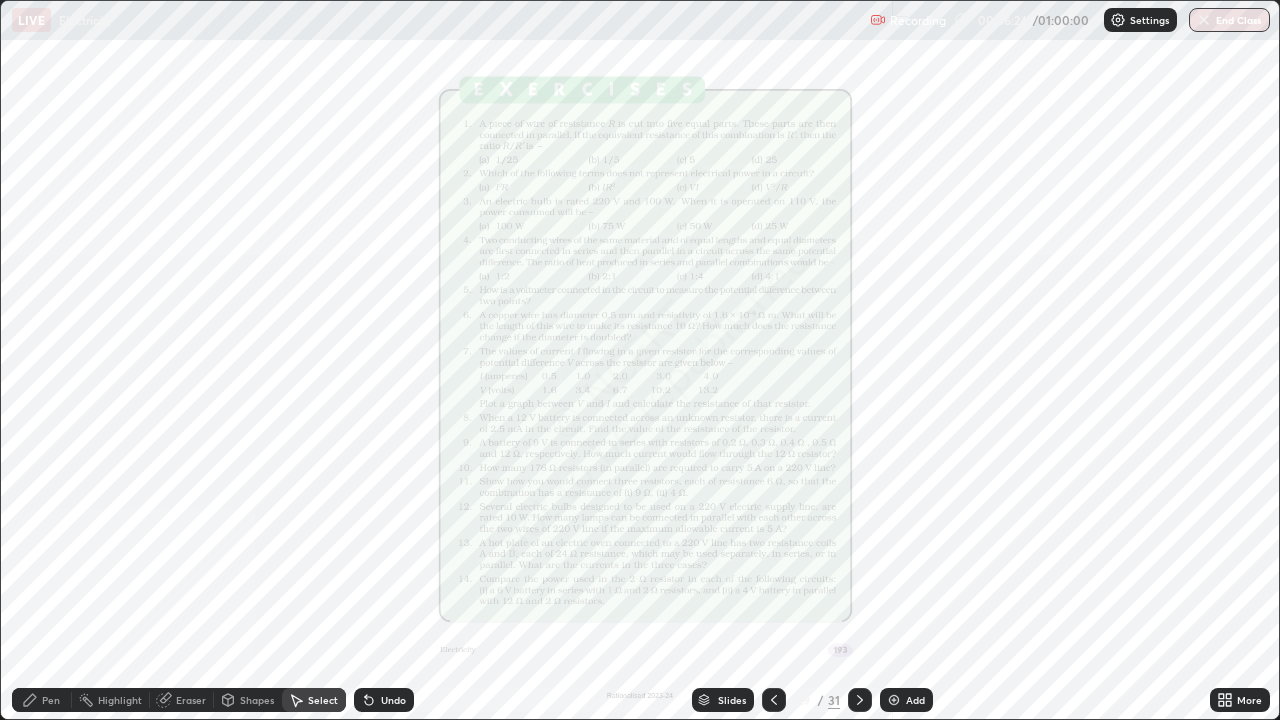 click 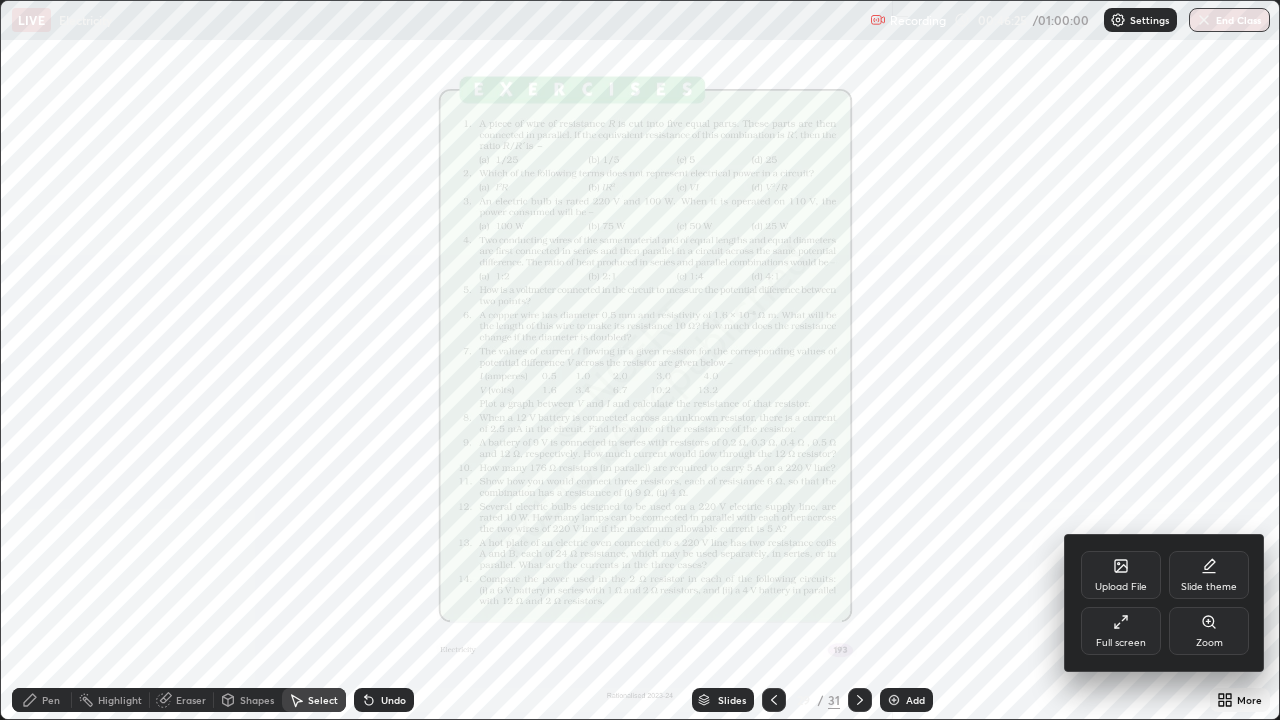 click on "Zoom" at bounding box center (1209, 631) 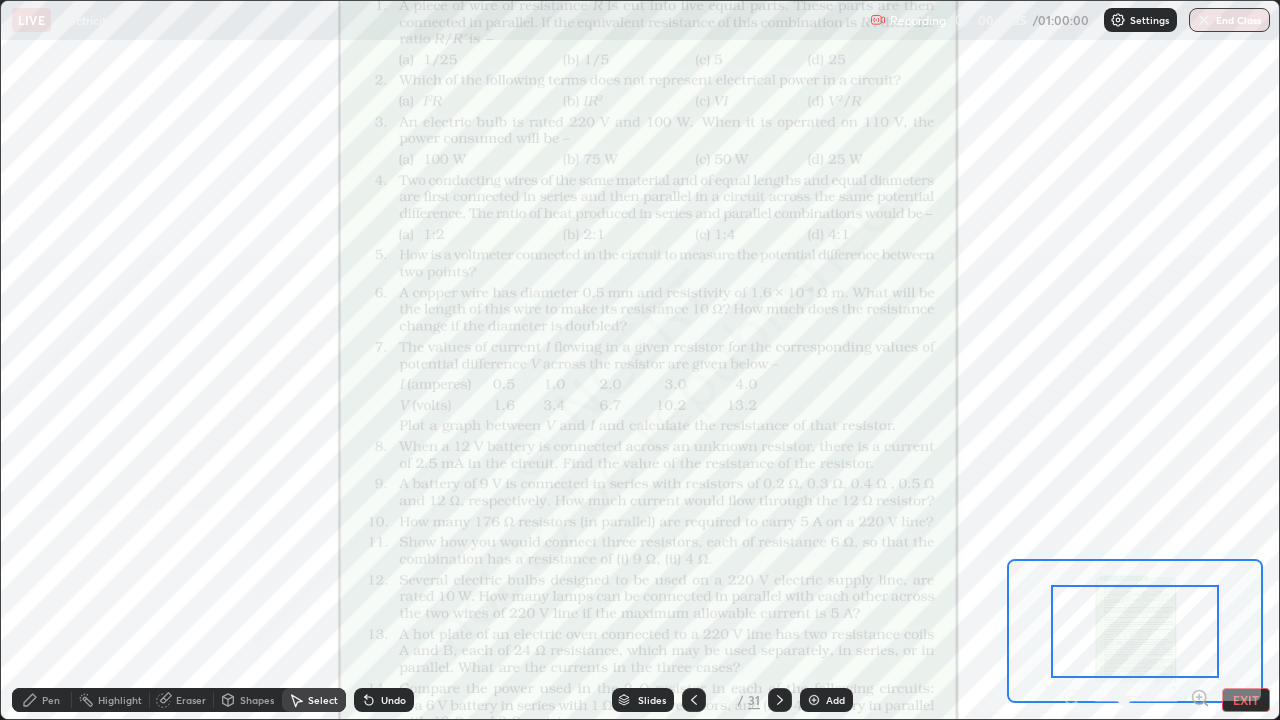 click 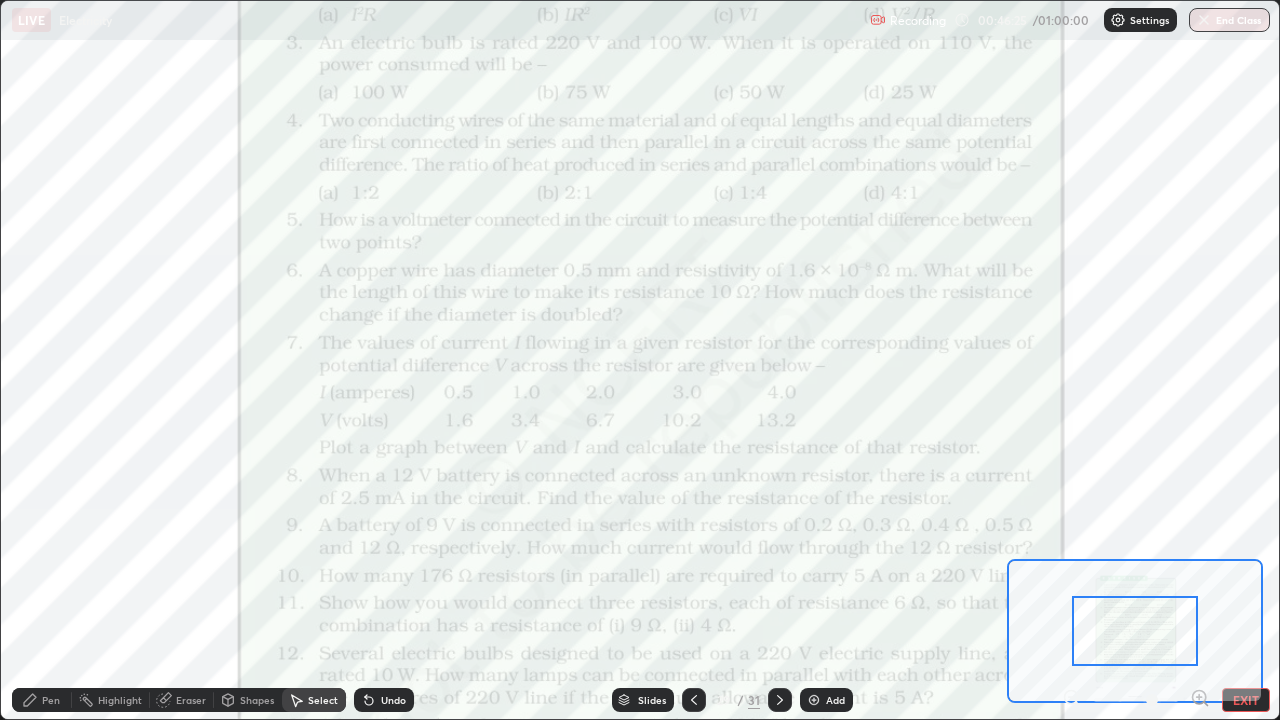 click 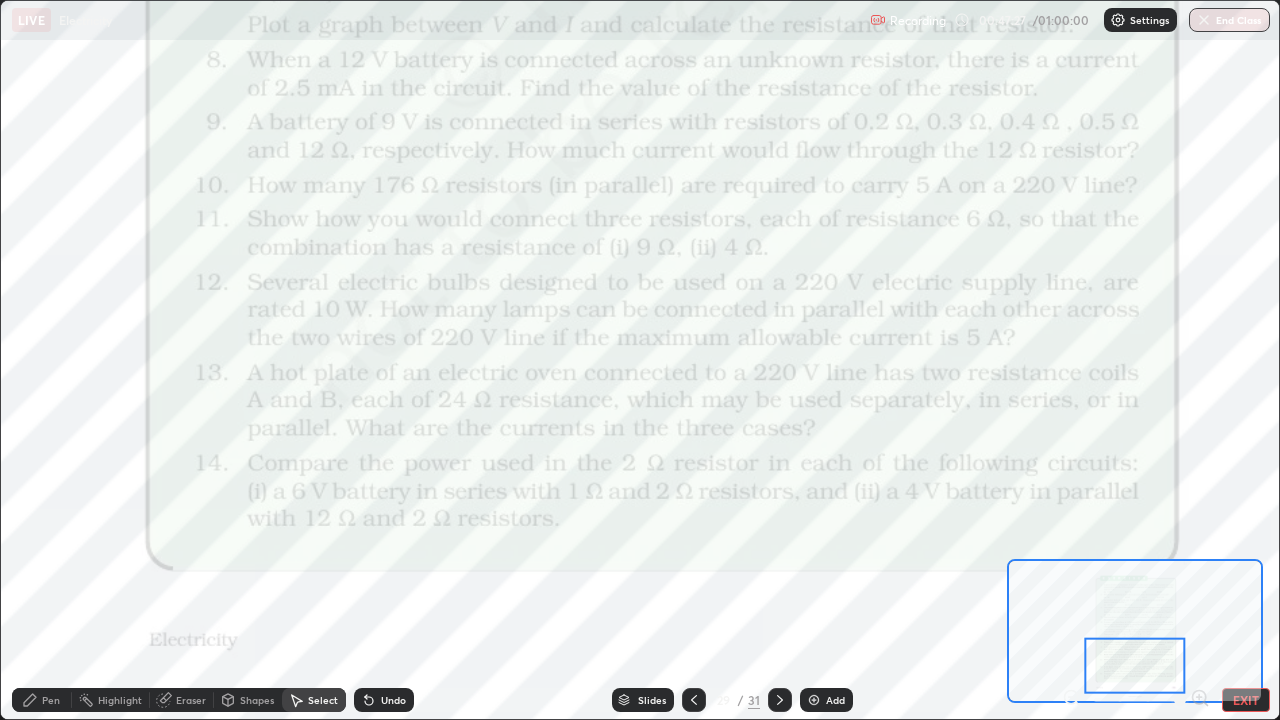 click on "Pen" at bounding box center [51, 700] 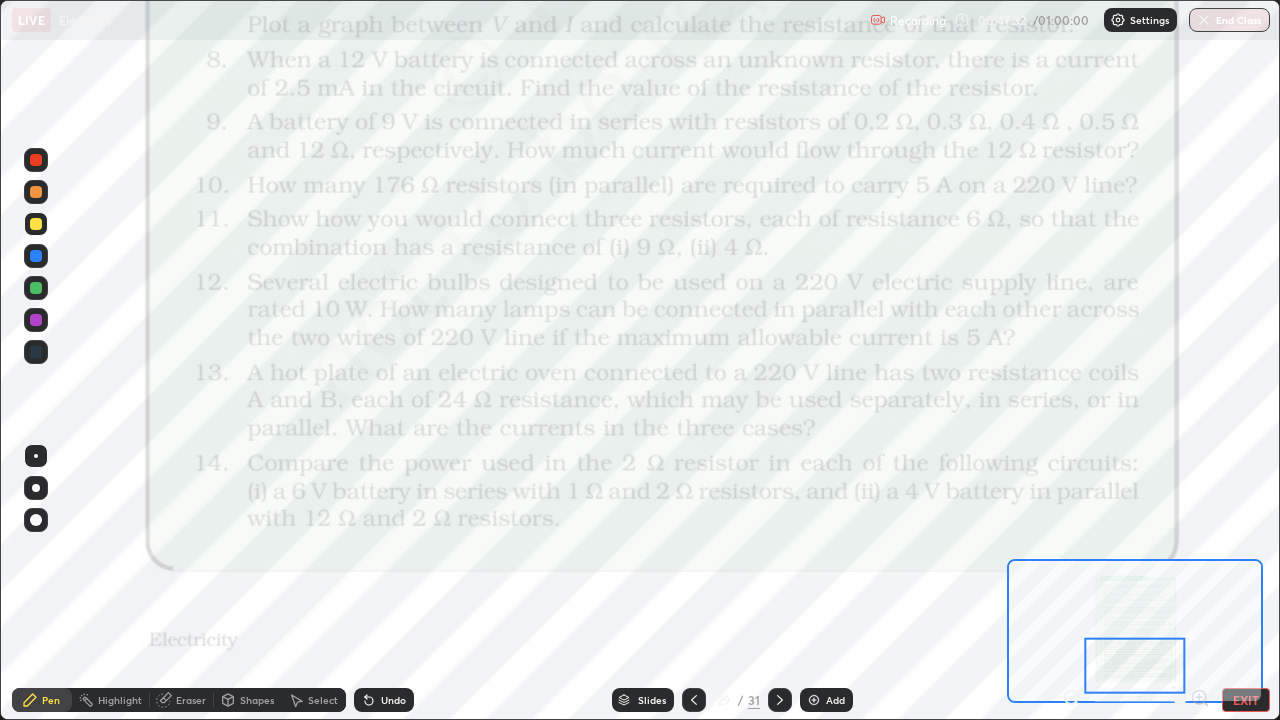 click at bounding box center (36, 160) 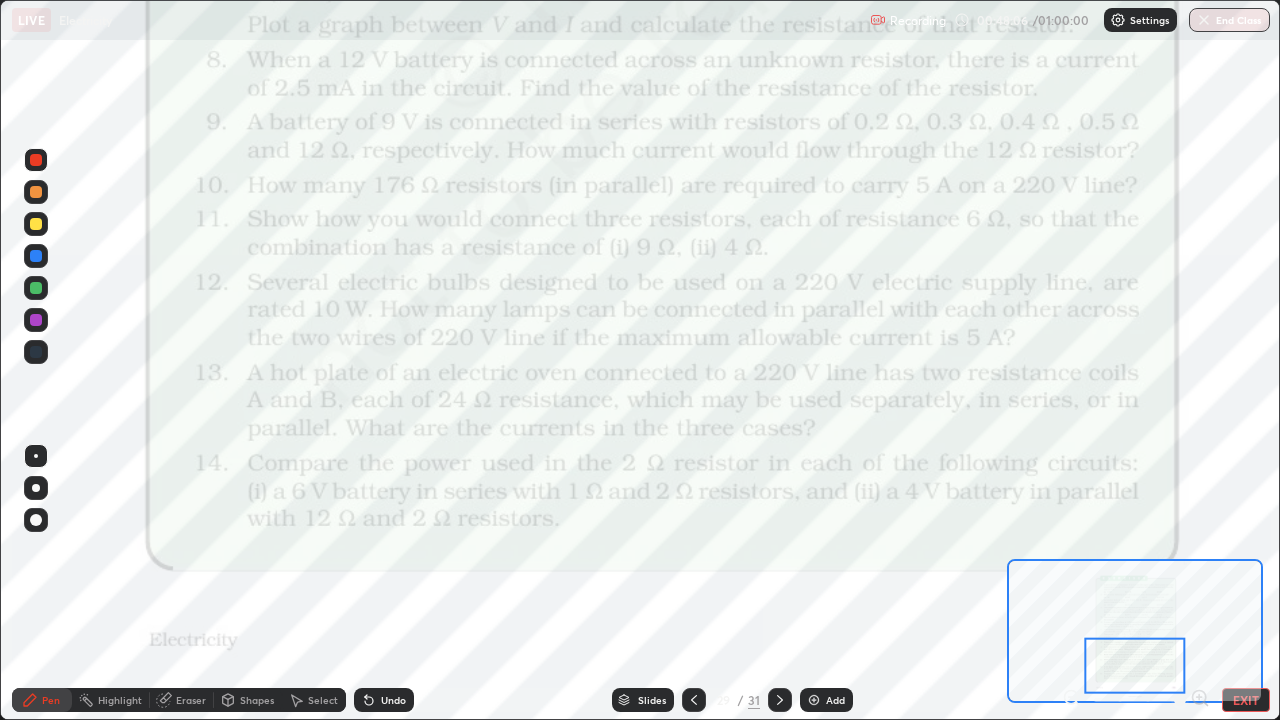 click 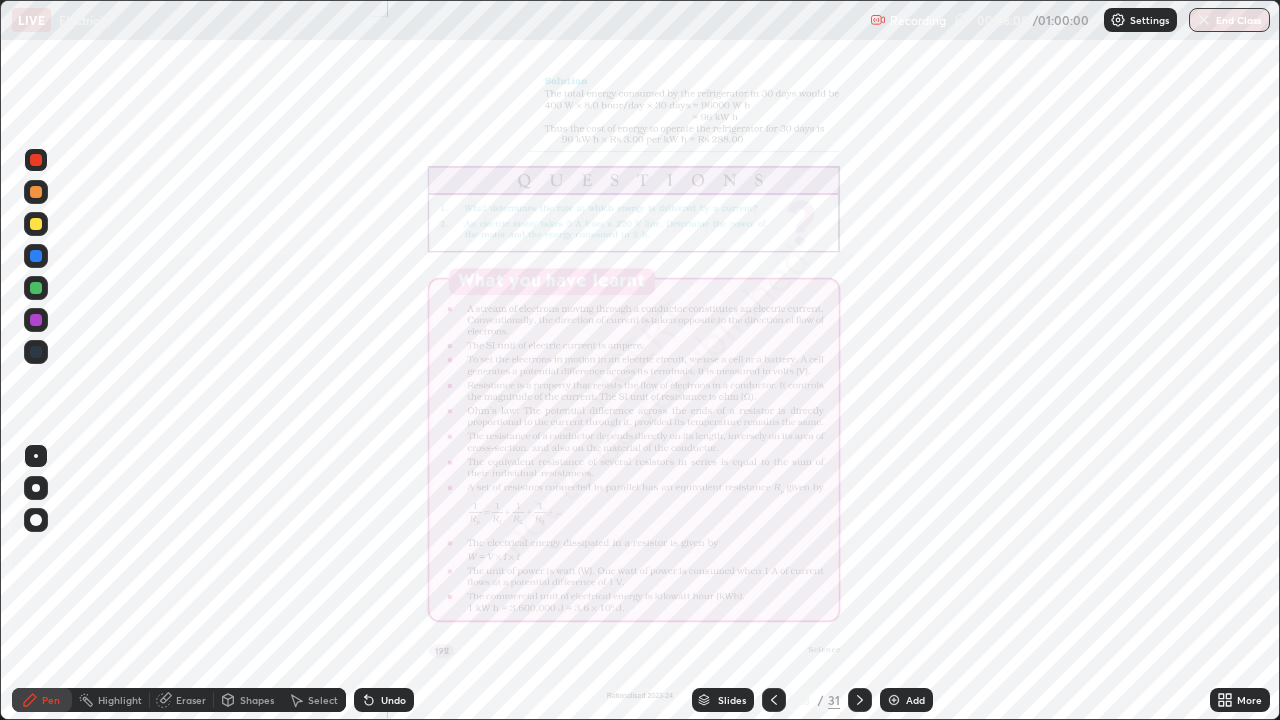 click 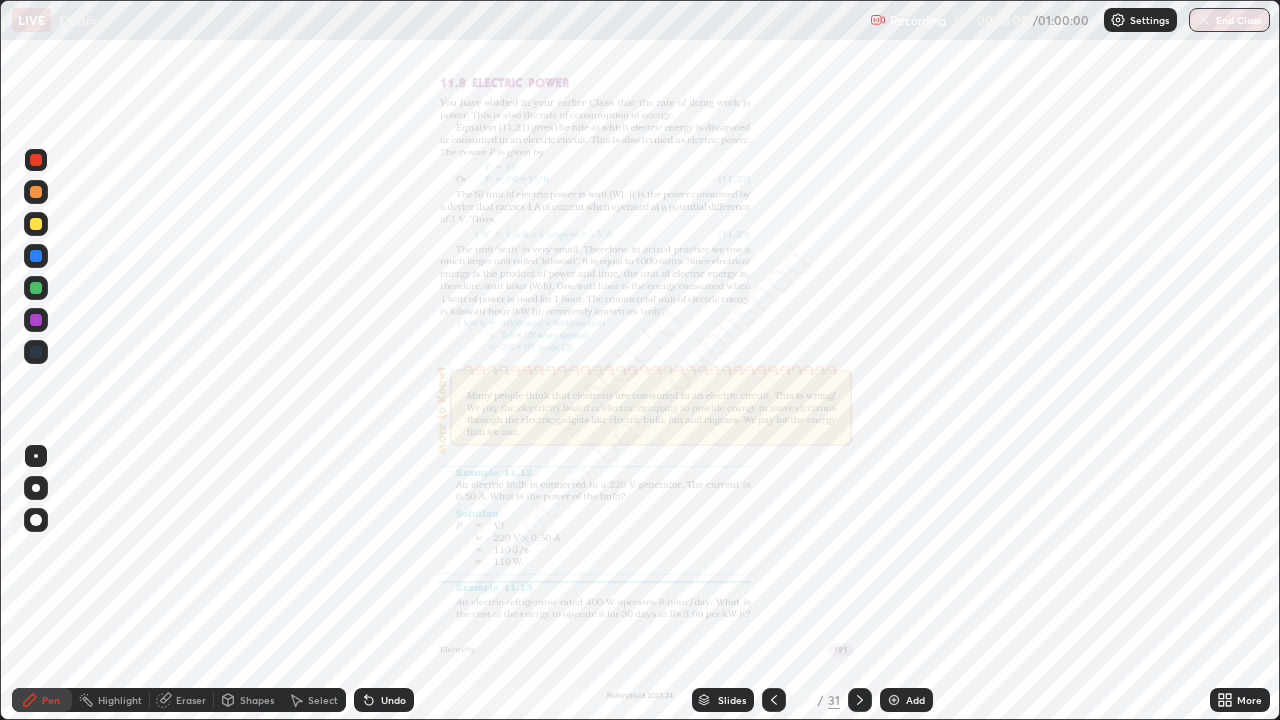click at bounding box center (774, 700) 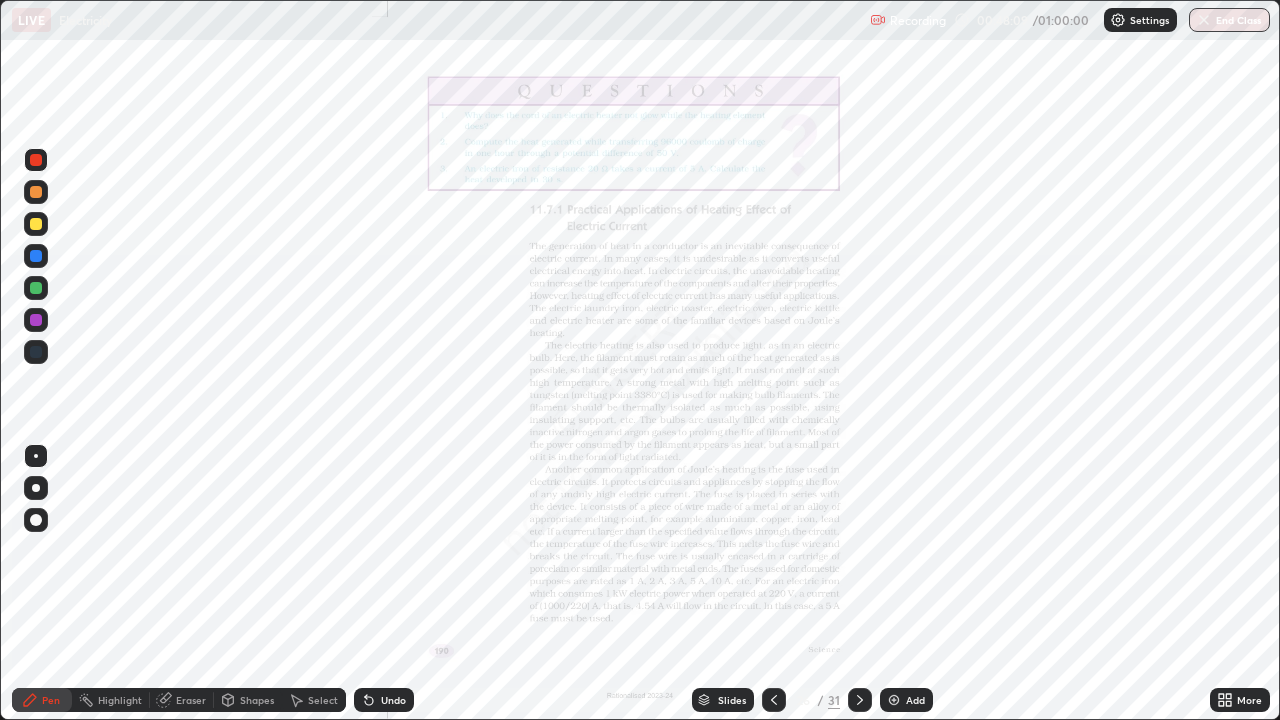 click 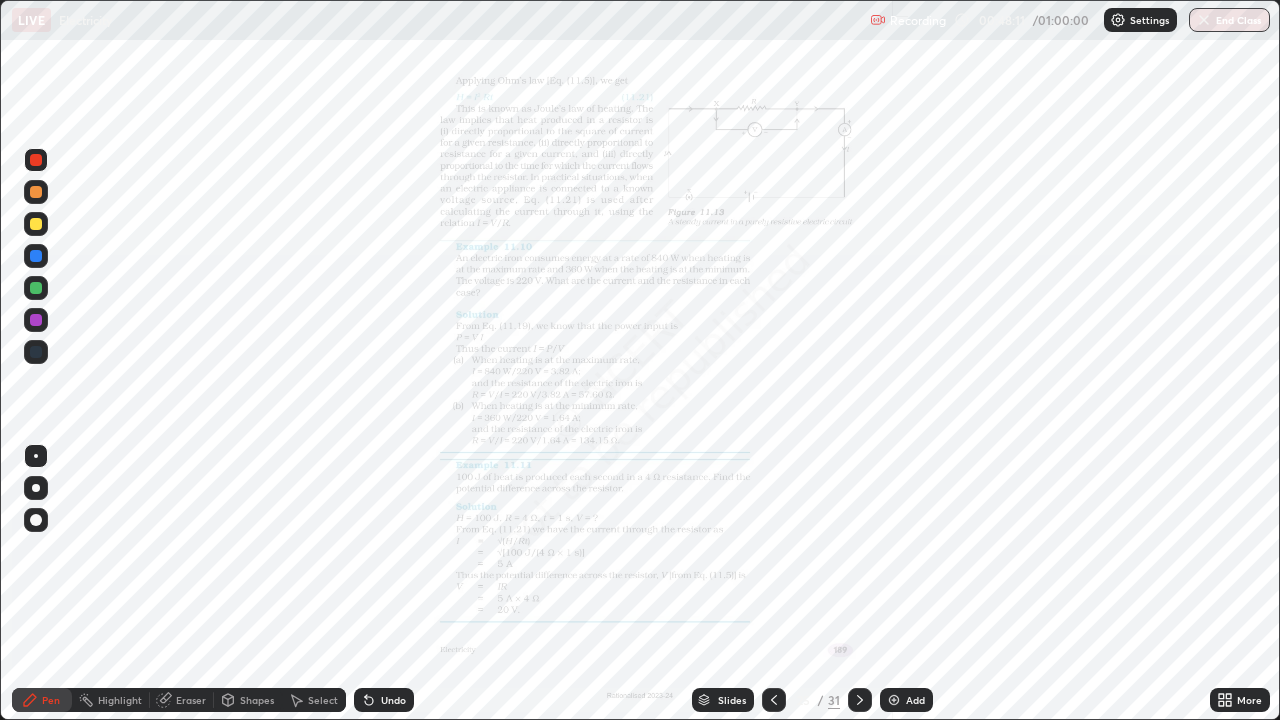 click 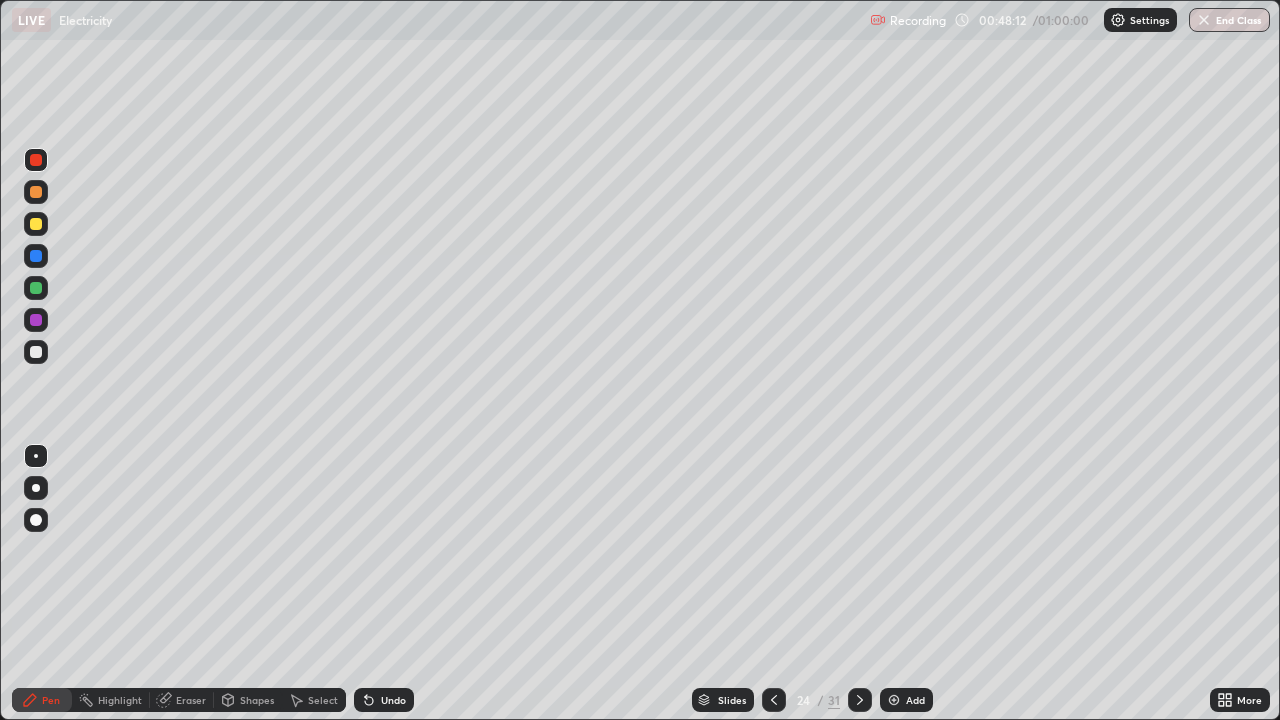 click 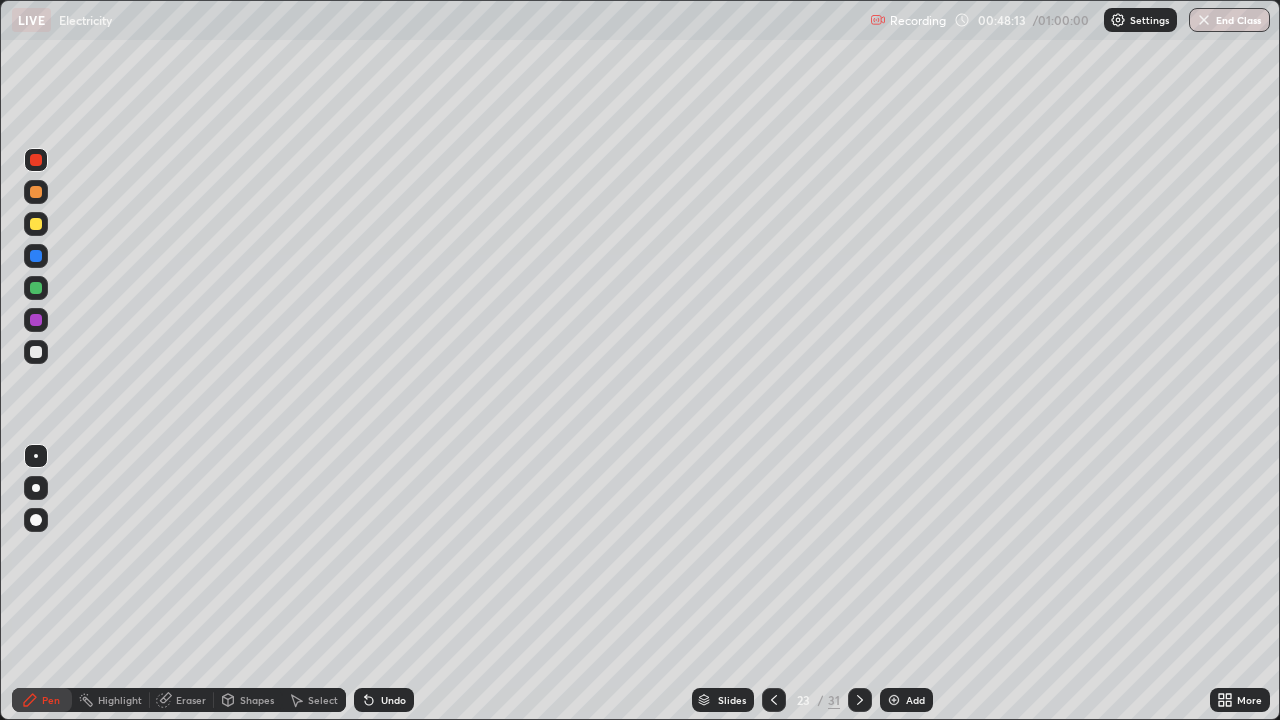click 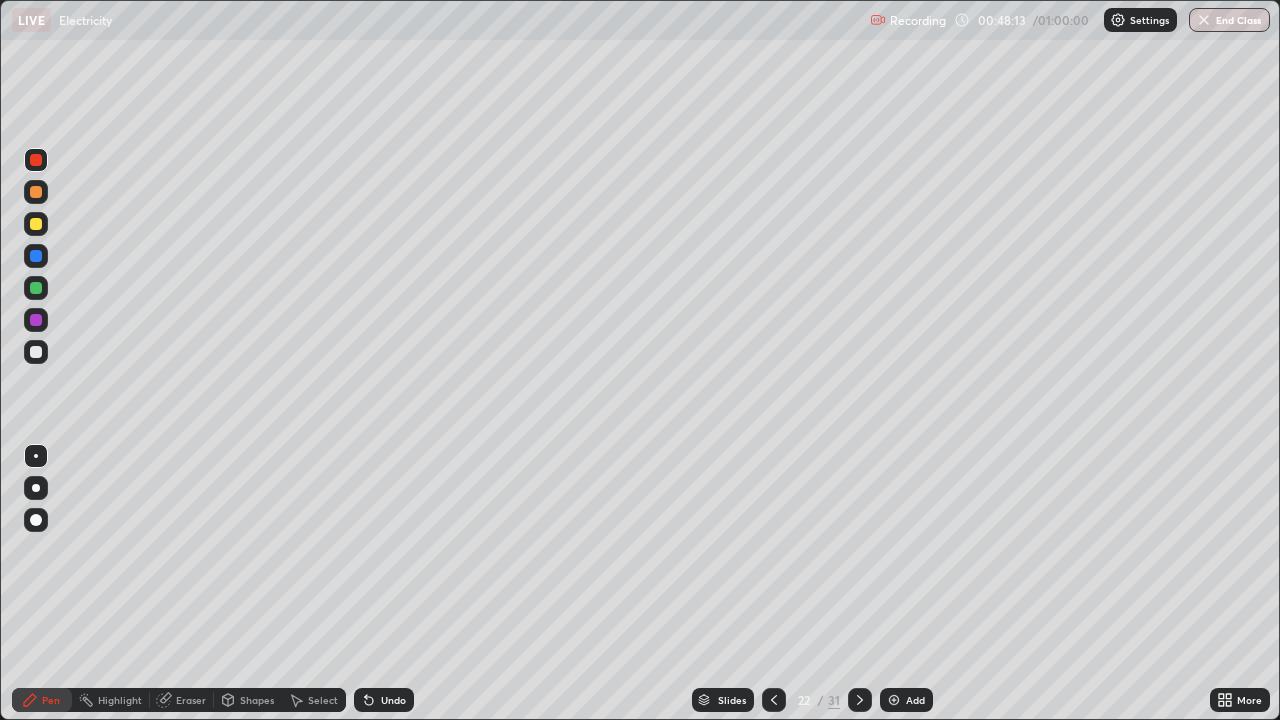 click 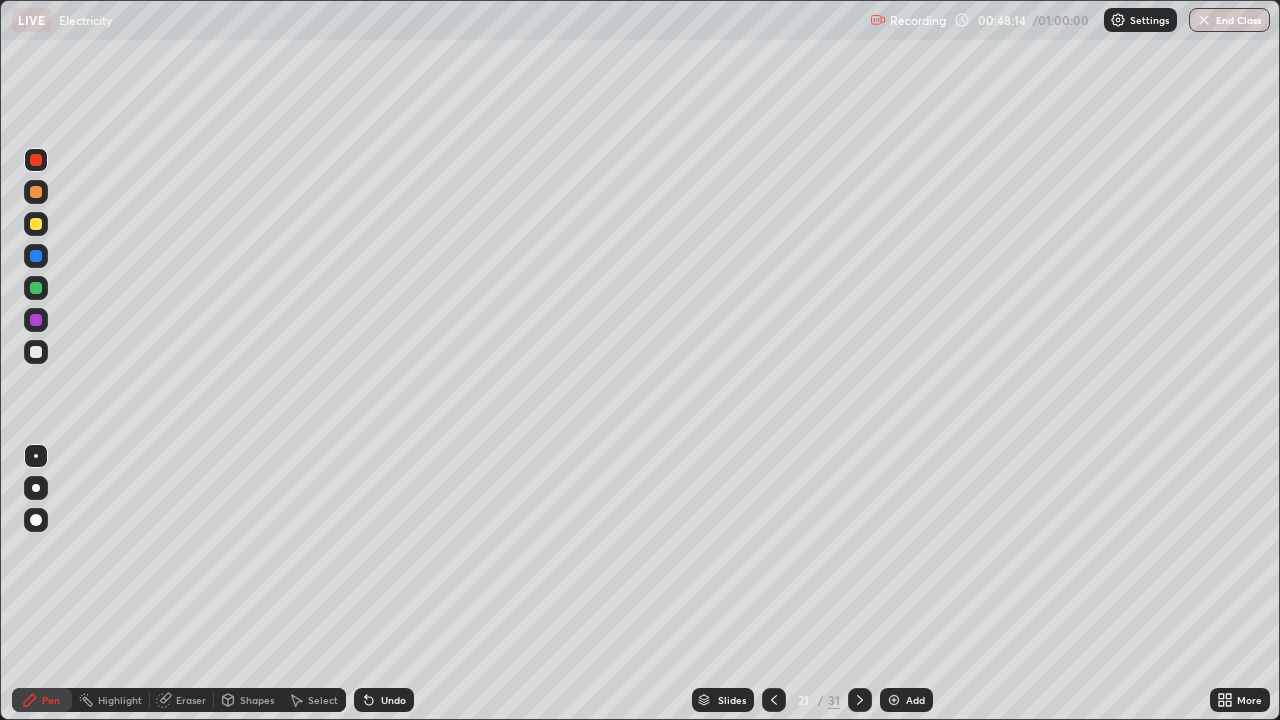 click 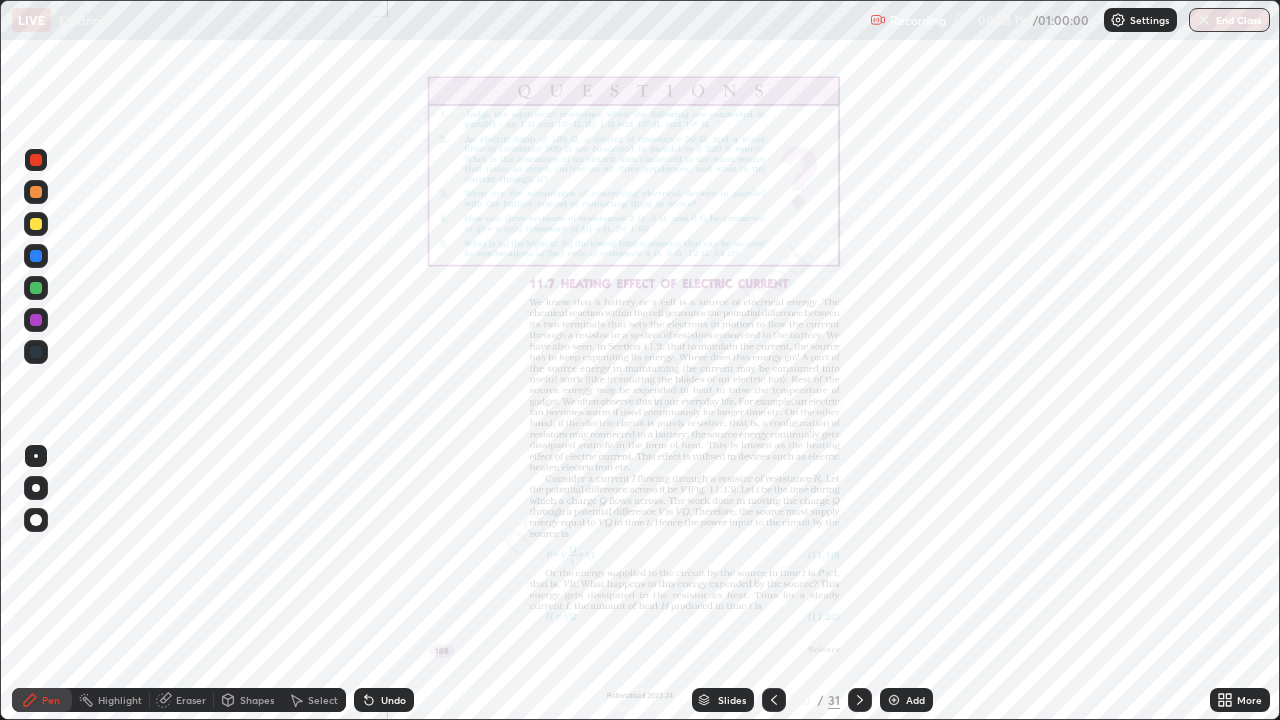 click at bounding box center (894, 700) 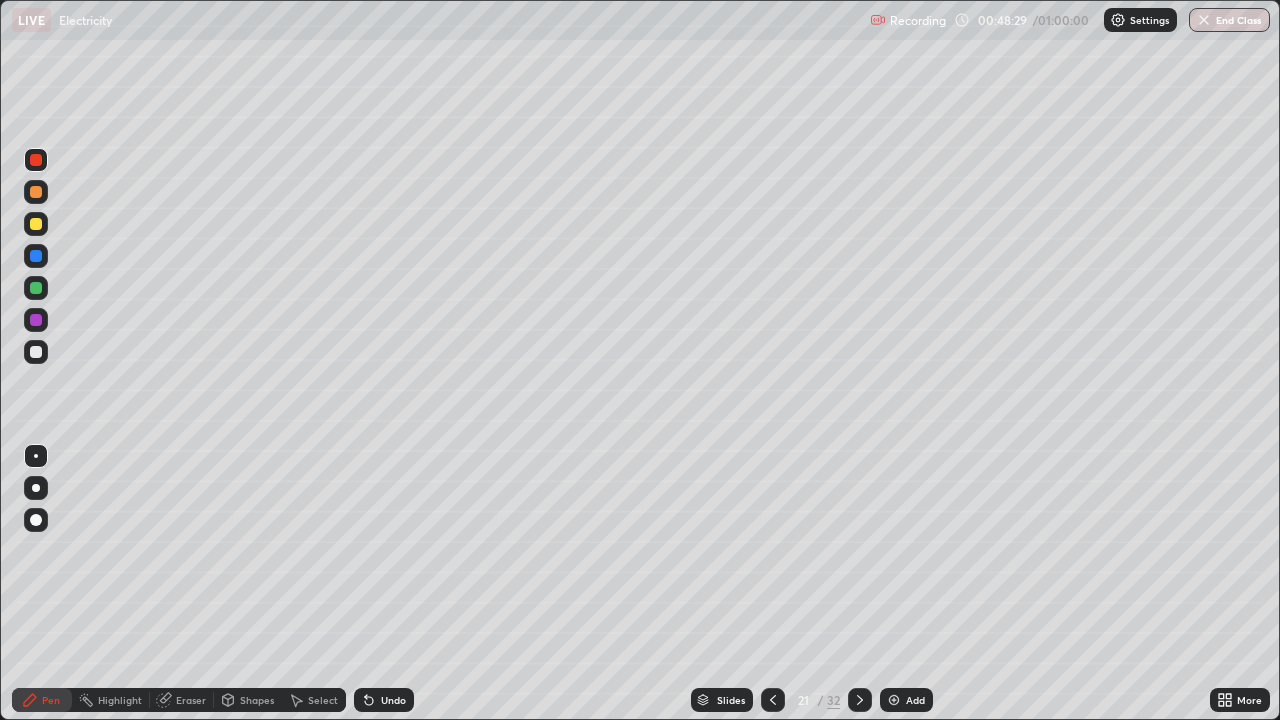 click at bounding box center (36, 224) 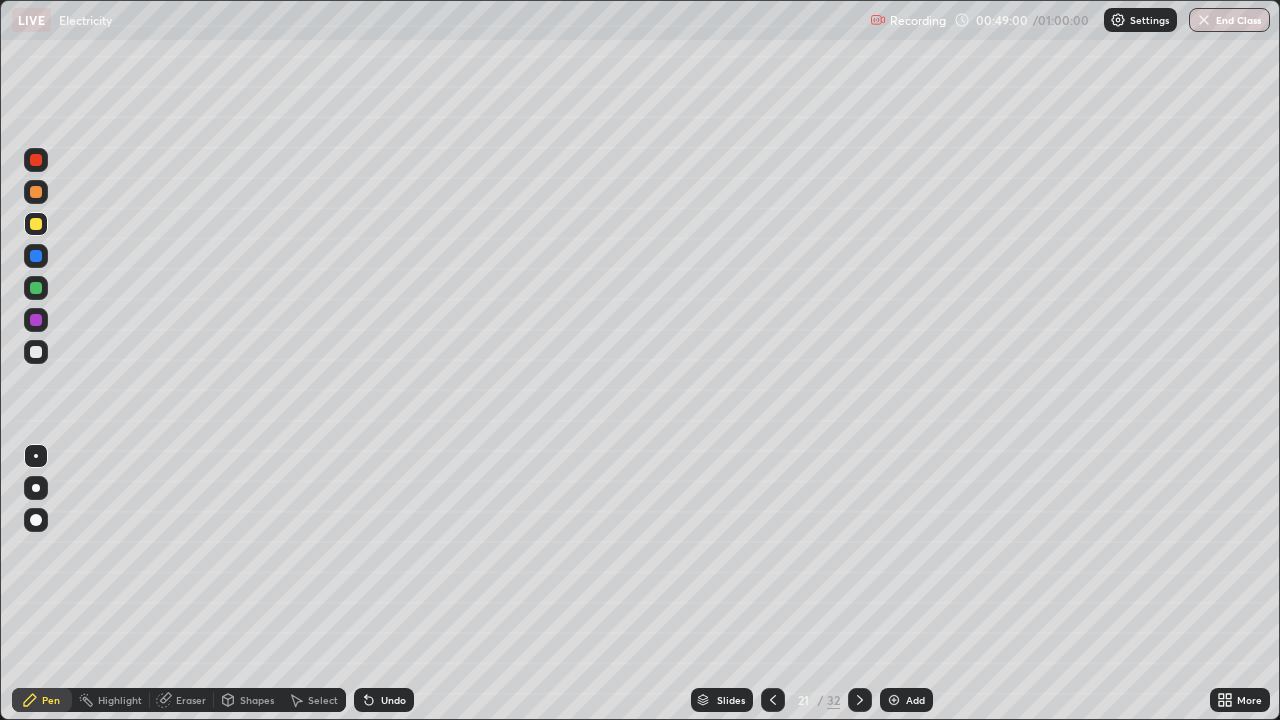 click on "Select" at bounding box center (323, 700) 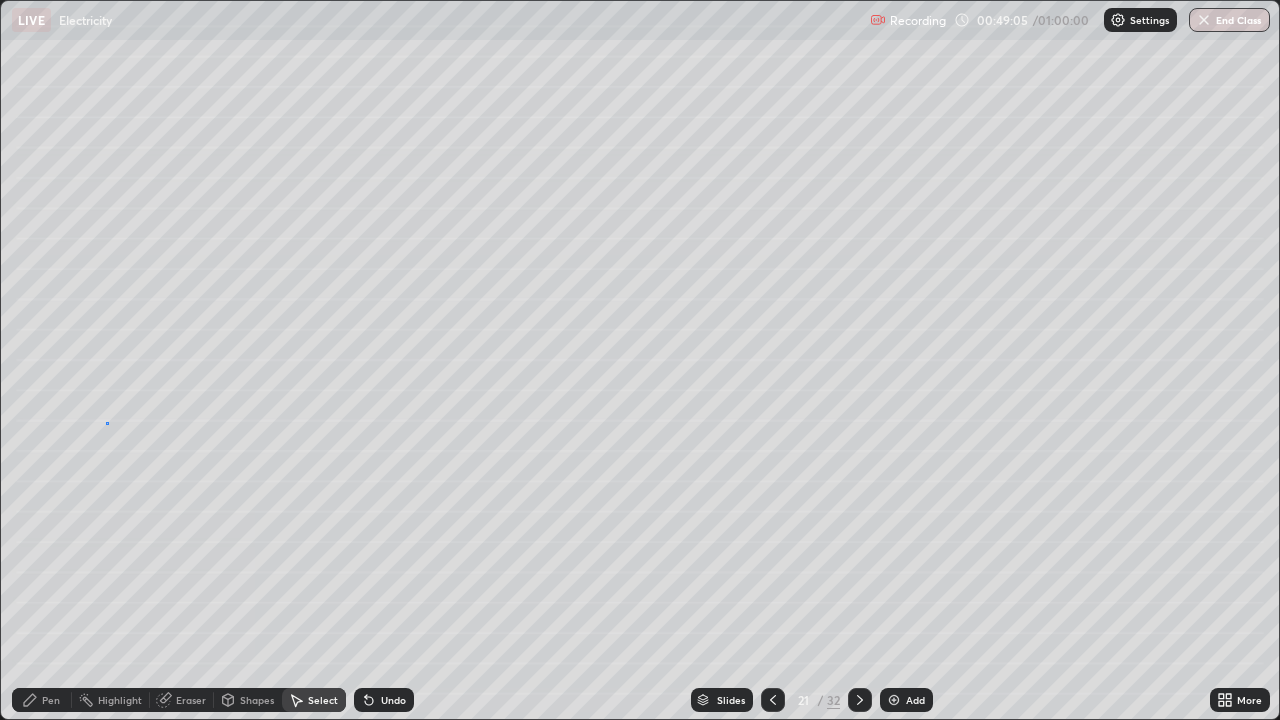 click on "0 ° Undo Copy Paste here Duplicate Duplicate to new slide Delete" at bounding box center (640, 360) 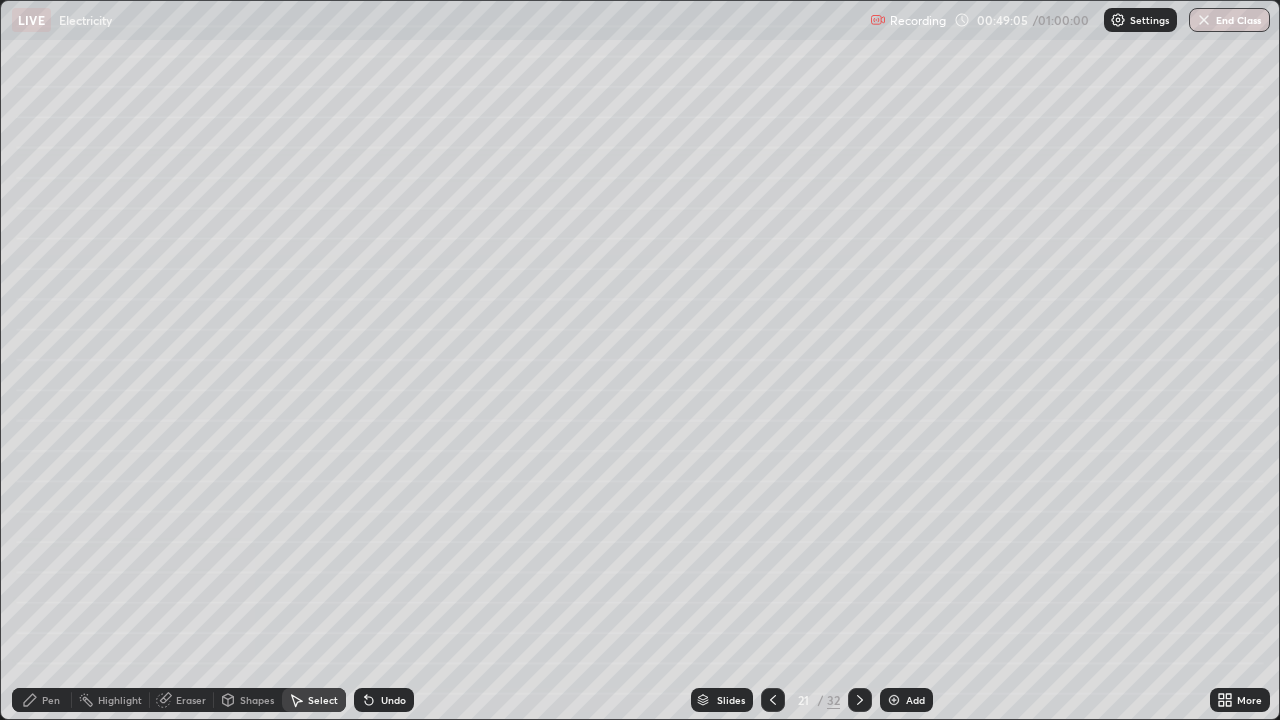 click on "Pen" at bounding box center (42, 700) 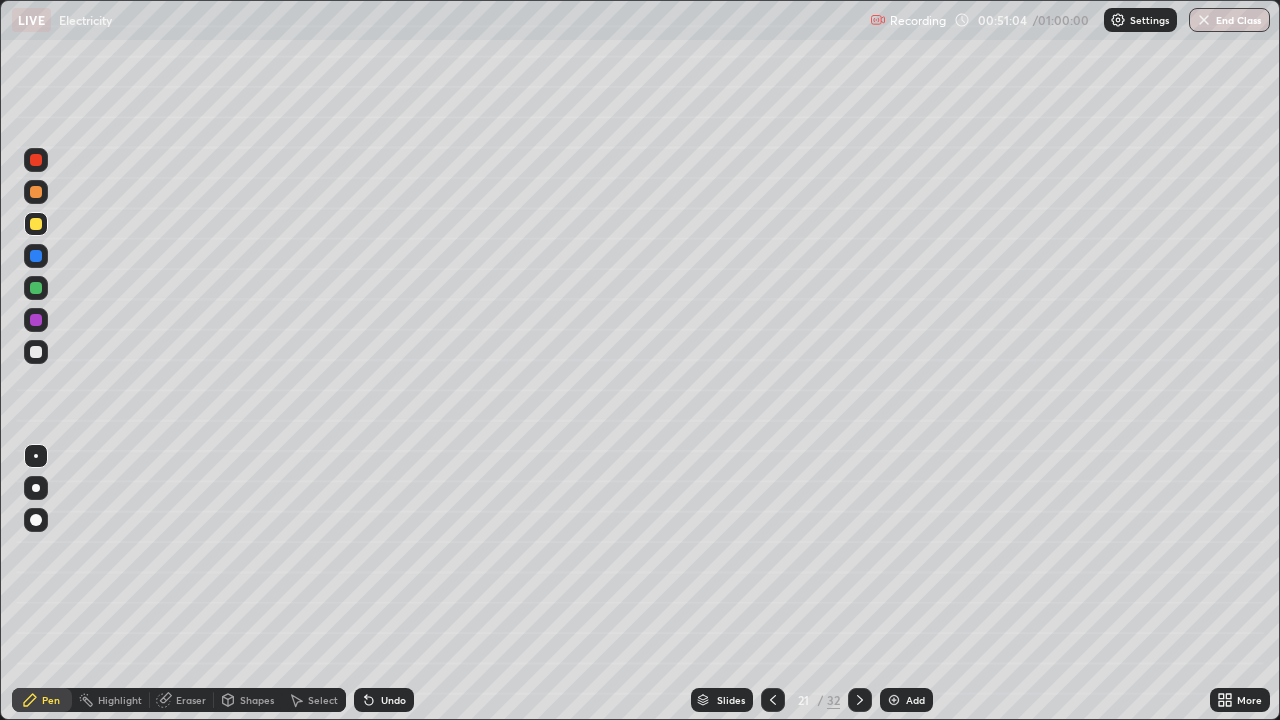 click on "Undo" at bounding box center [393, 700] 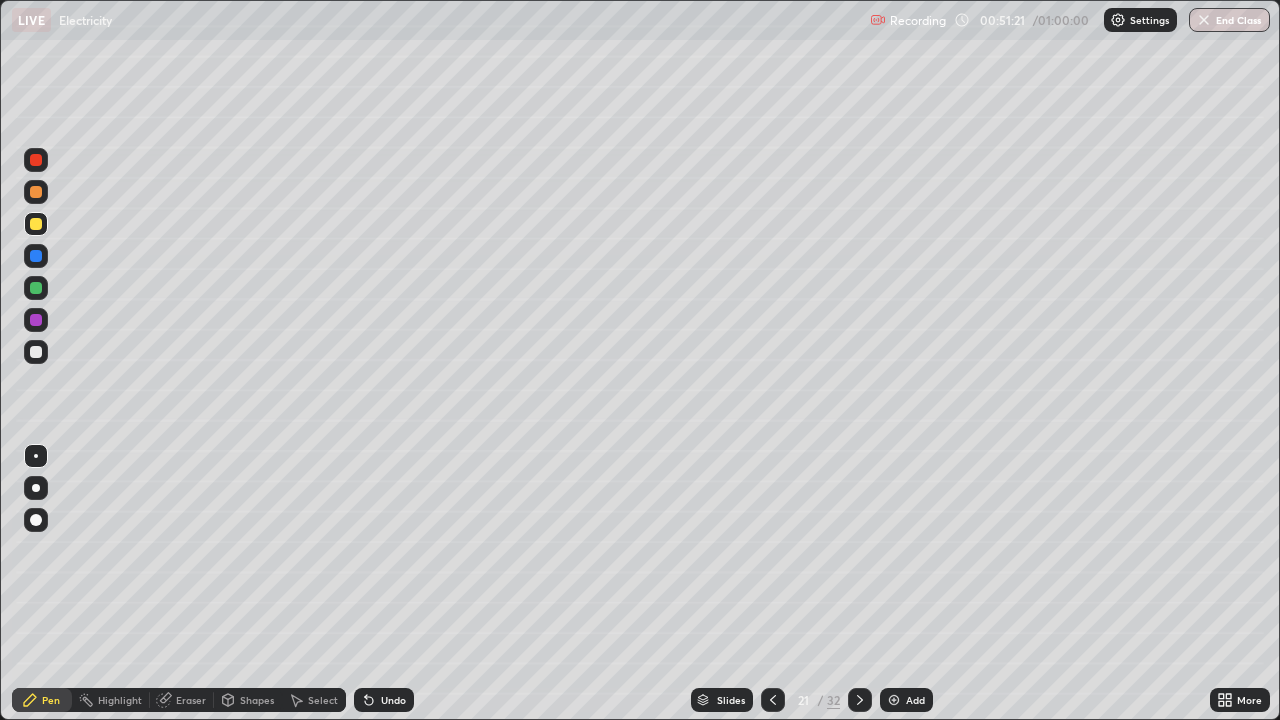 click on "Eraser" at bounding box center [191, 700] 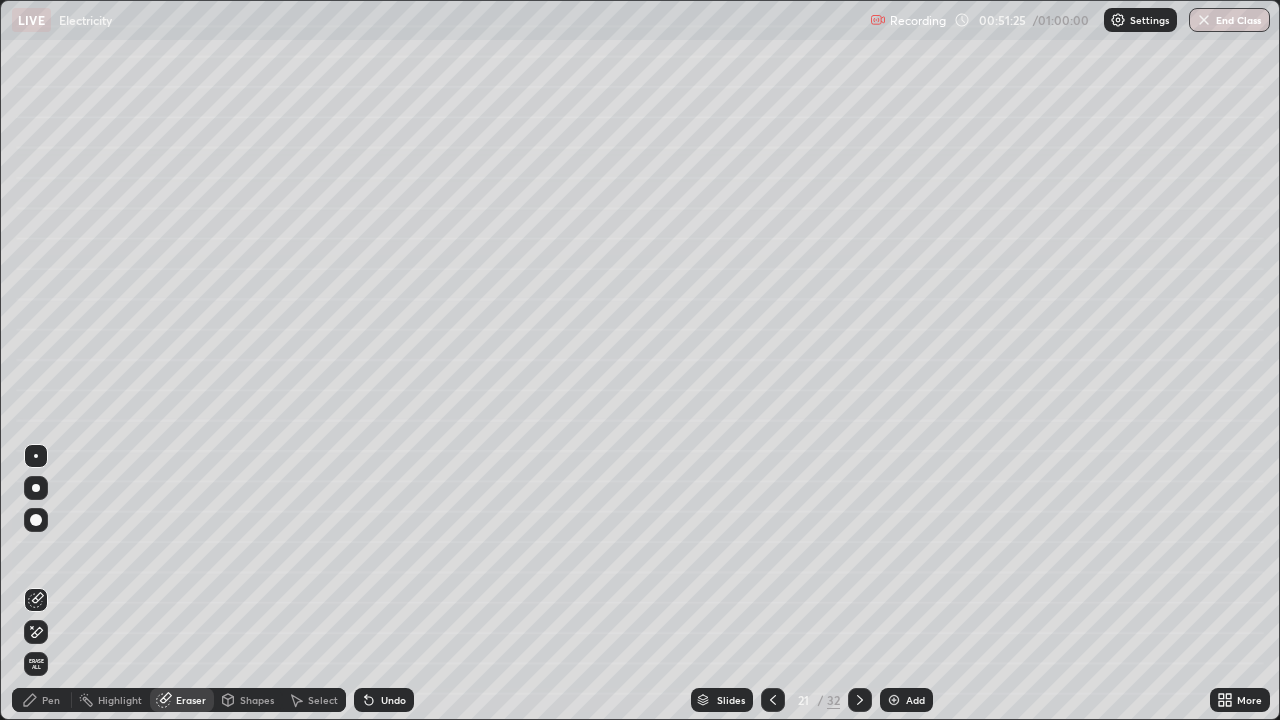 click on "Pen" at bounding box center [51, 700] 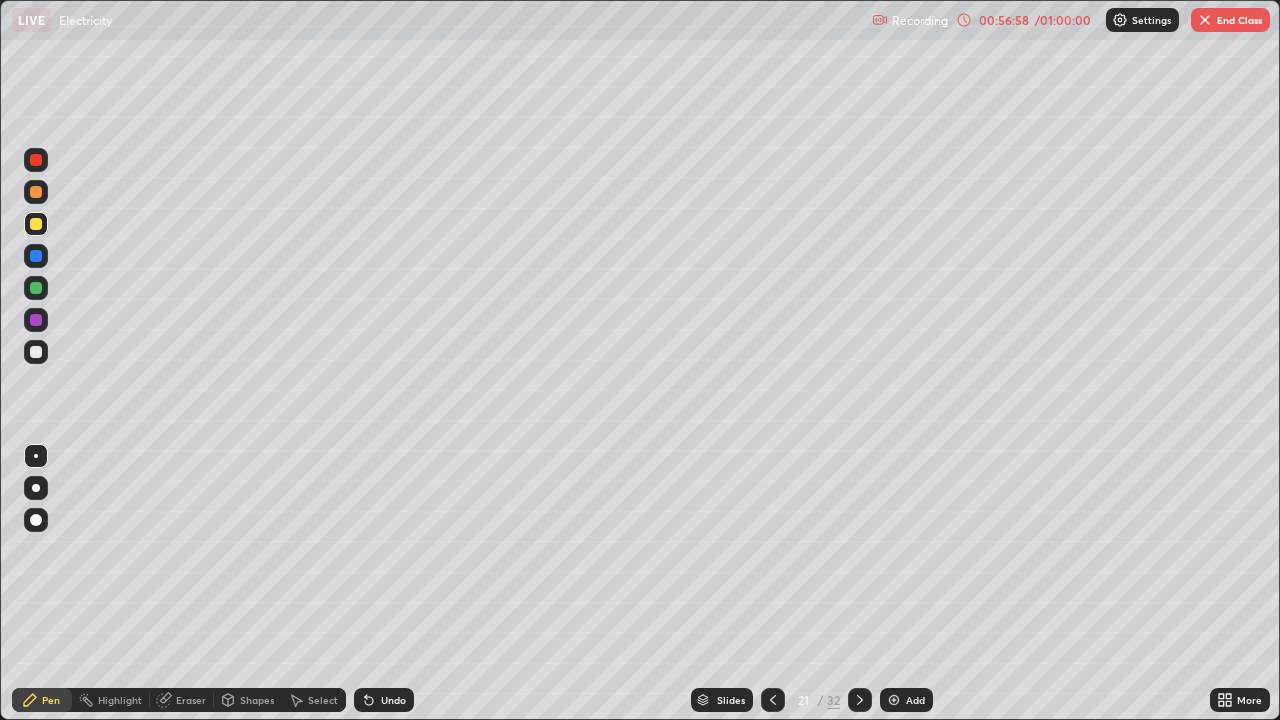 click at bounding box center [894, 700] 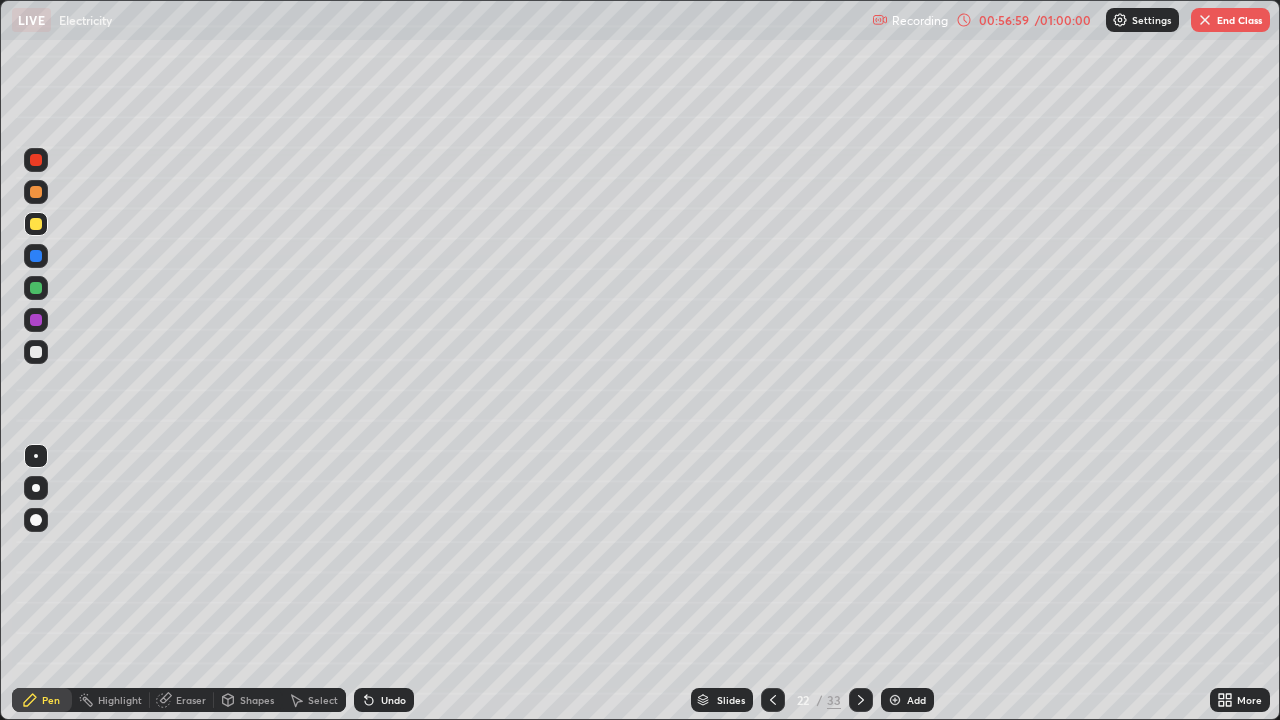 click on "Shapes" at bounding box center (257, 700) 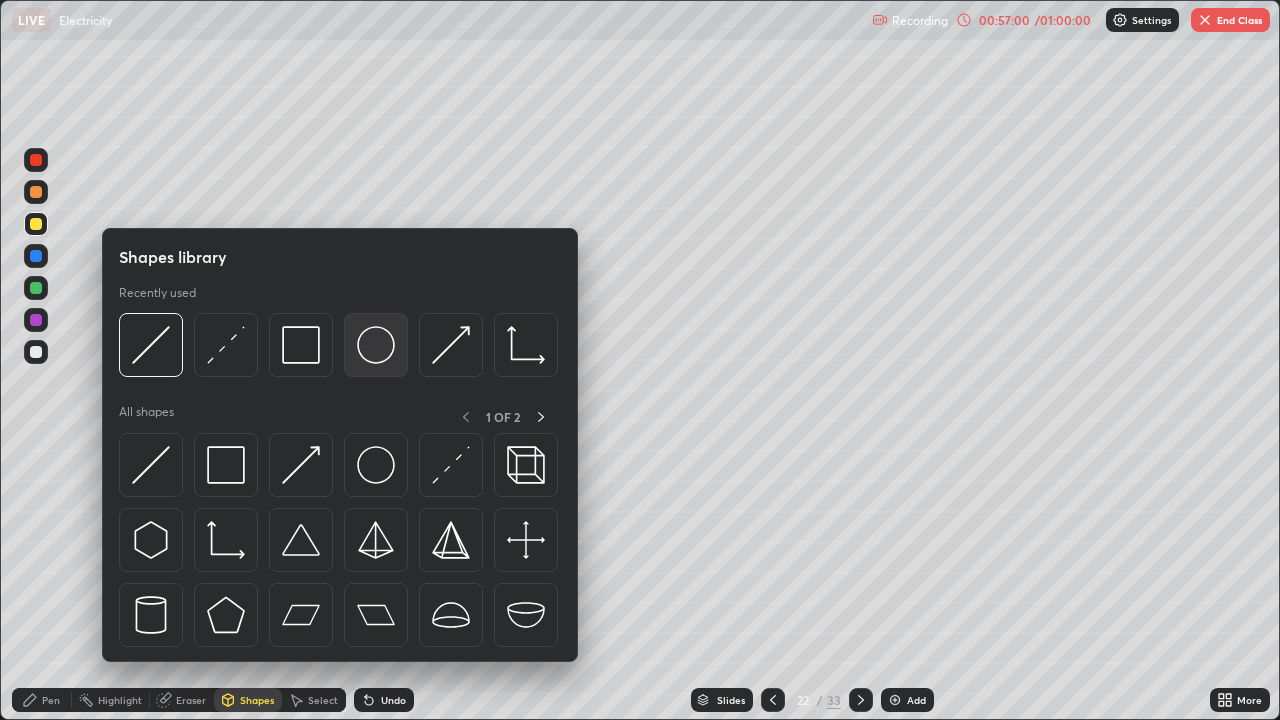 click at bounding box center (376, 345) 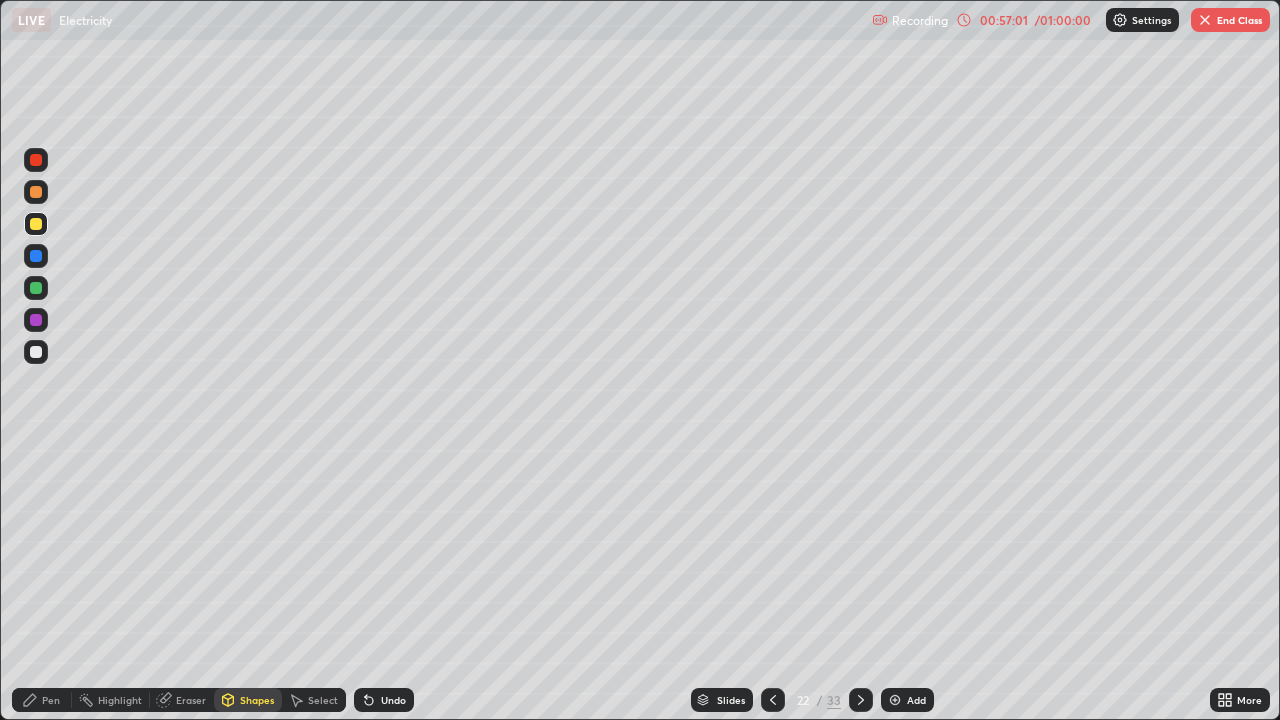 click at bounding box center (36, 352) 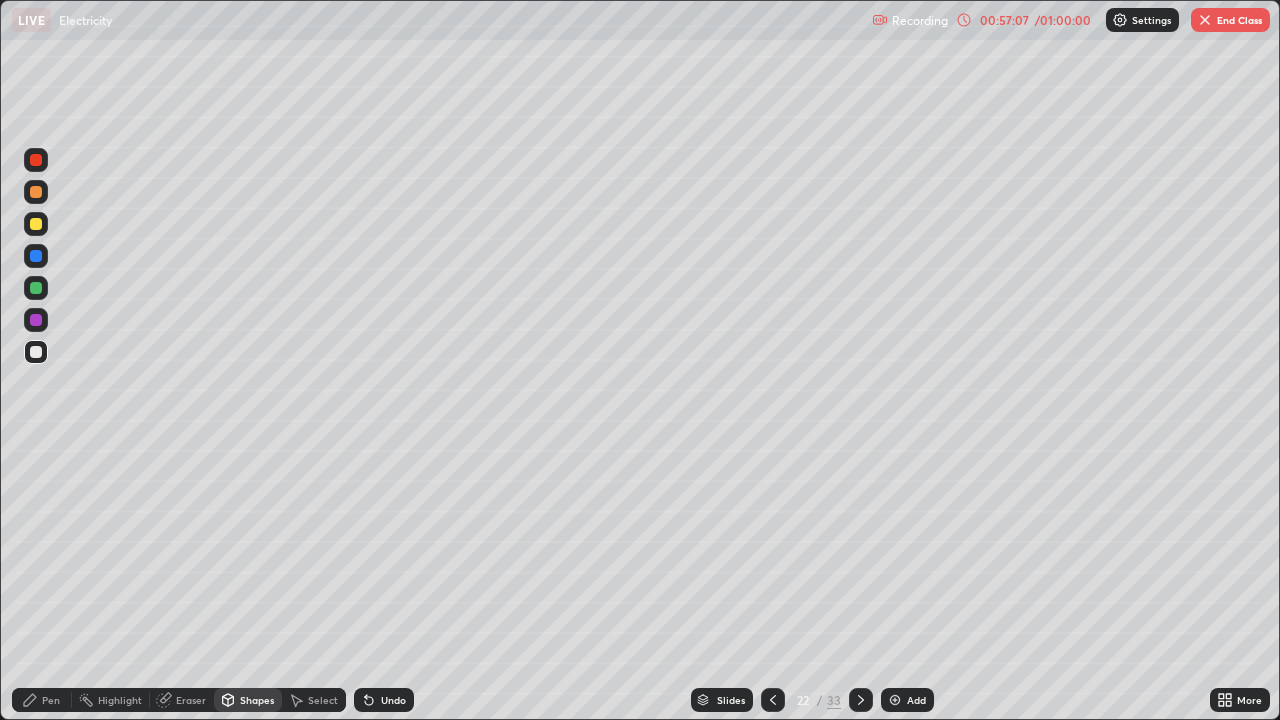 click on "Shapes" at bounding box center (257, 700) 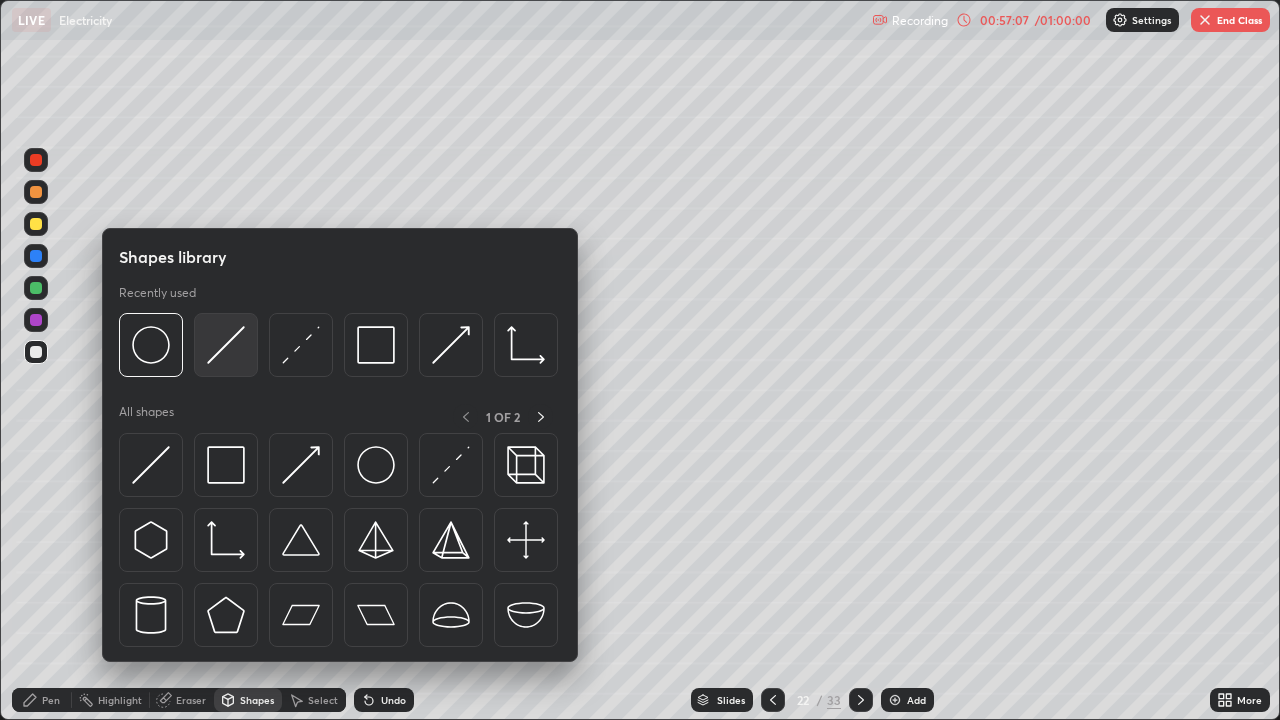 click at bounding box center (226, 345) 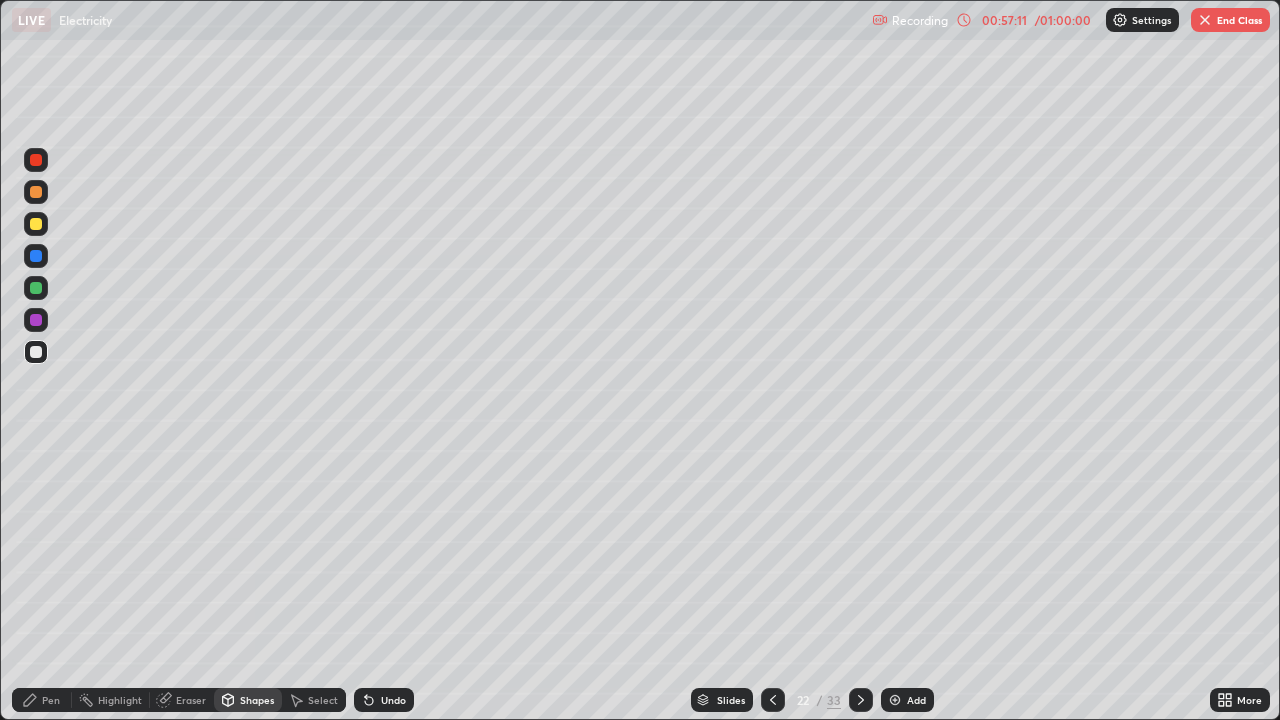 click on "Undo" at bounding box center (384, 700) 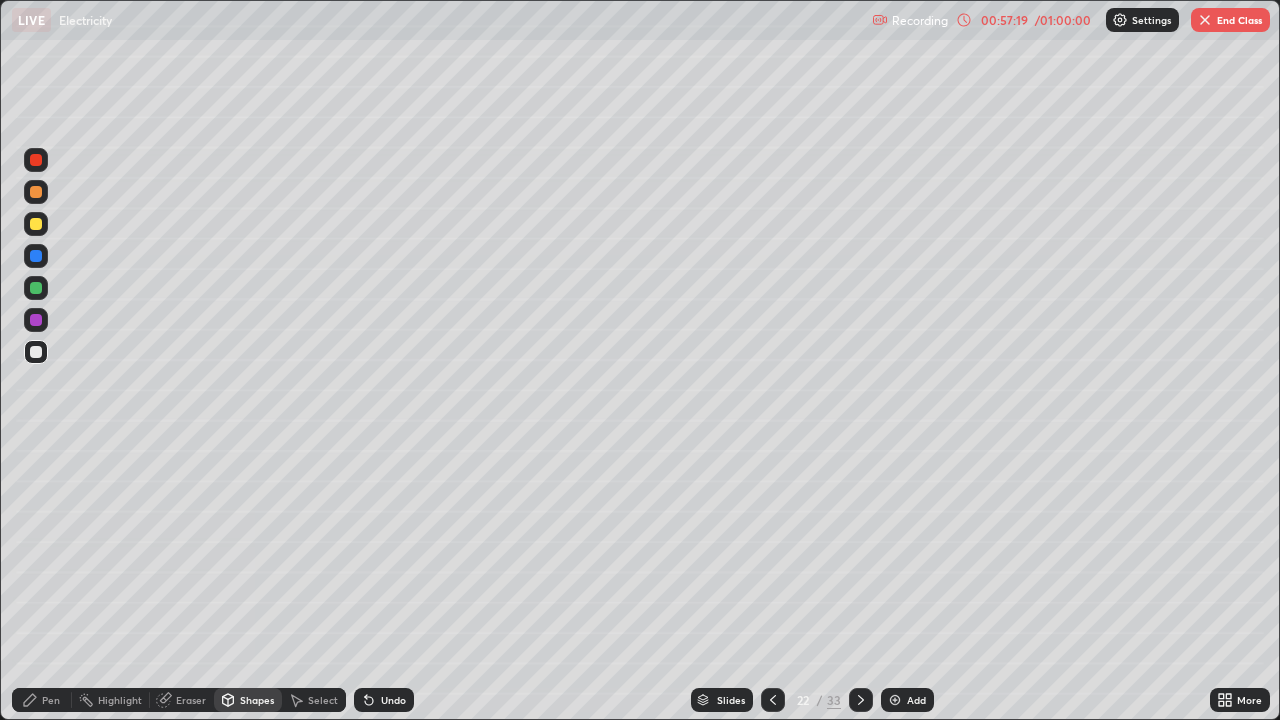 click on "Select" at bounding box center [314, 700] 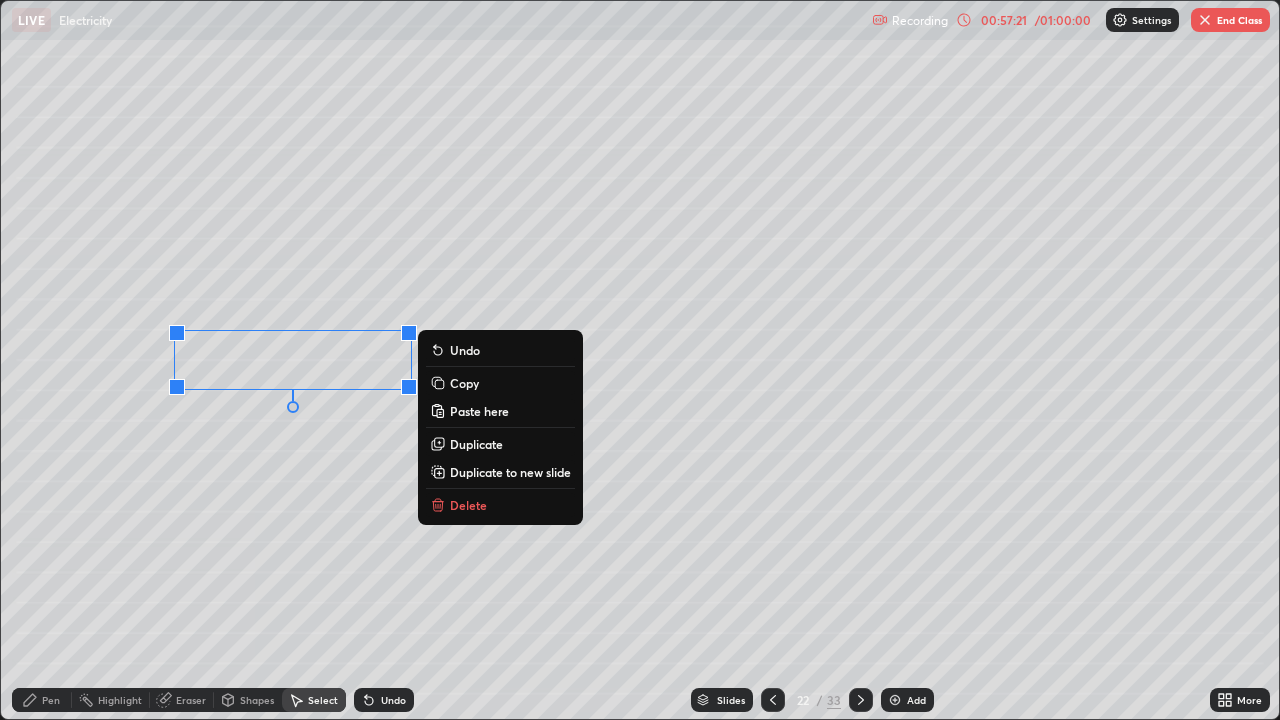 click on "Copy" at bounding box center (464, 383) 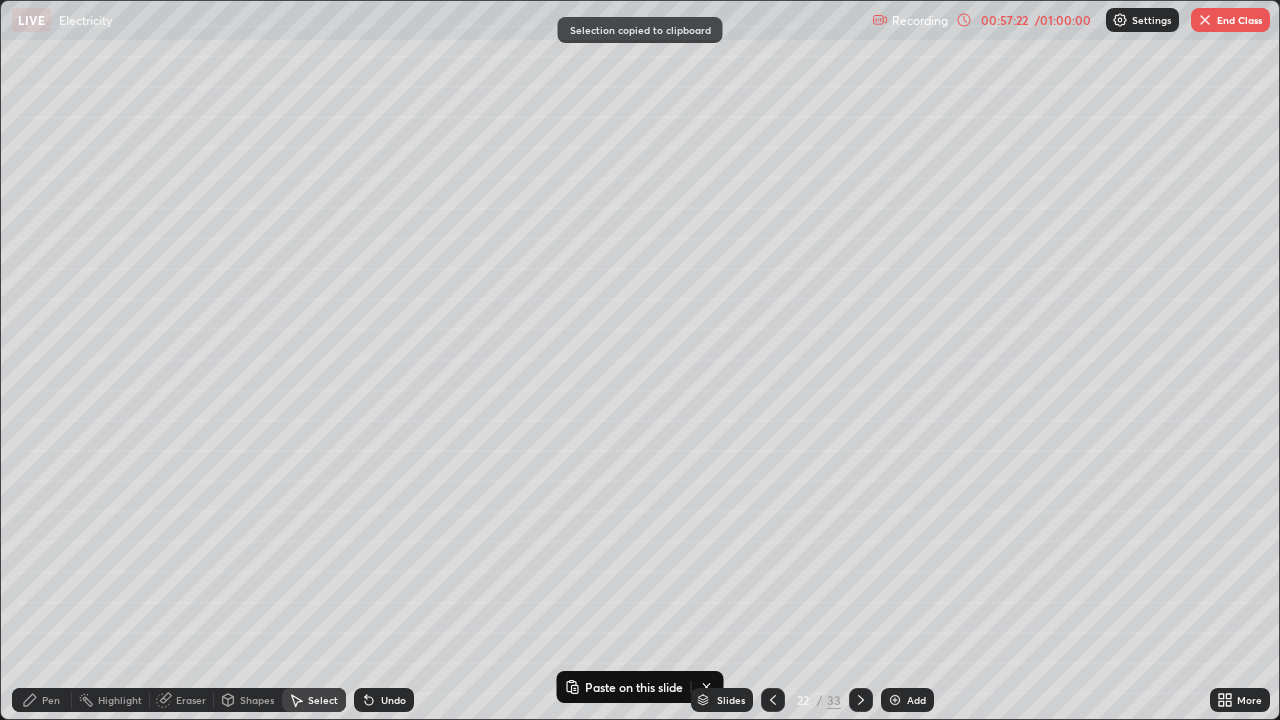 click on "Pen" at bounding box center [51, 700] 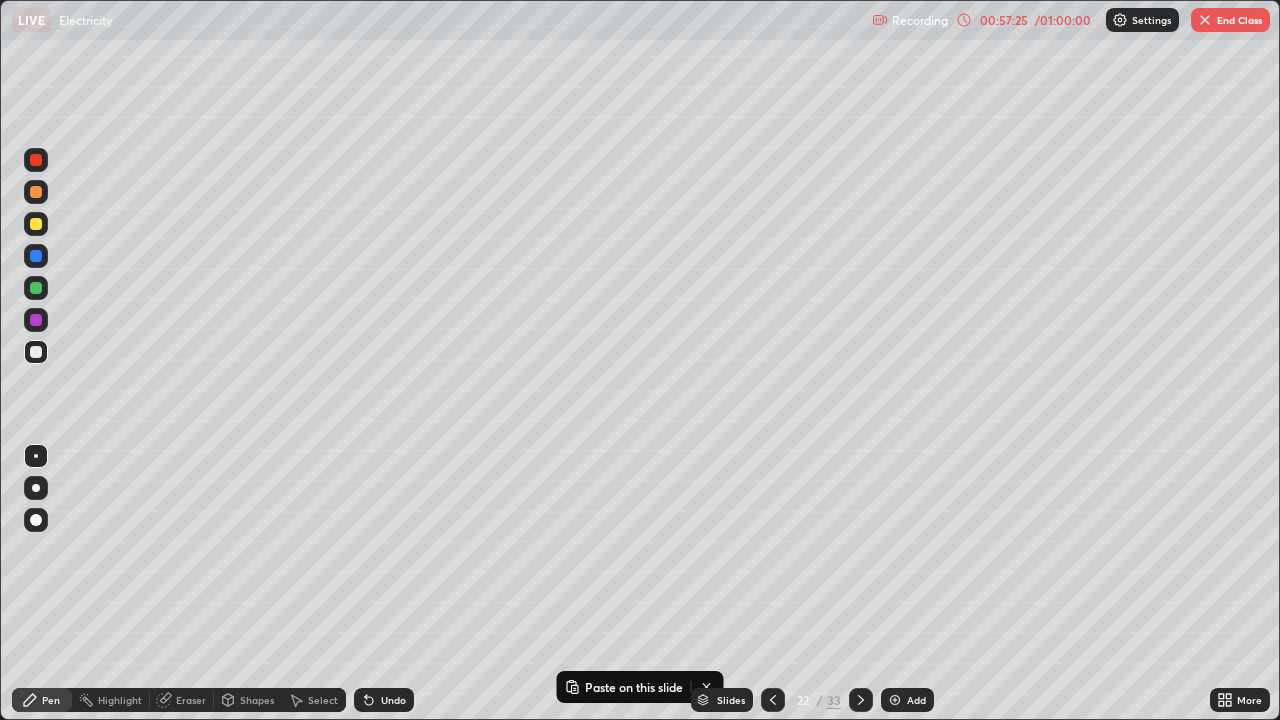 click on "Select" at bounding box center (314, 700) 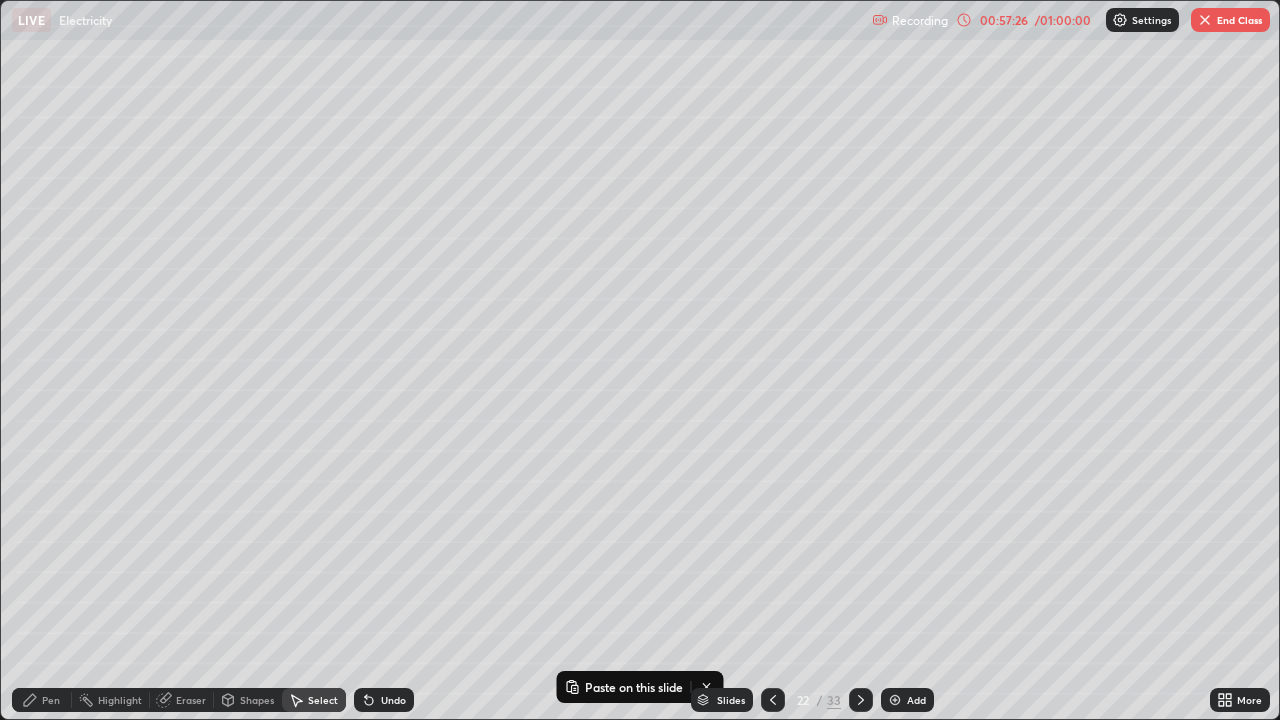 click on "Slides 22 / 33 Add" at bounding box center [812, 700] 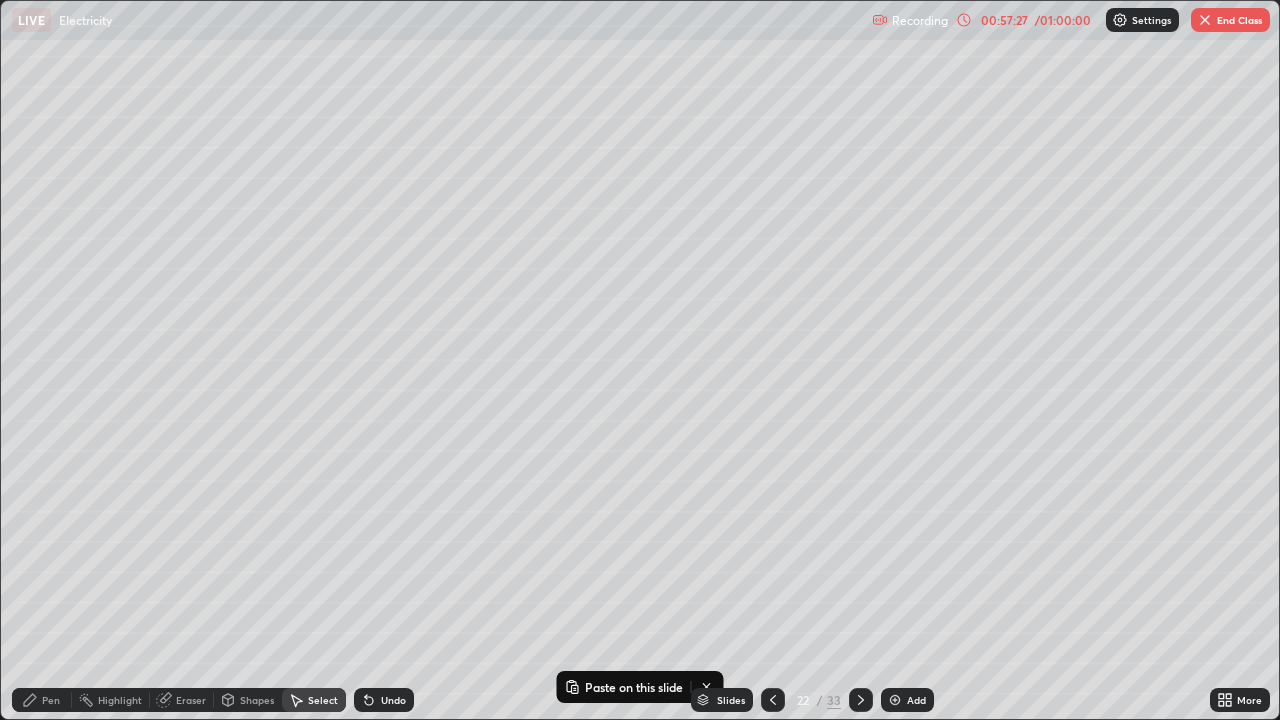 click on "Slides 22 / 33 Add" at bounding box center [812, 700] 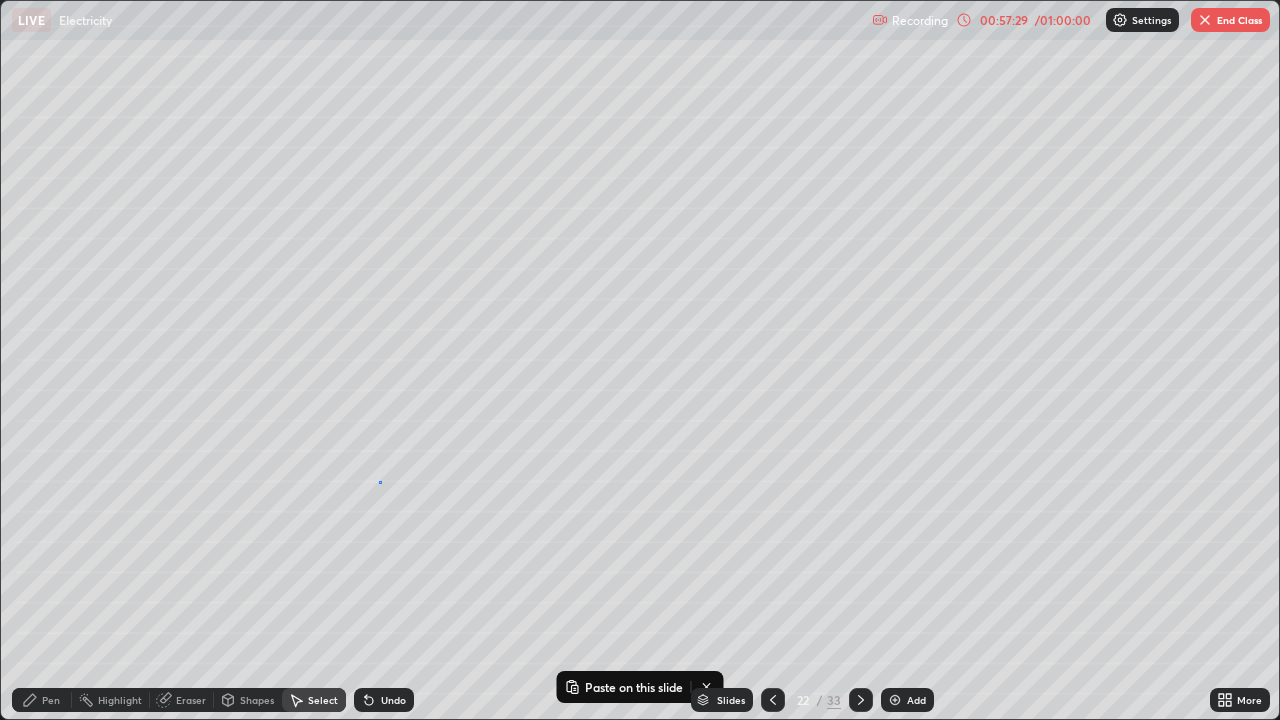 click on "0 ° Undo Copy Paste here Duplicate Duplicate to new slide Delete" at bounding box center (640, 360) 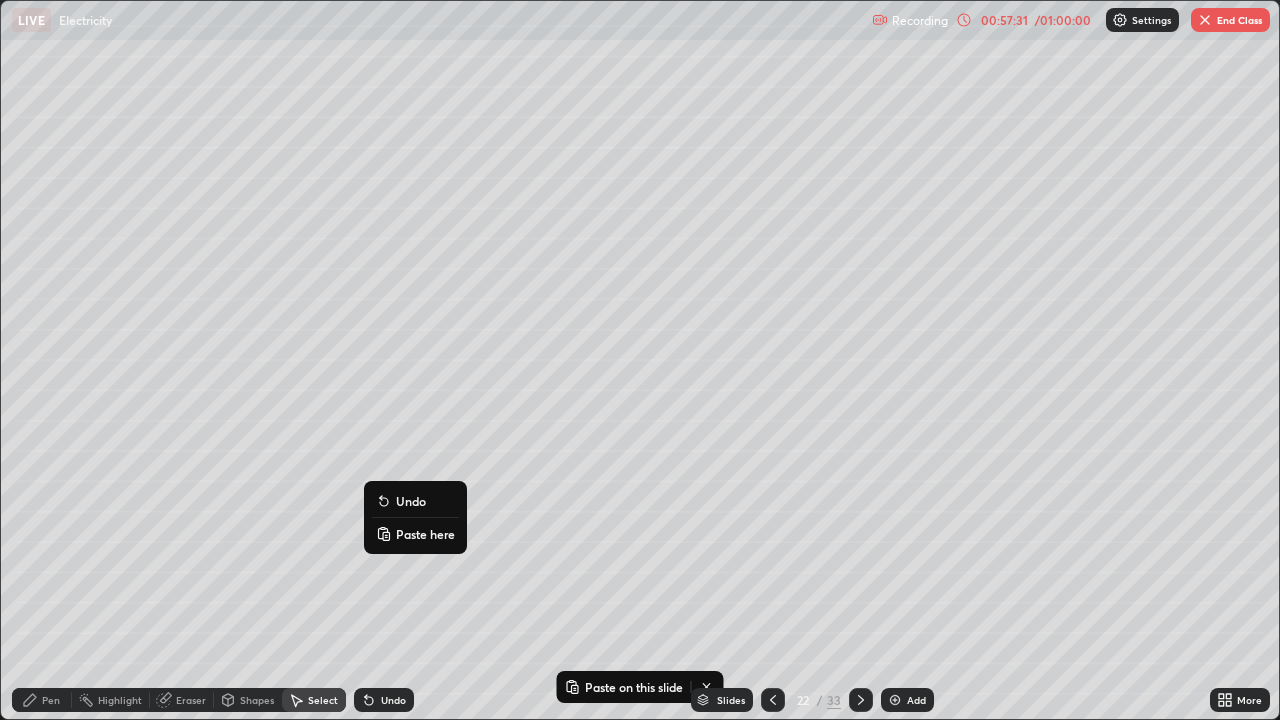click 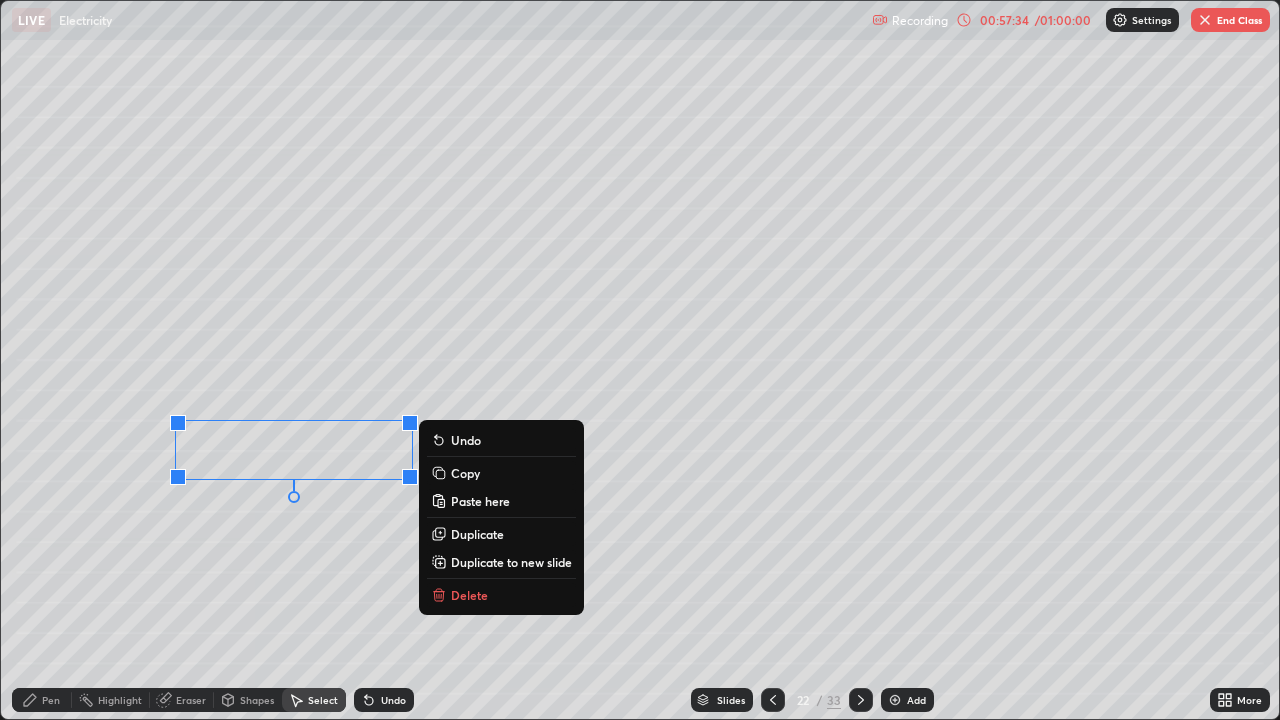 click on "0 ° Undo Copy Paste here Duplicate Duplicate to new slide Delete" at bounding box center (640, 360) 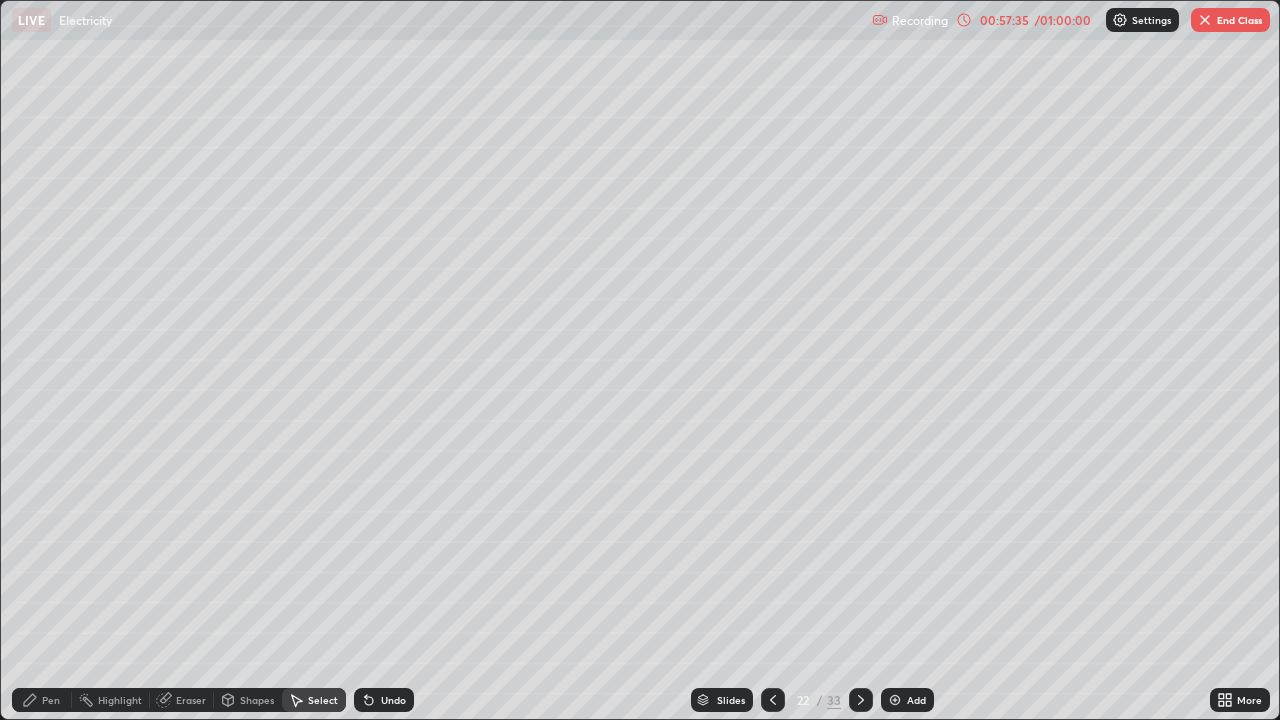 click on "Pen" at bounding box center [51, 700] 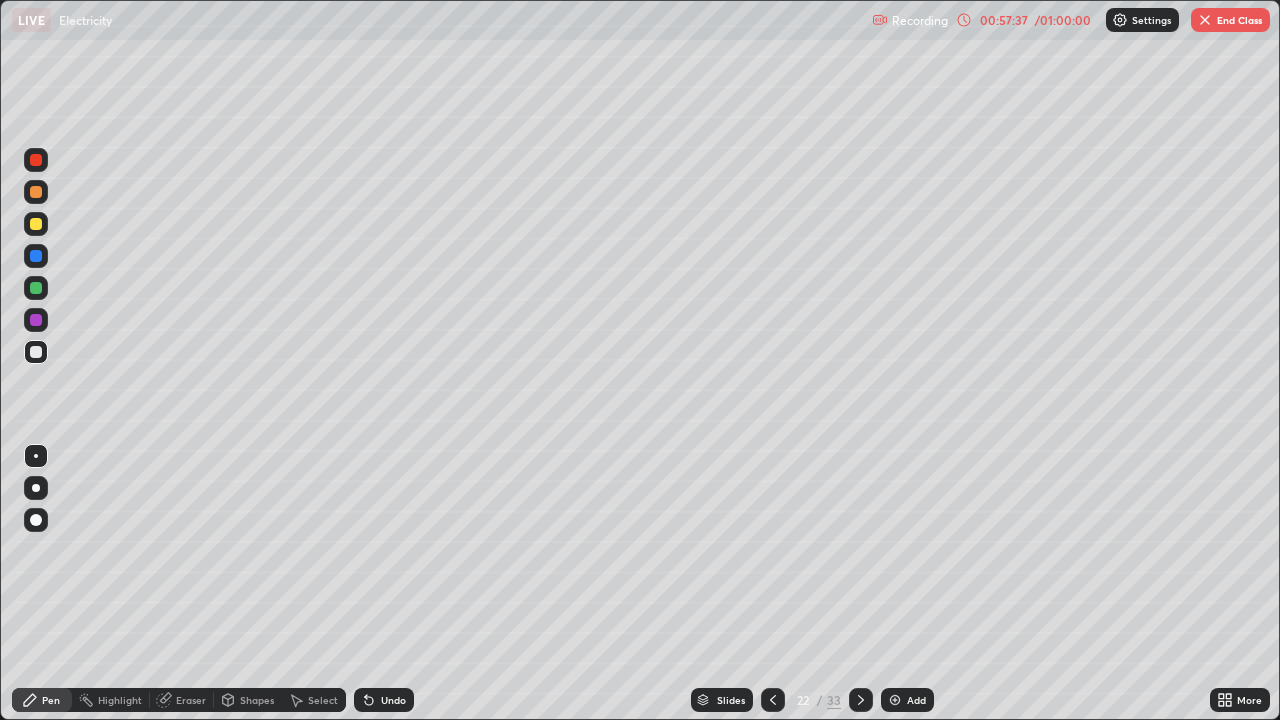 click on "Select" at bounding box center (314, 700) 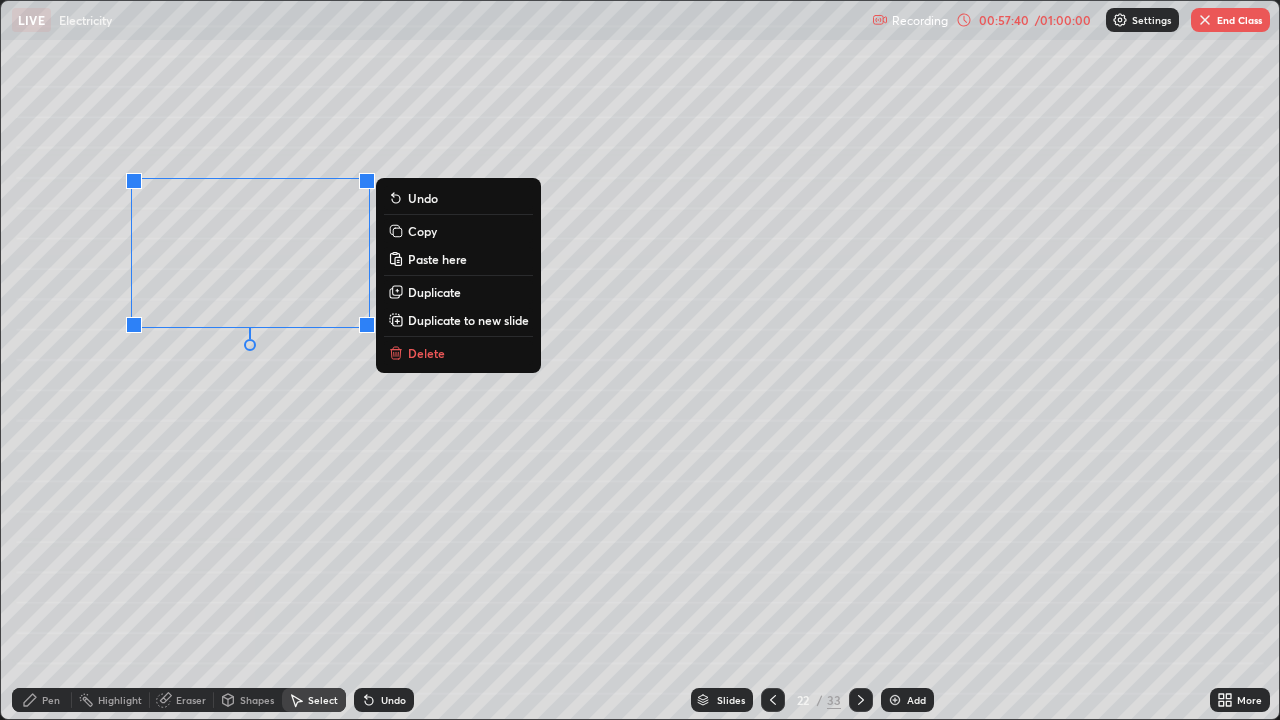 click on "0 ° Undo Copy Paste here Duplicate Duplicate to new slide Delete" at bounding box center [640, 360] 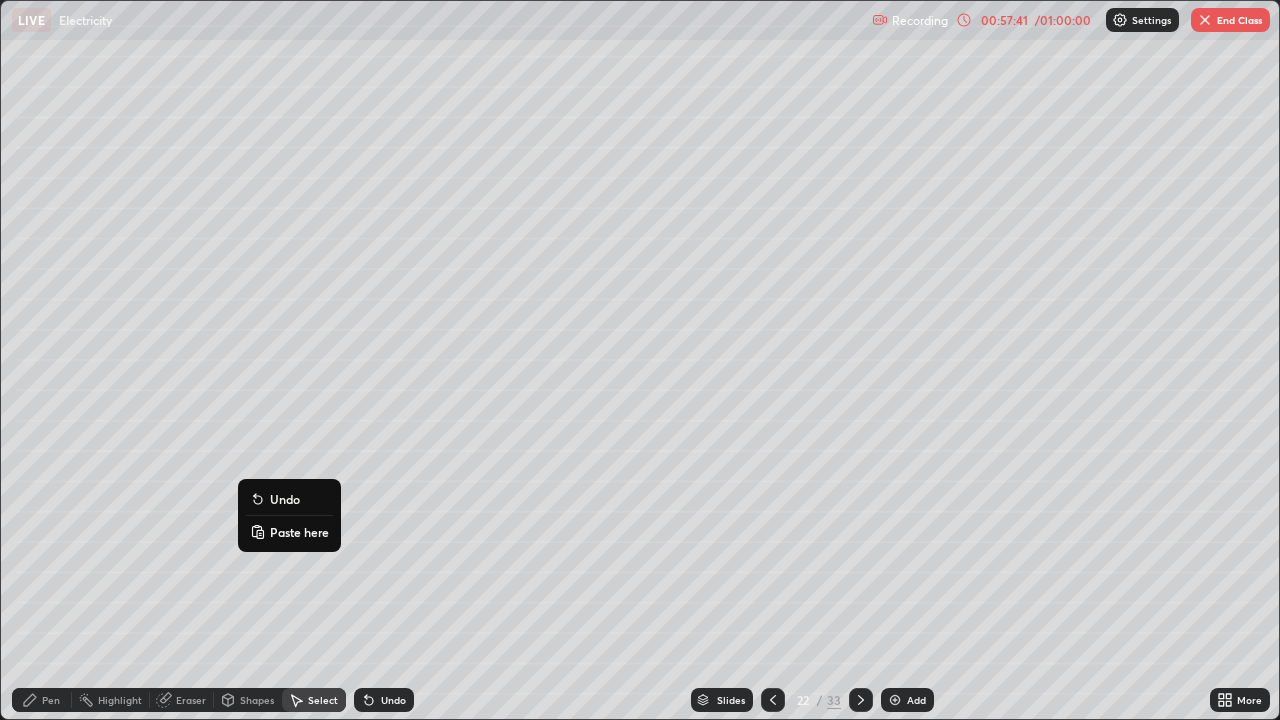 click on "Paste here" at bounding box center (299, 532) 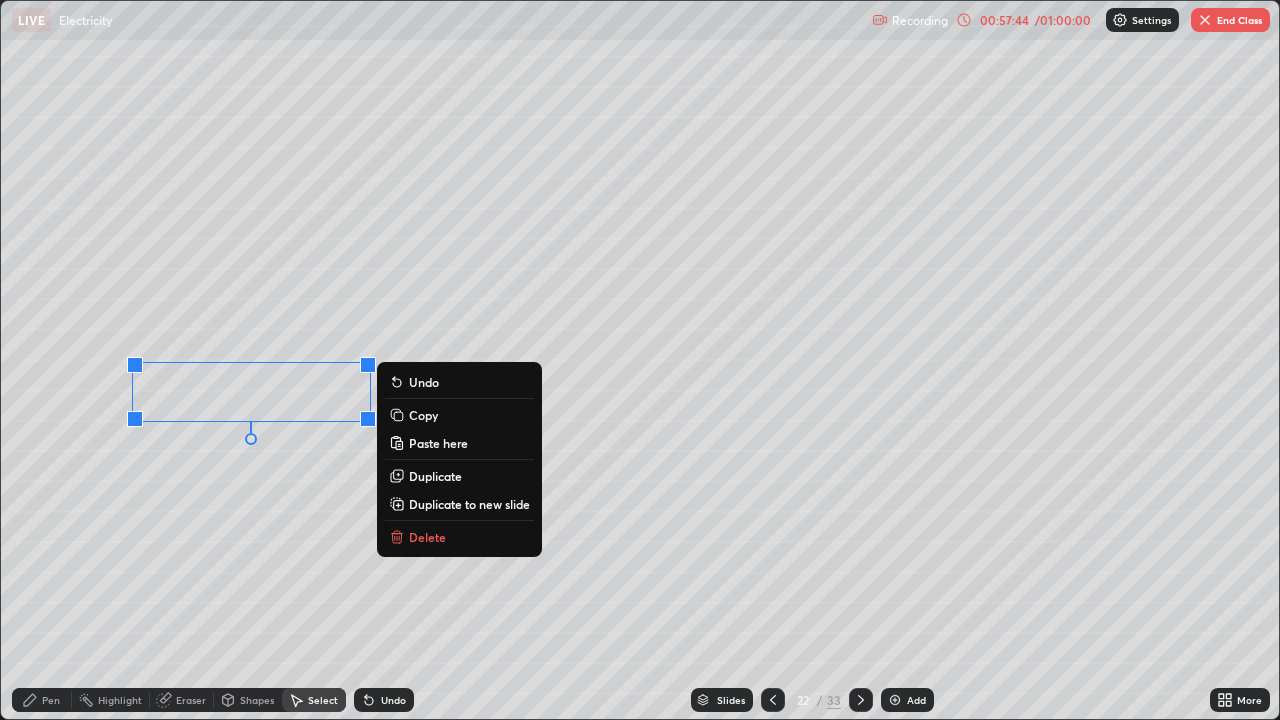 click on "0 ° Undo Copy Paste here Duplicate Duplicate to new slide Delete" at bounding box center [640, 360] 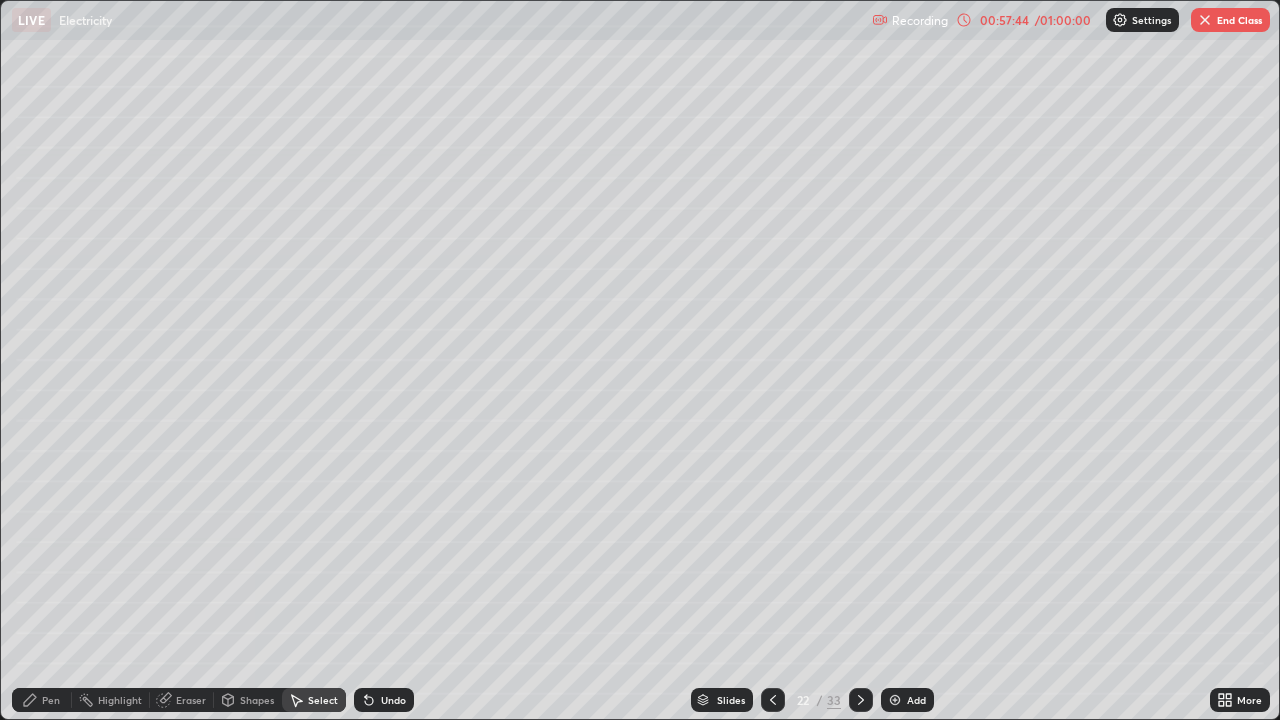 click on "Pen" at bounding box center (51, 700) 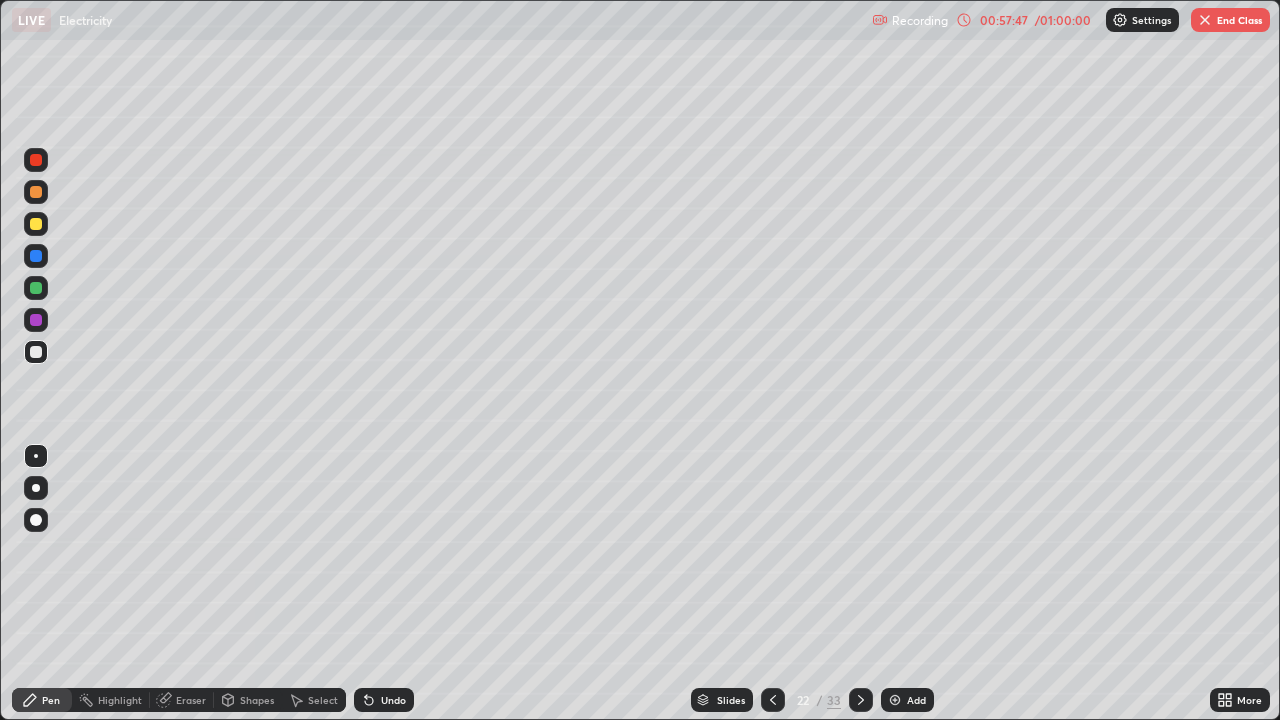 click at bounding box center [36, 288] 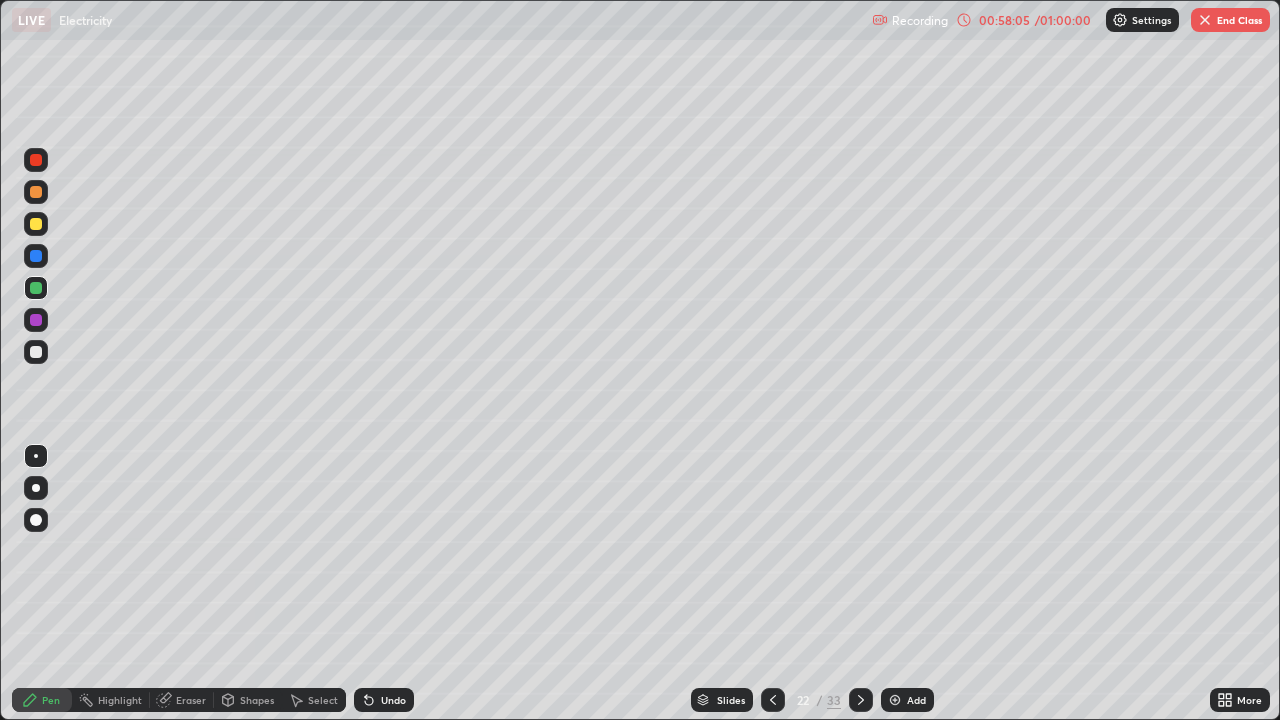 click on "Undo" at bounding box center [384, 700] 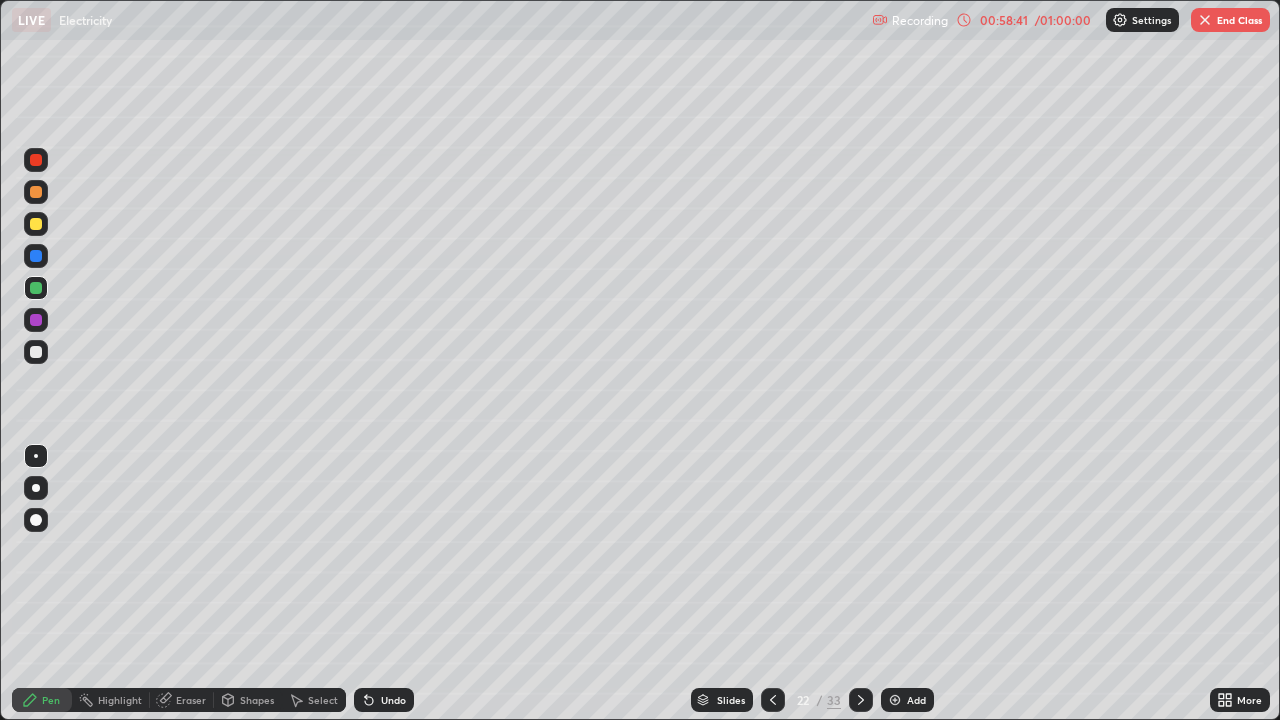 click 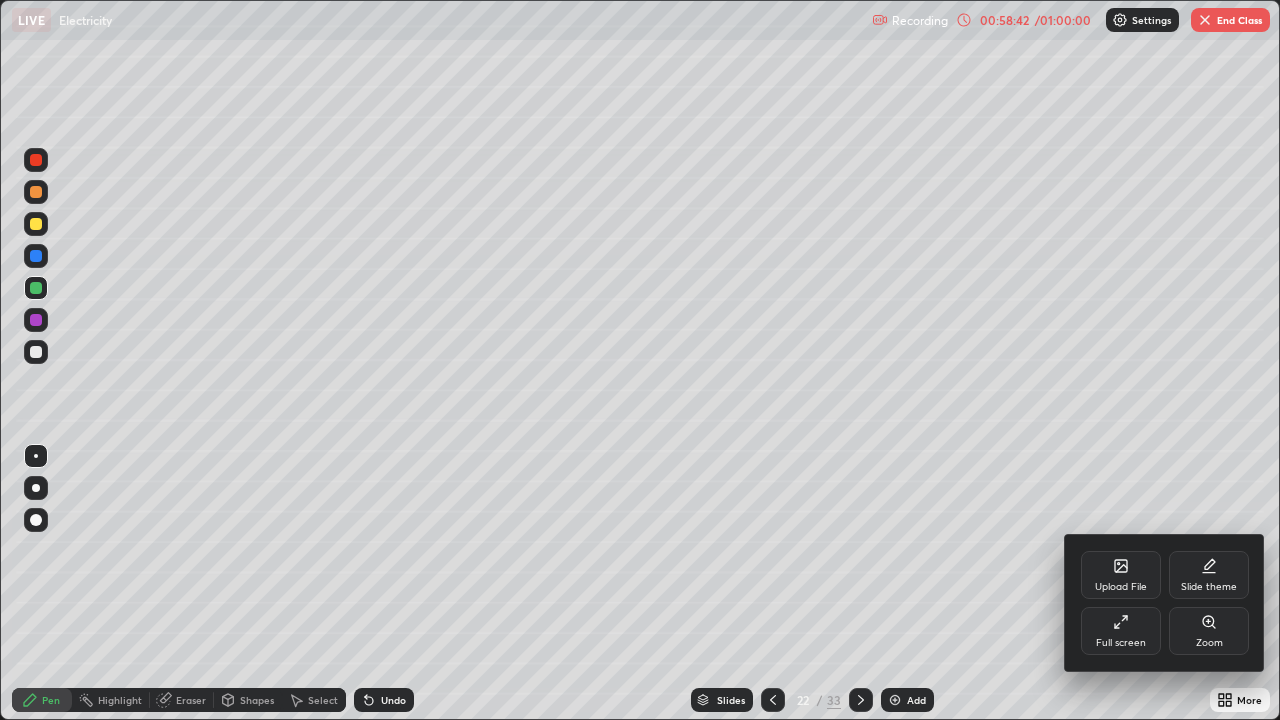 click on "Full screen" at bounding box center [1121, 631] 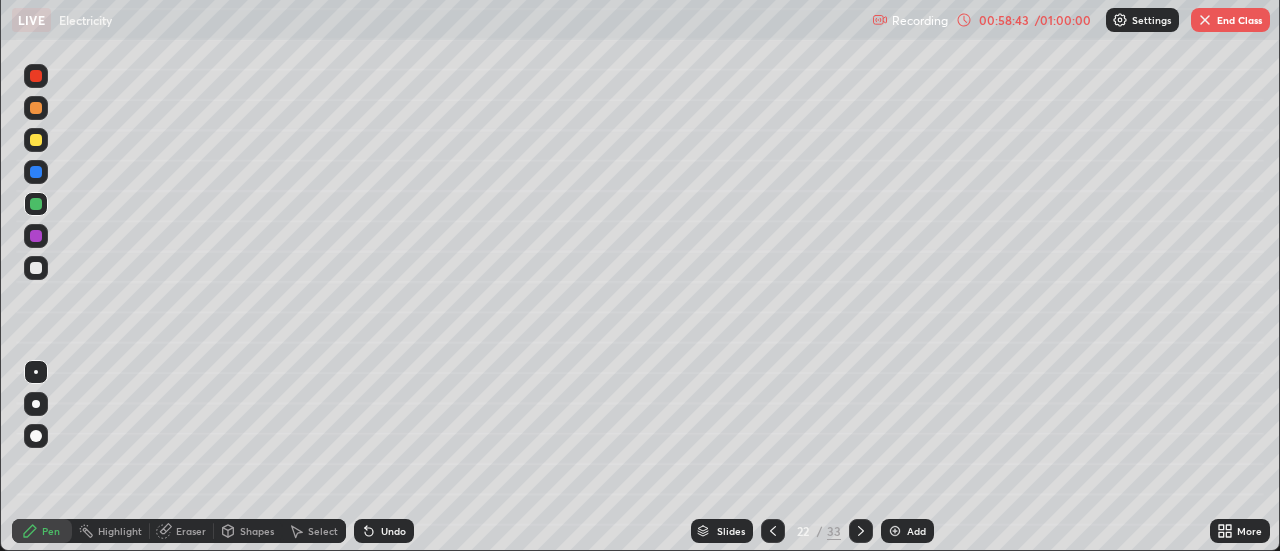 scroll, scrollTop: 551, scrollLeft: 1280, axis: both 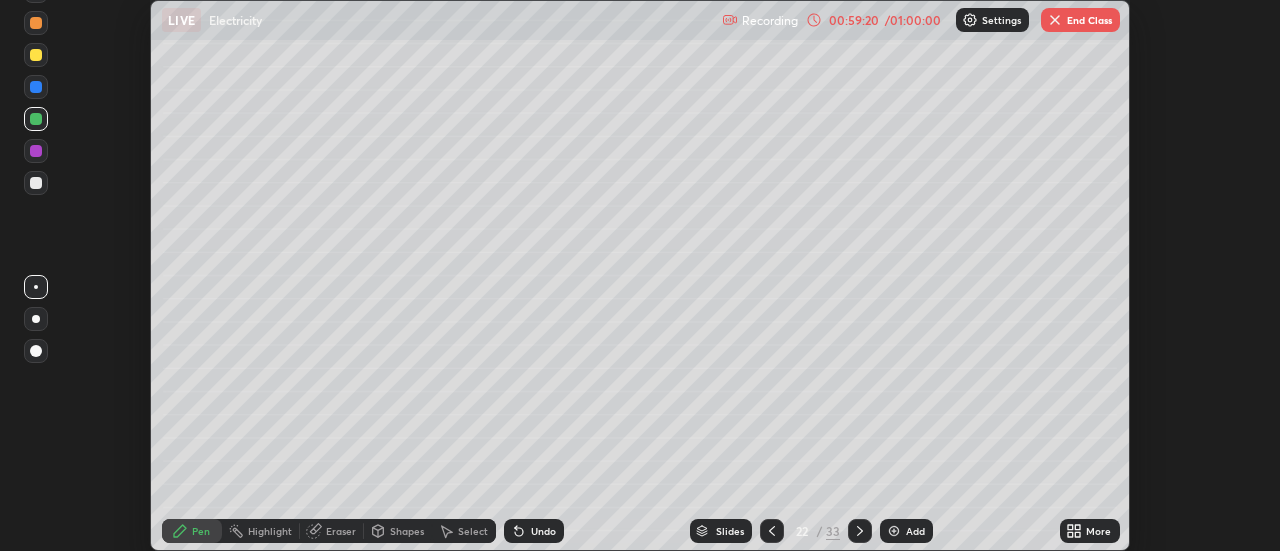 click on "End Class" at bounding box center [1080, 20] 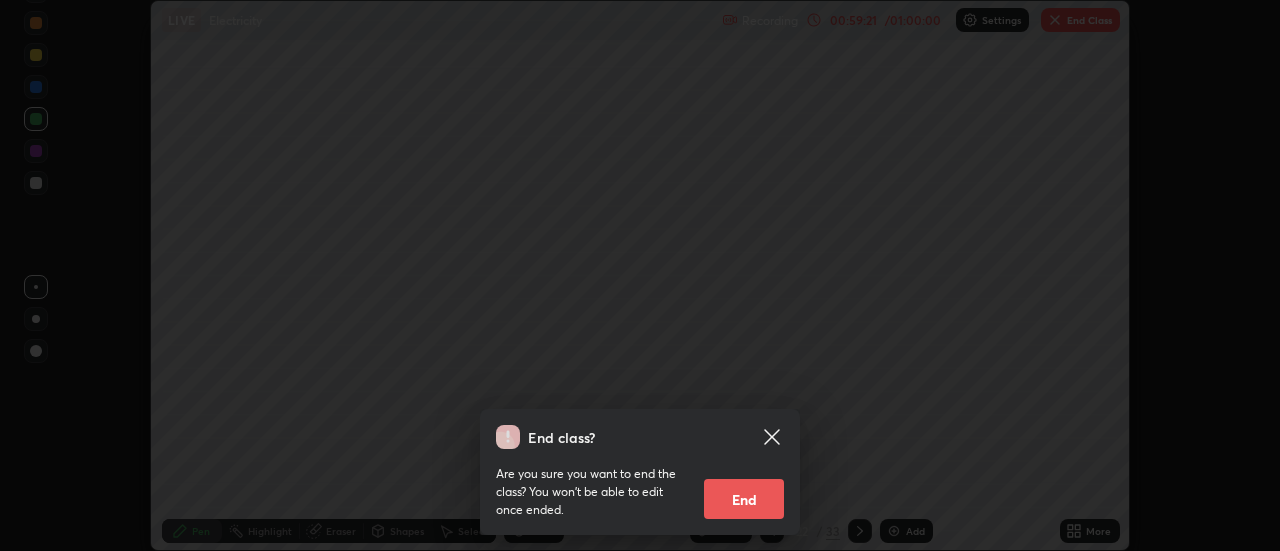click on "End" at bounding box center (744, 499) 